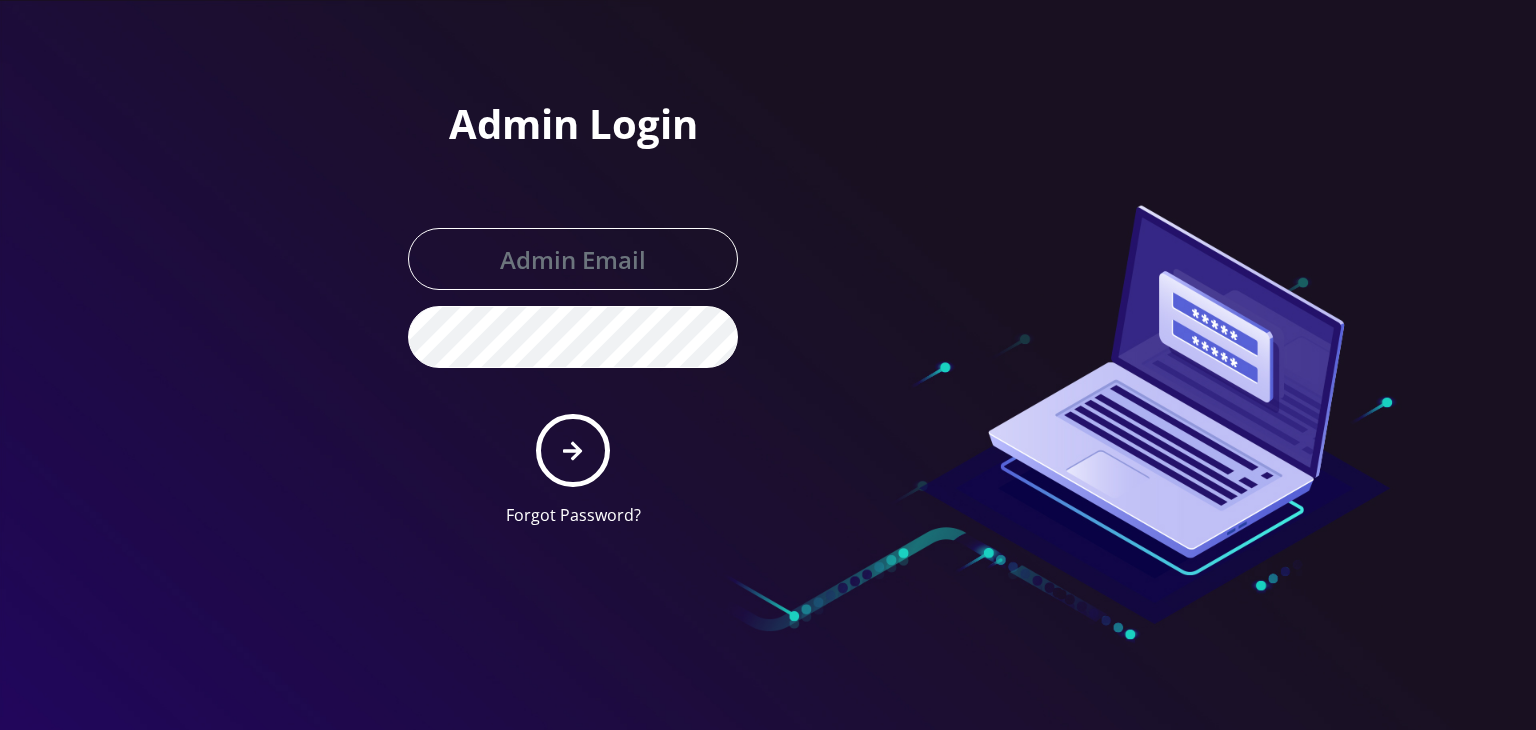 scroll, scrollTop: 0, scrollLeft: 0, axis: both 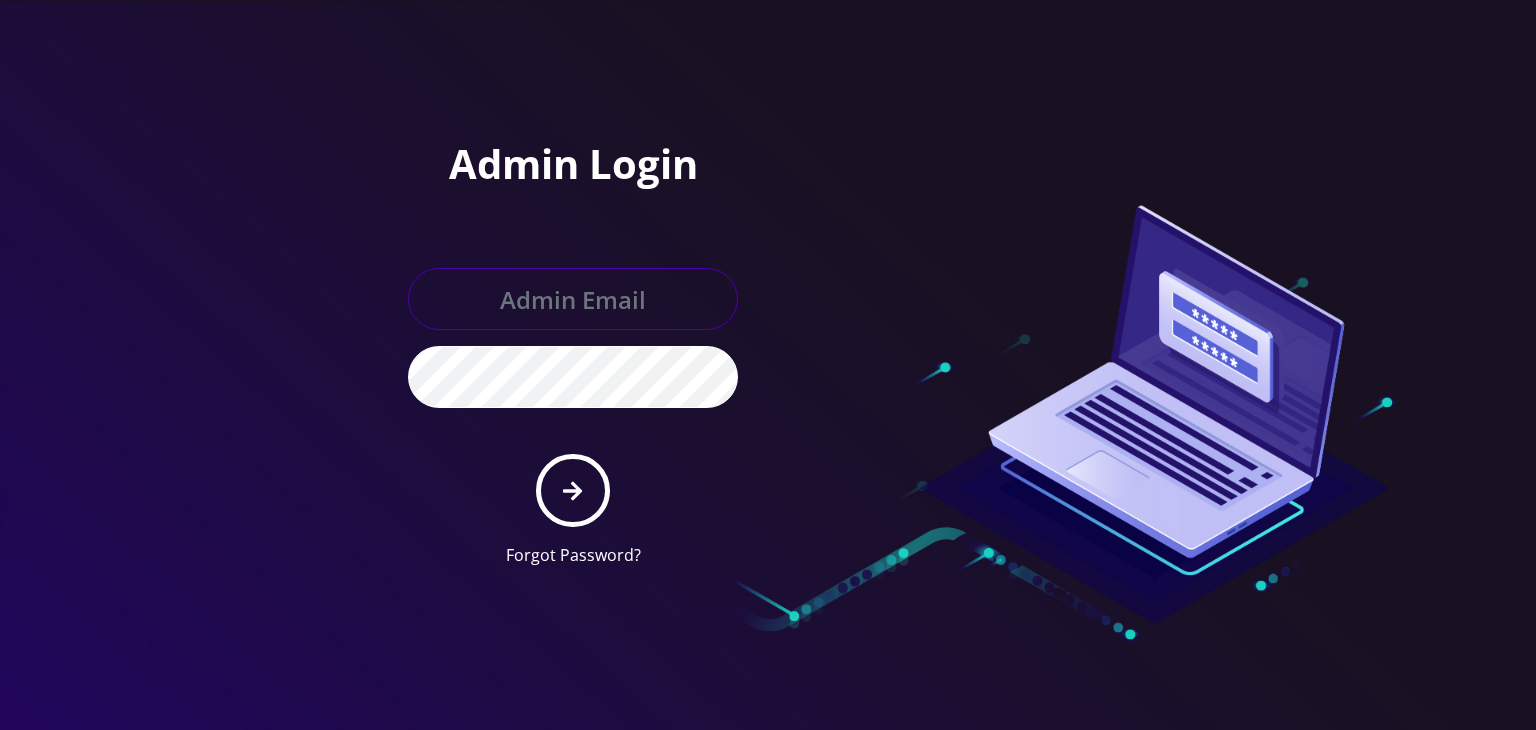 type on "[USERNAME]@[DOMAIN].com" 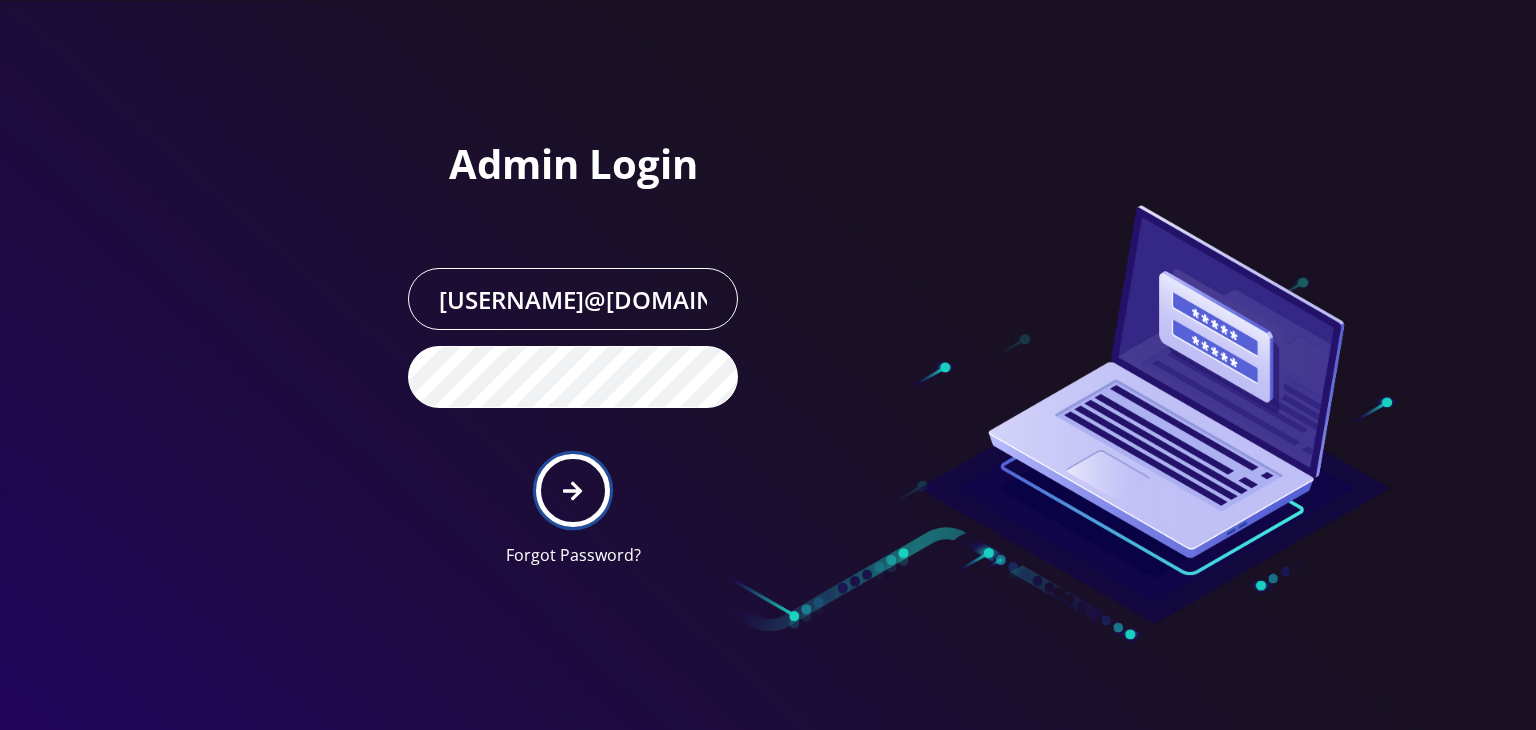 click at bounding box center [572, 490] 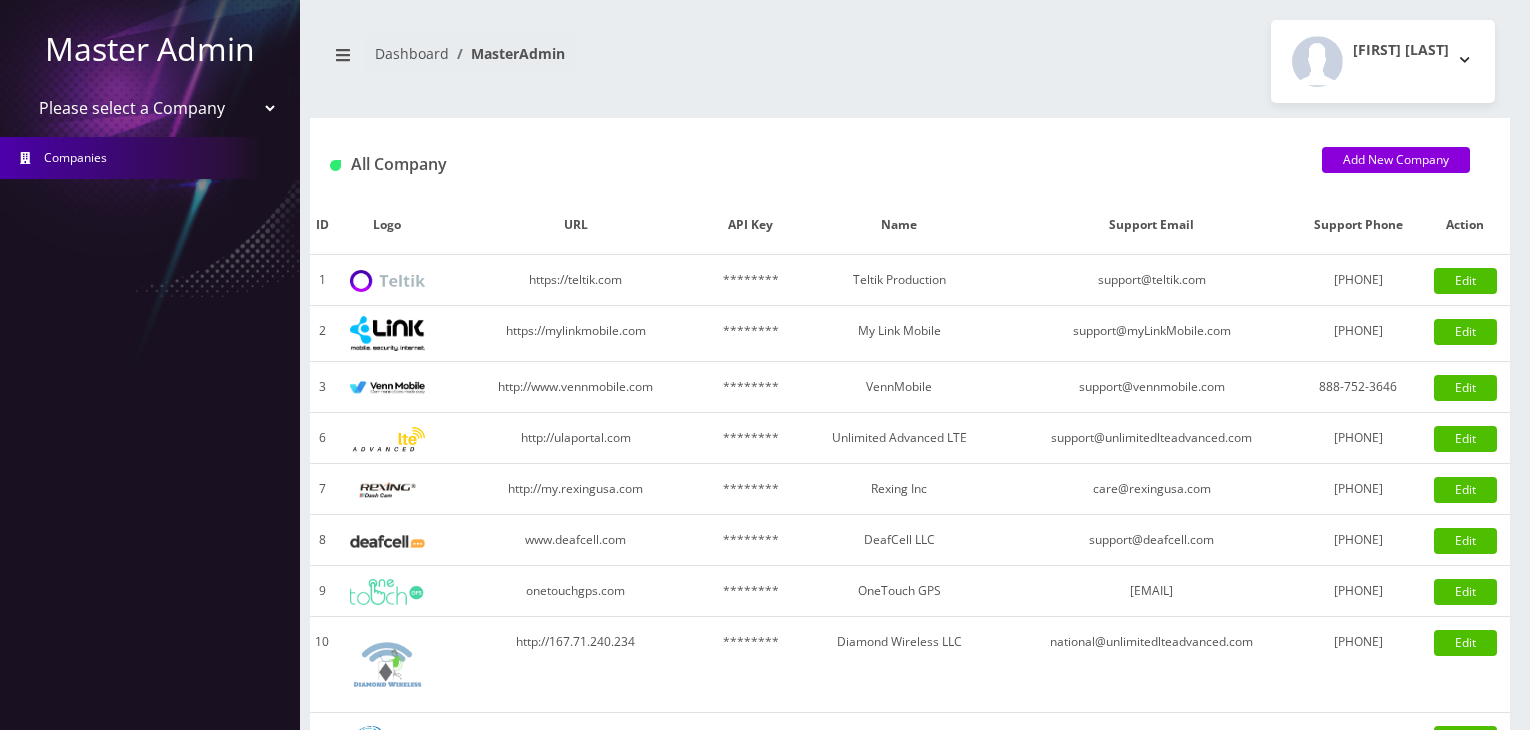 scroll, scrollTop: 0, scrollLeft: 0, axis: both 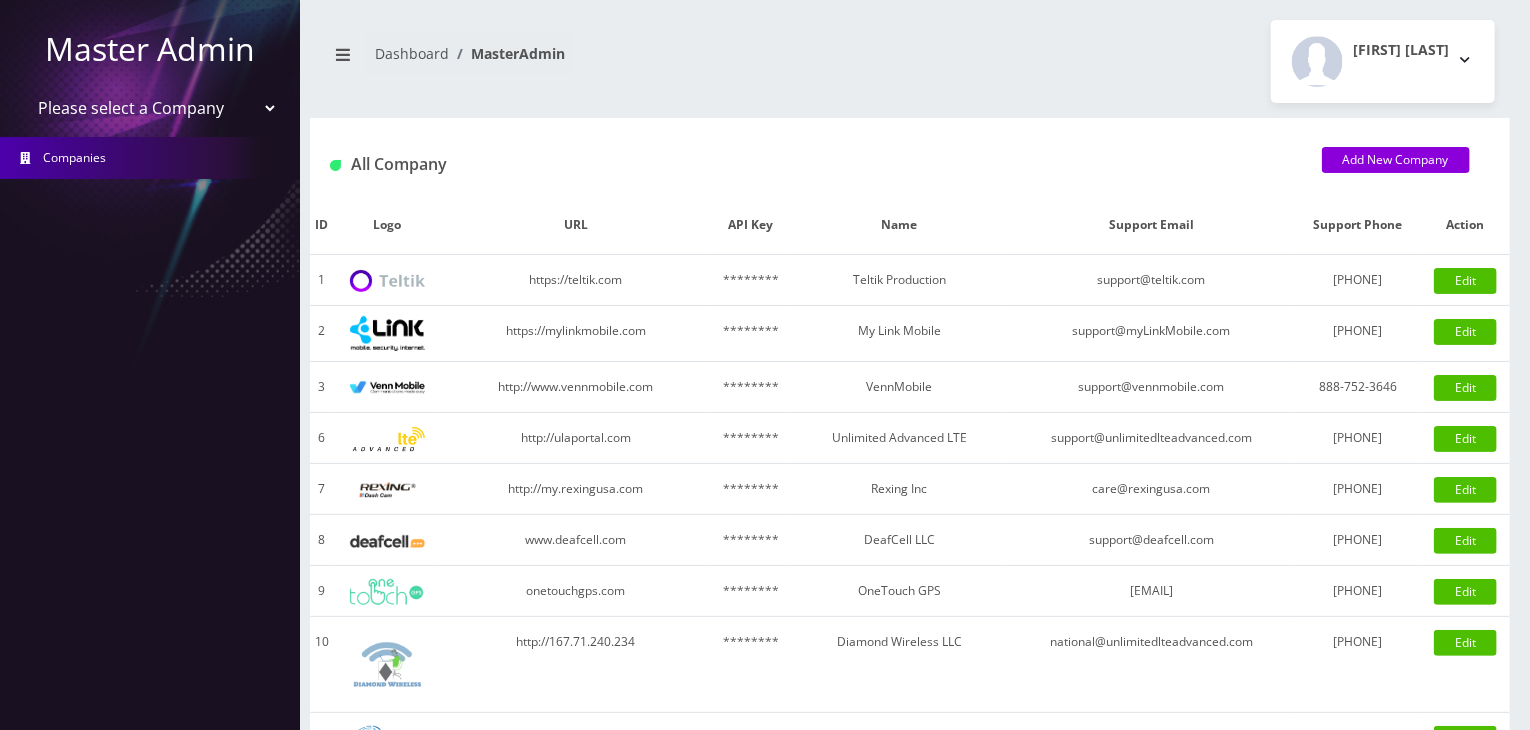 click on "Please select a Company
Teltik Production
My Link Mobile
VennMobile
Unlimited Advanced LTE
Rexing Inc
DeafCell LLC
OneTouch GPS
Diamond Wireless LLC
All Choice Connect
Amcest Corp
IoT
Shluchim Assist
ConnectED Mobile
Innovative Communications
Home Away Secure SIM Call" at bounding box center (150, 108) 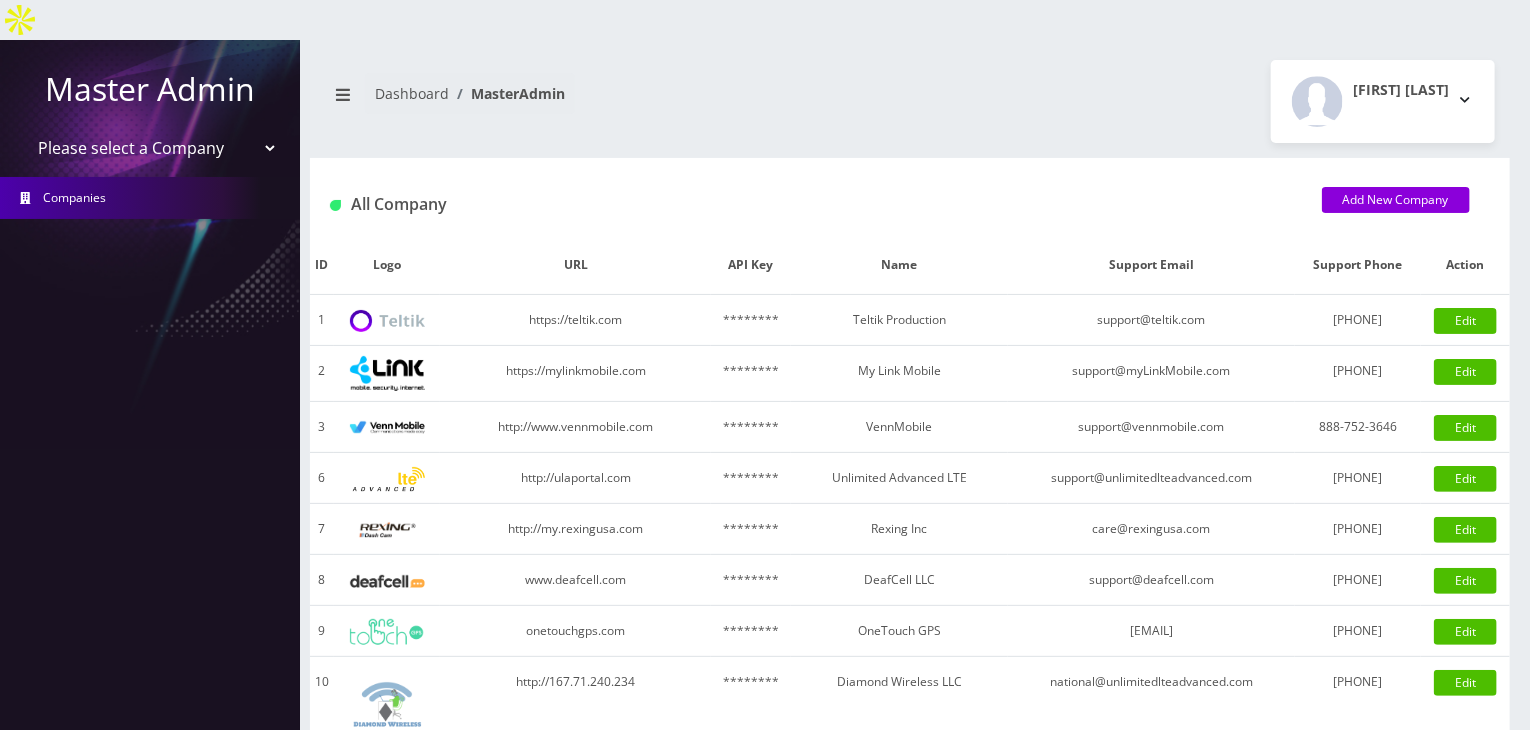 select on "13" 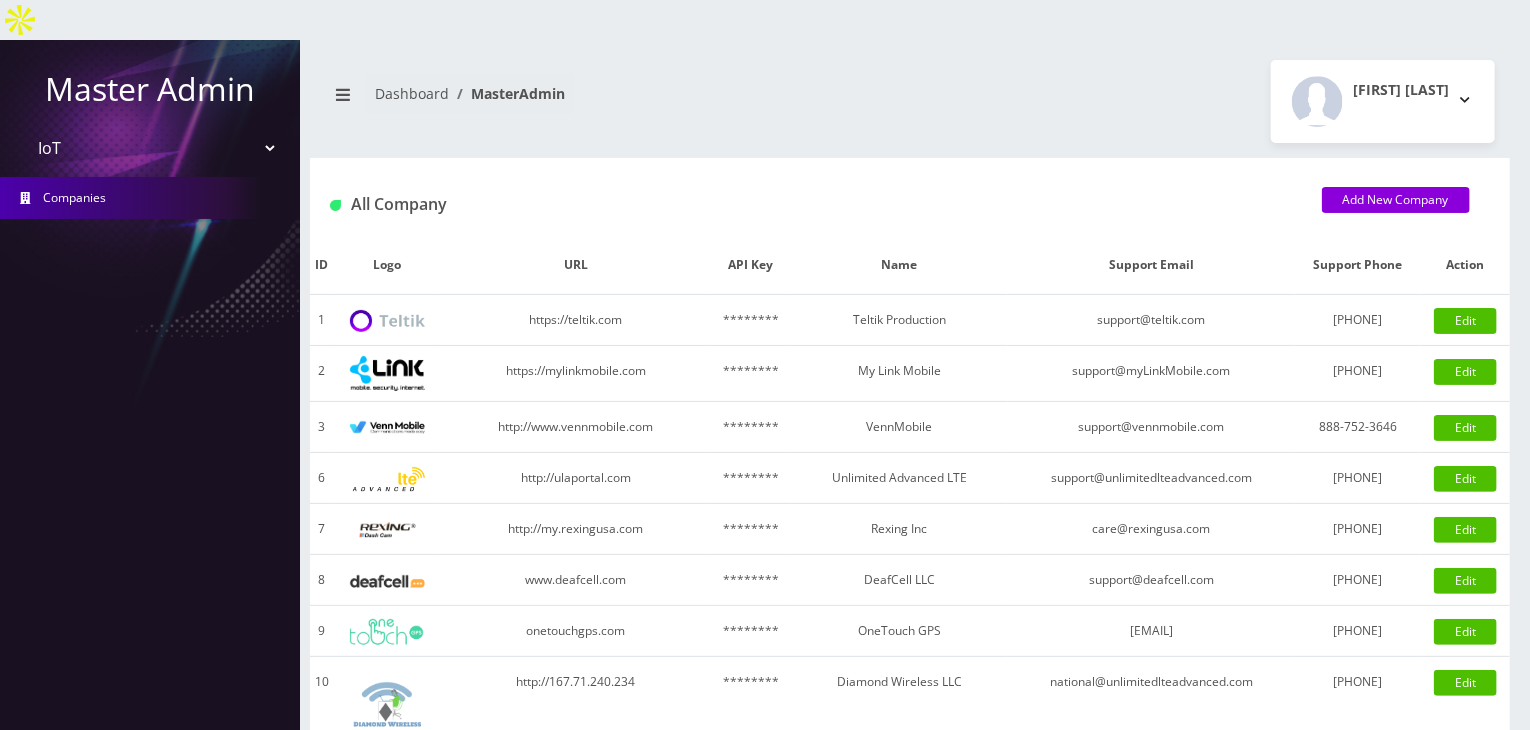 click on "Please select a Company
Teltik Production
My Link Mobile
VennMobile
Unlimited Advanced LTE
Rexing Inc
DeafCell LLC
OneTouch GPS
Diamond Wireless LLC
All Choice Connect
Amcest Corp
IoT
Shluchim Assist
ConnectED Mobile
Innovative Communications
Home Away Secure SIM Call" at bounding box center (150, 148) 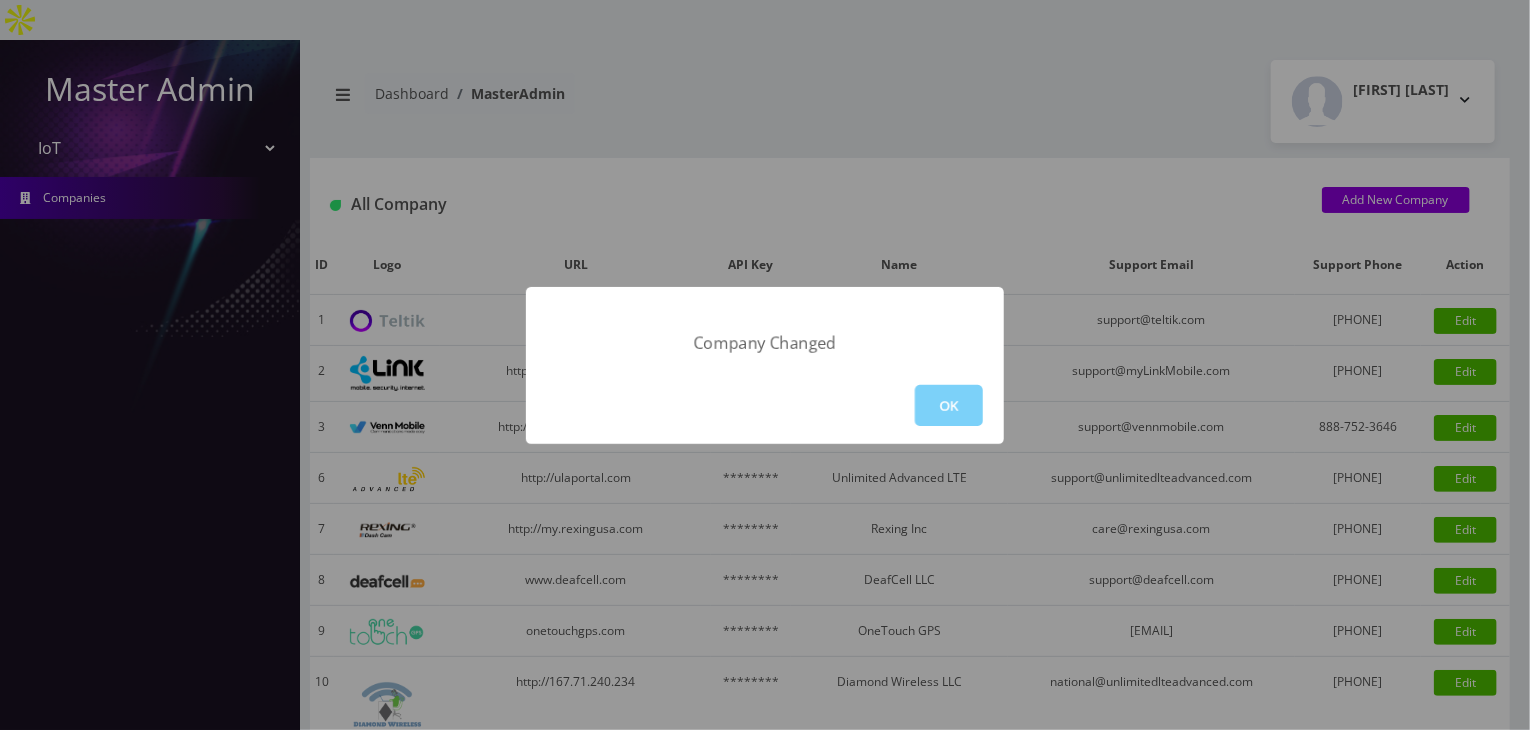 click on "OK" at bounding box center [765, 405] 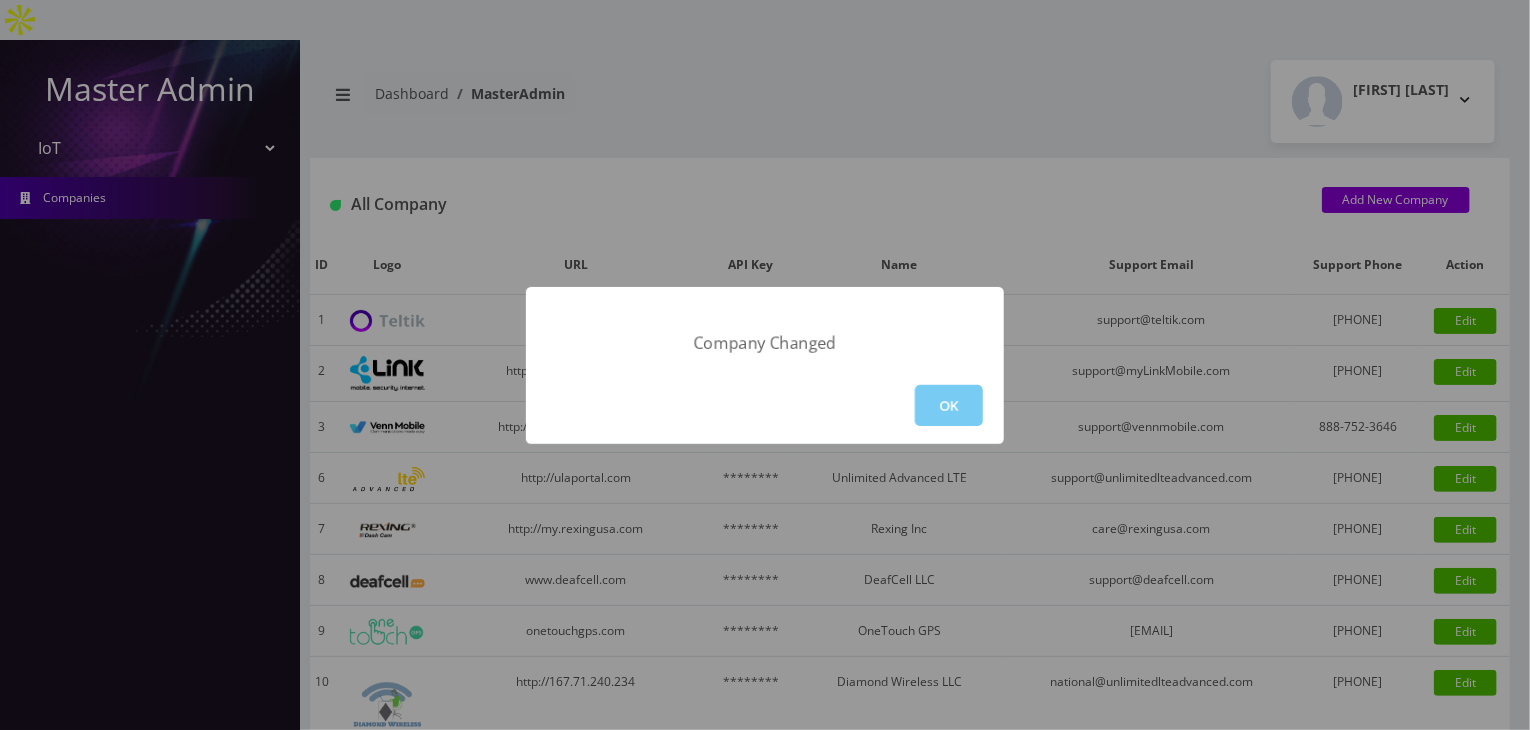 click on "OK" at bounding box center (949, 405) 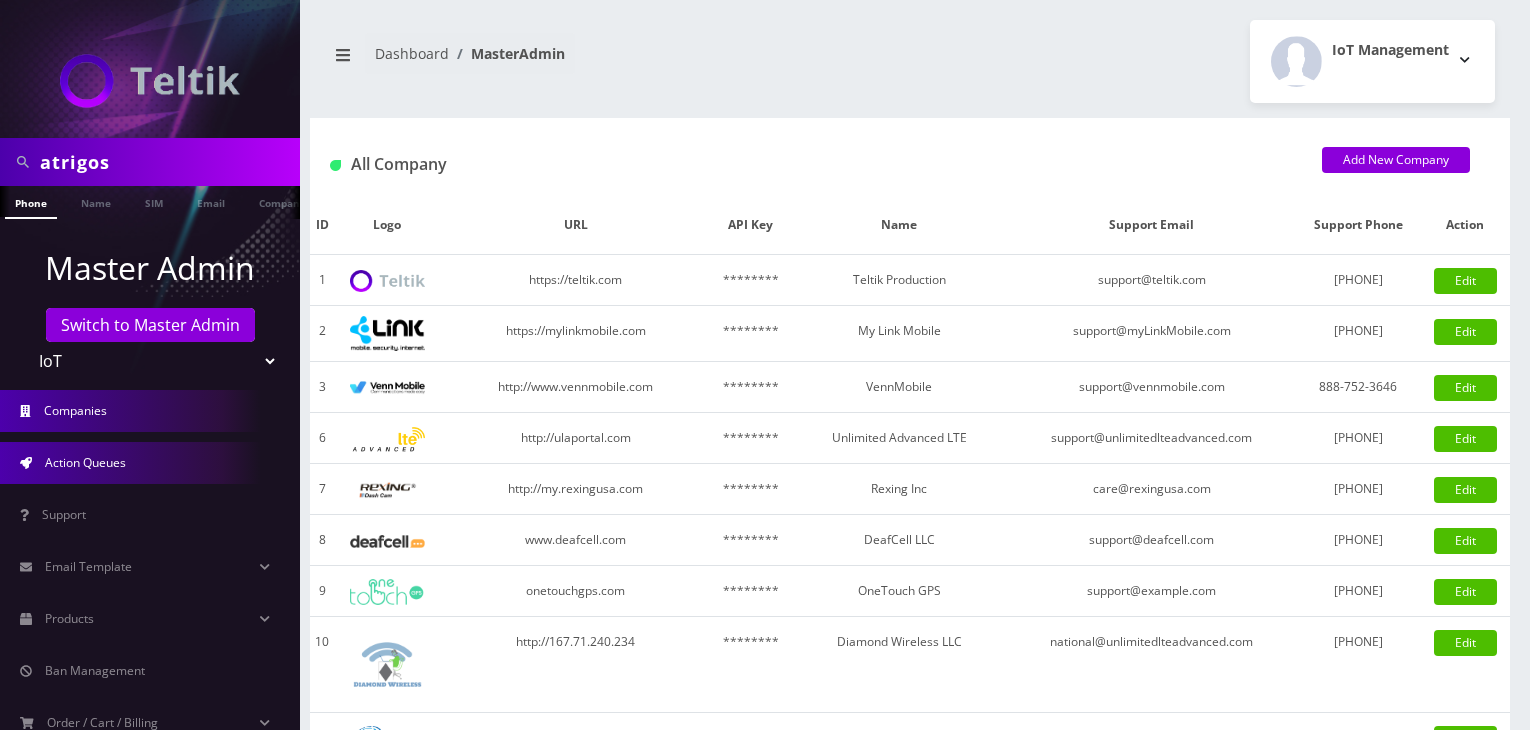 scroll, scrollTop: 0, scrollLeft: 0, axis: both 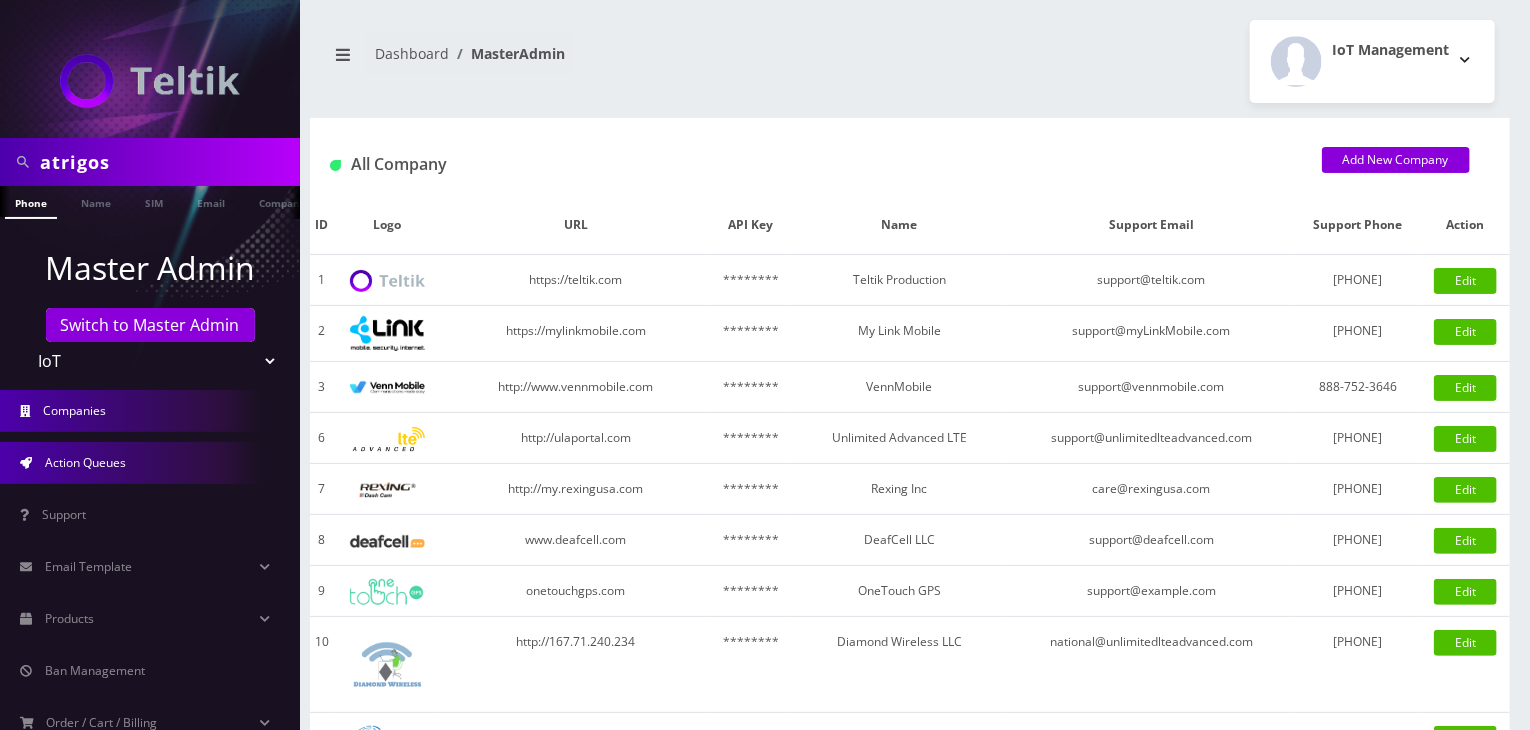 click on "Action Queues" at bounding box center [150, 463] 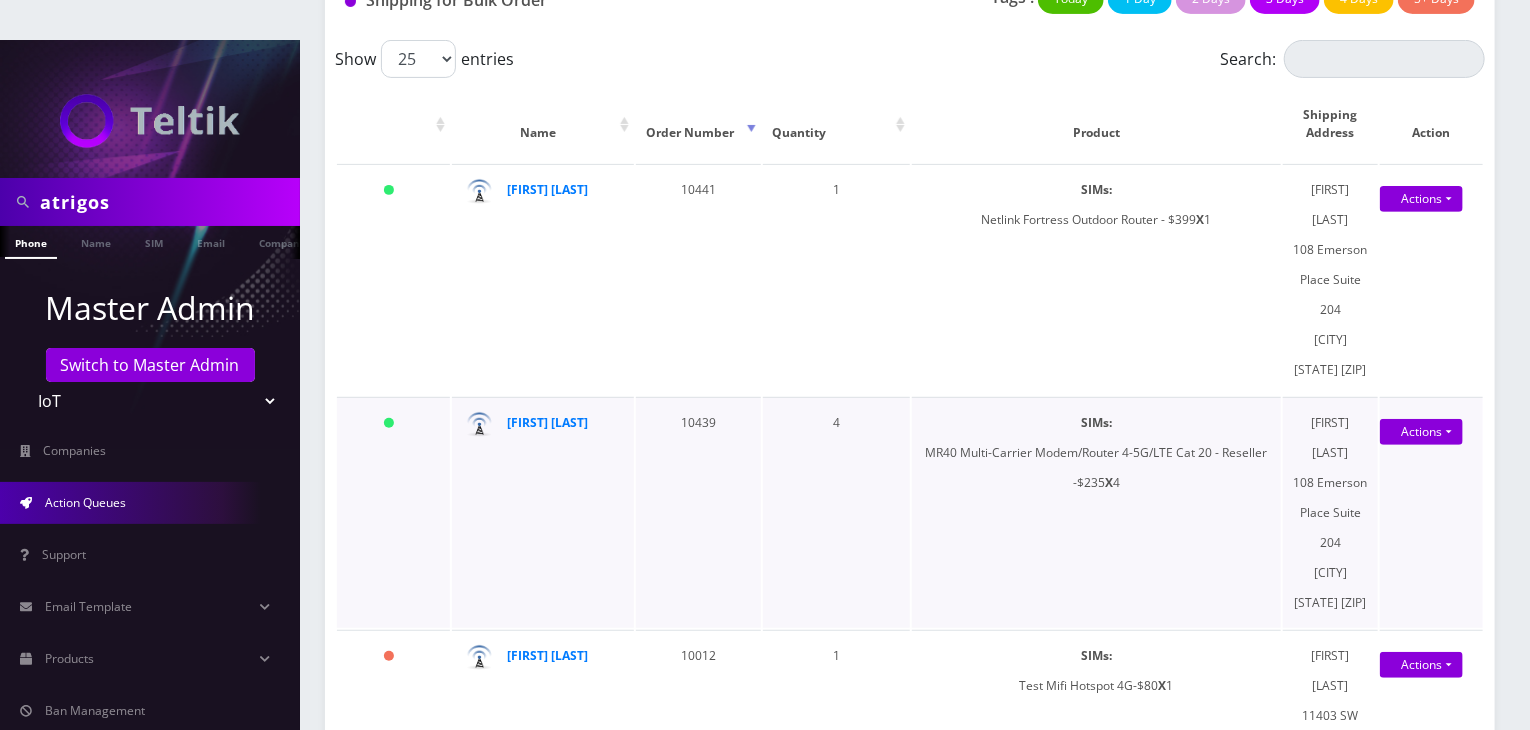 scroll, scrollTop: 300, scrollLeft: 0, axis: vertical 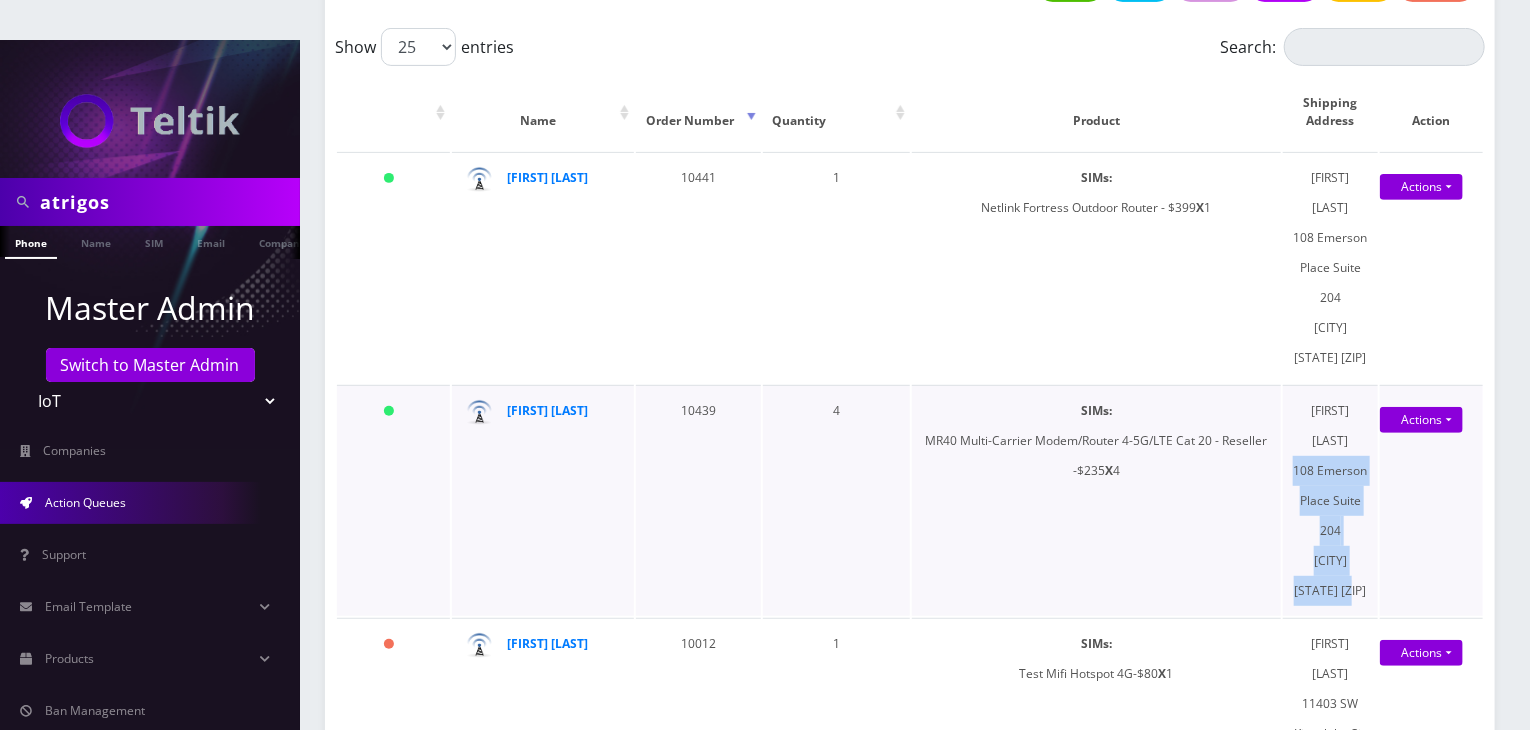 drag, startPoint x: 1288, startPoint y: 426, endPoint x: 1369, endPoint y: 537, distance: 137.41179 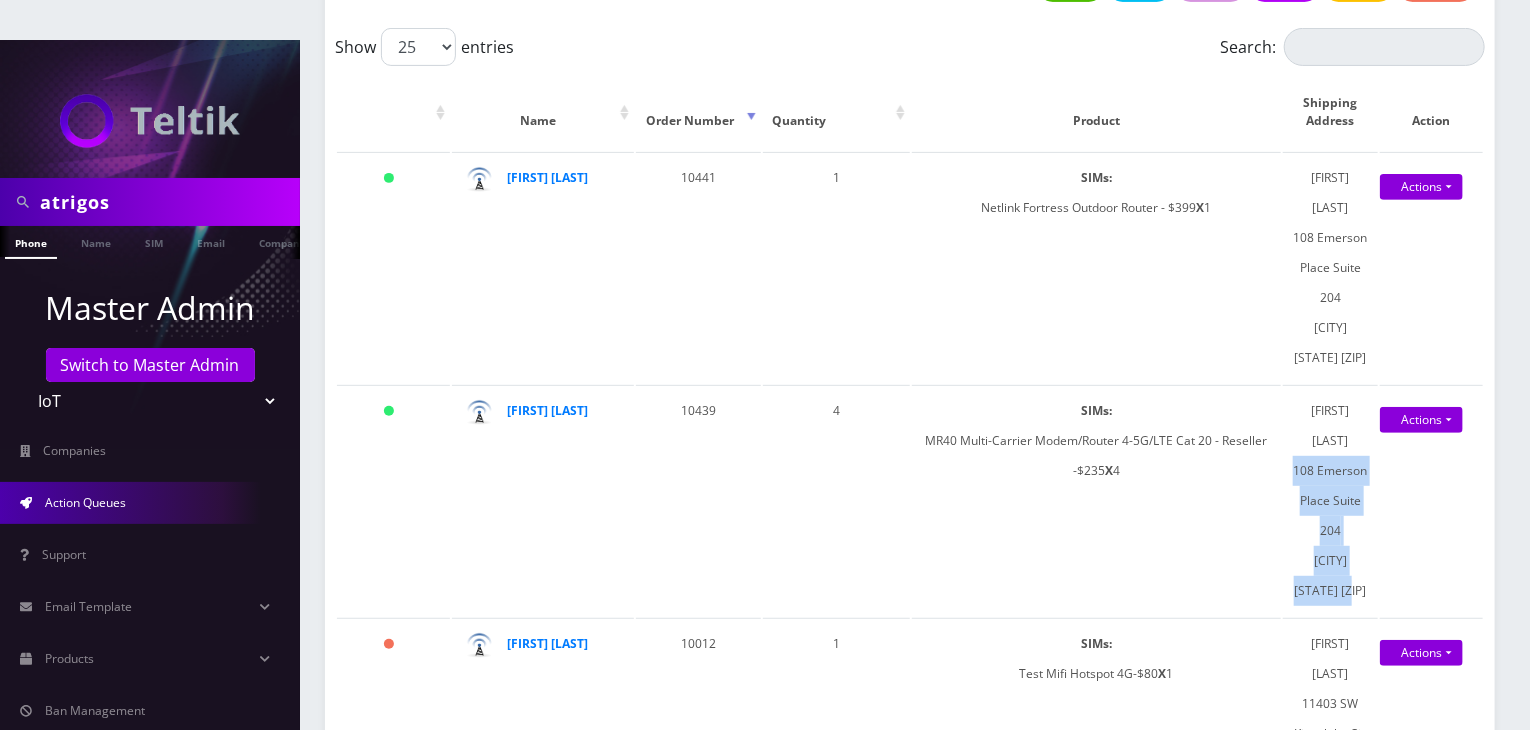 copy on "[NUMBER] [STREET] [SUITE] [CITY] [STATE] [ZIP]" 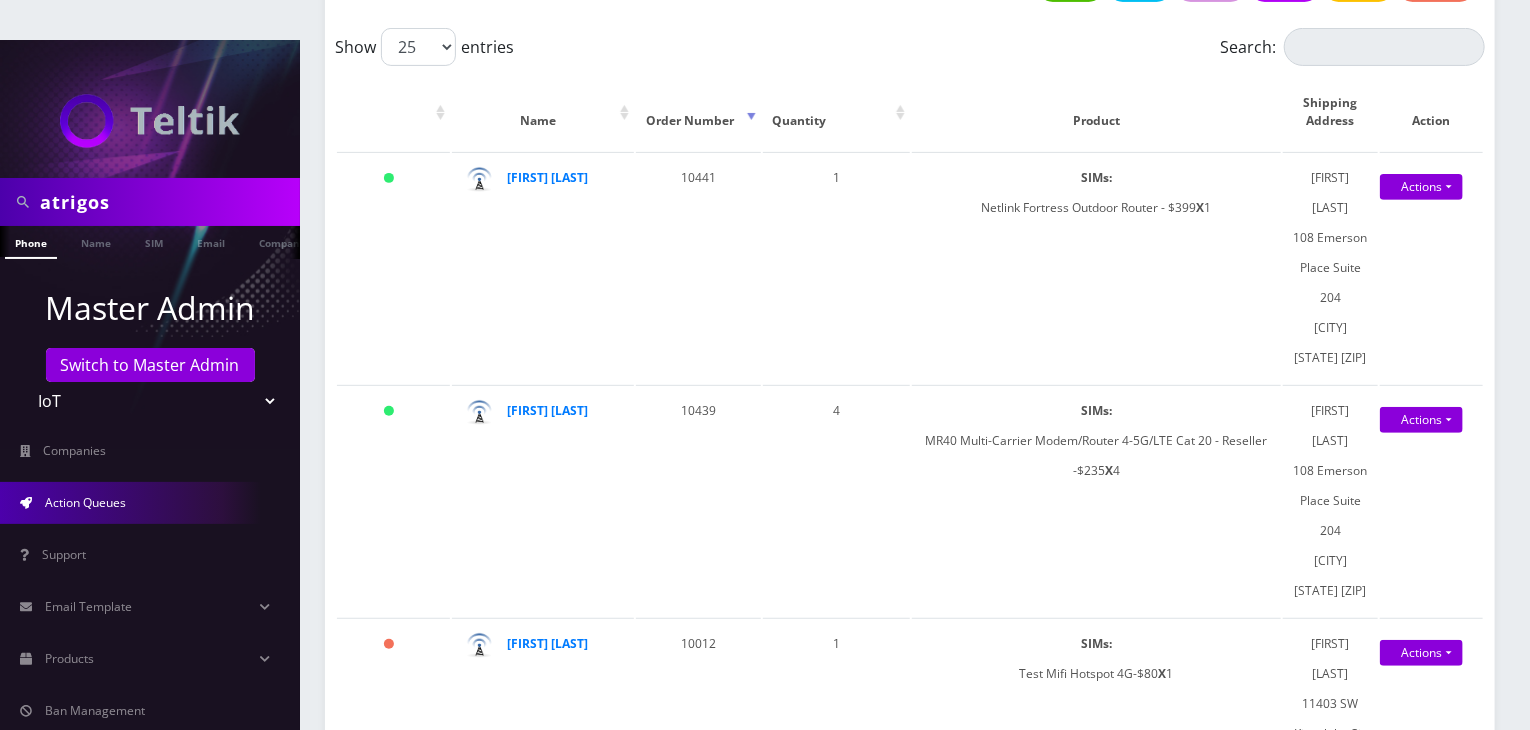 click on "atrigos" at bounding box center [150, 202] 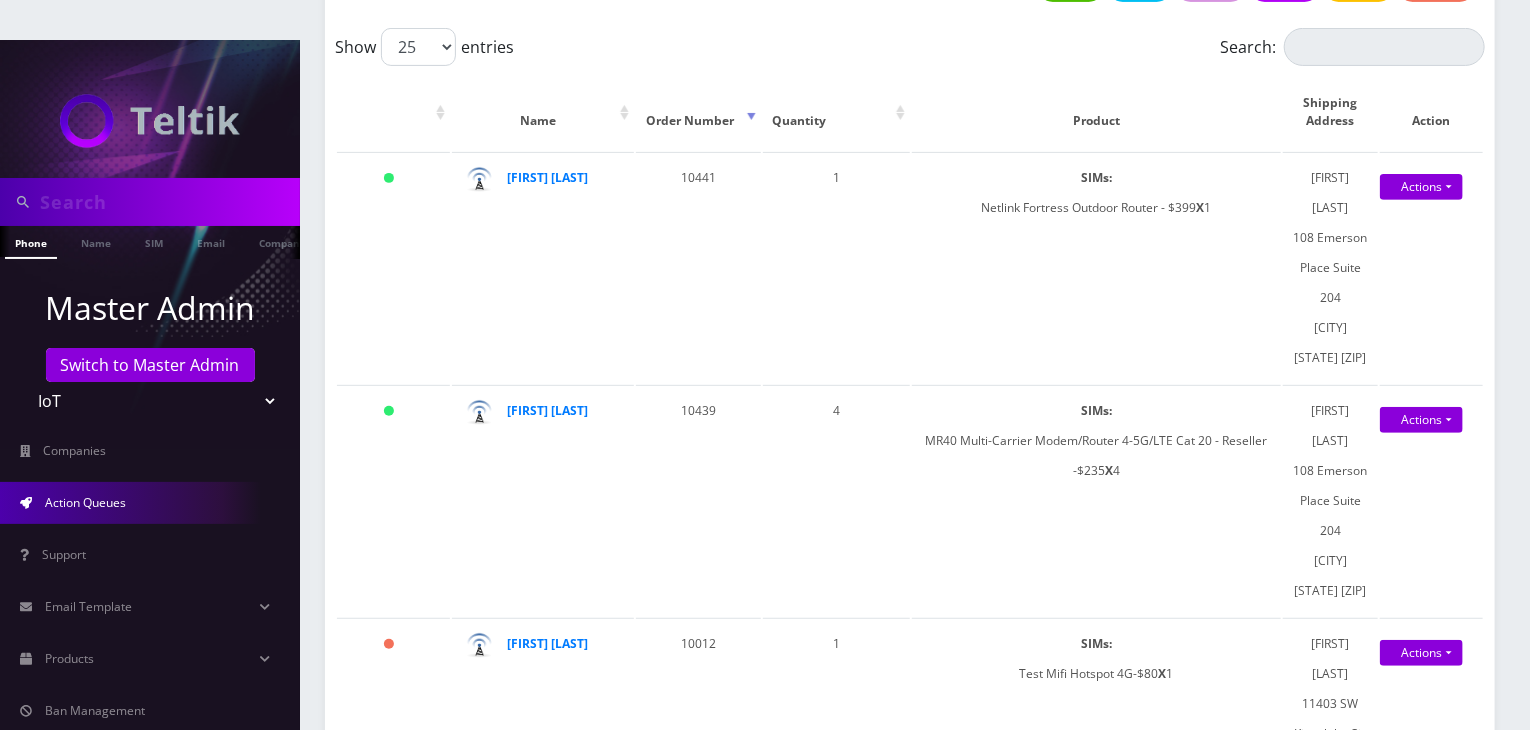 click at bounding box center (167, 202) 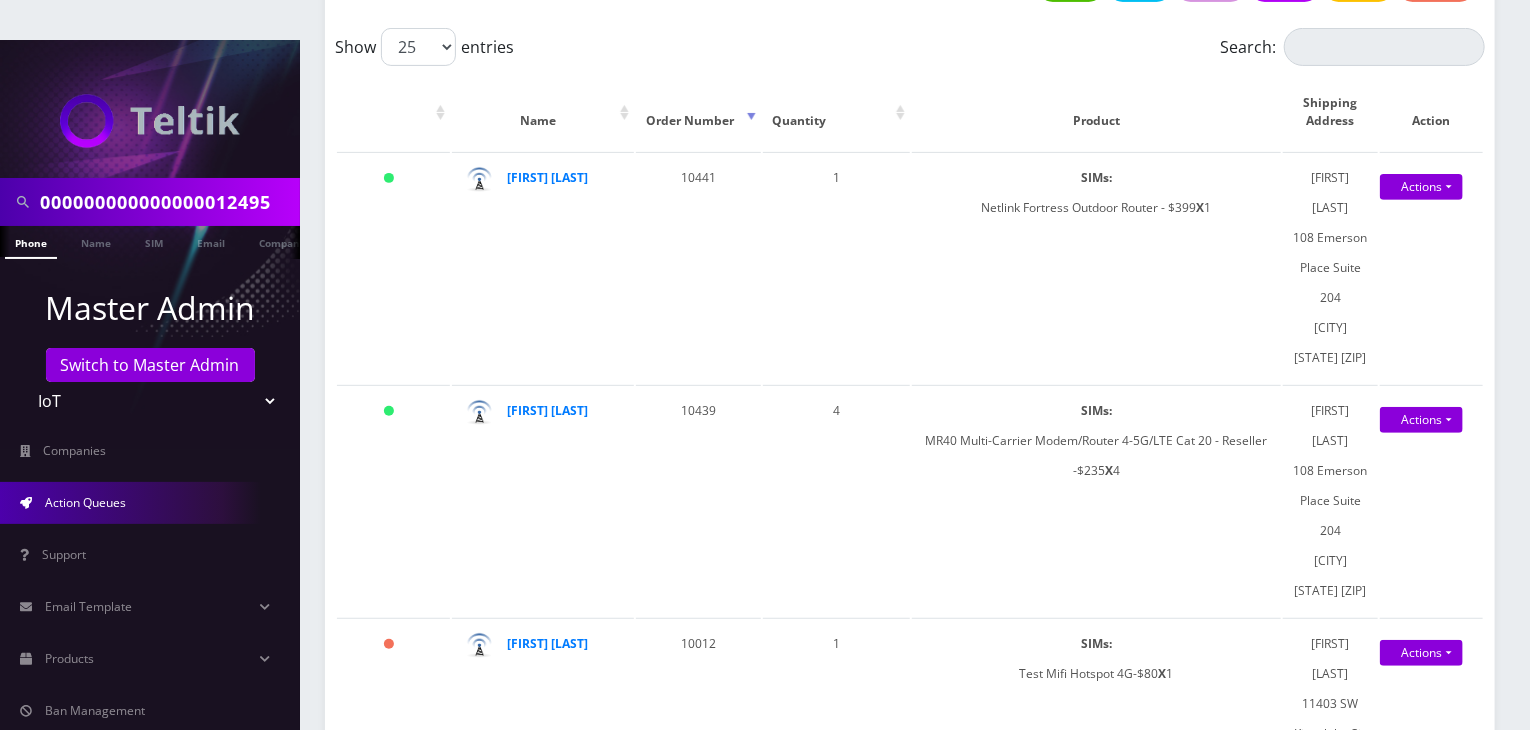 click on "000000000000000012495" at bounding box center (167, 202) 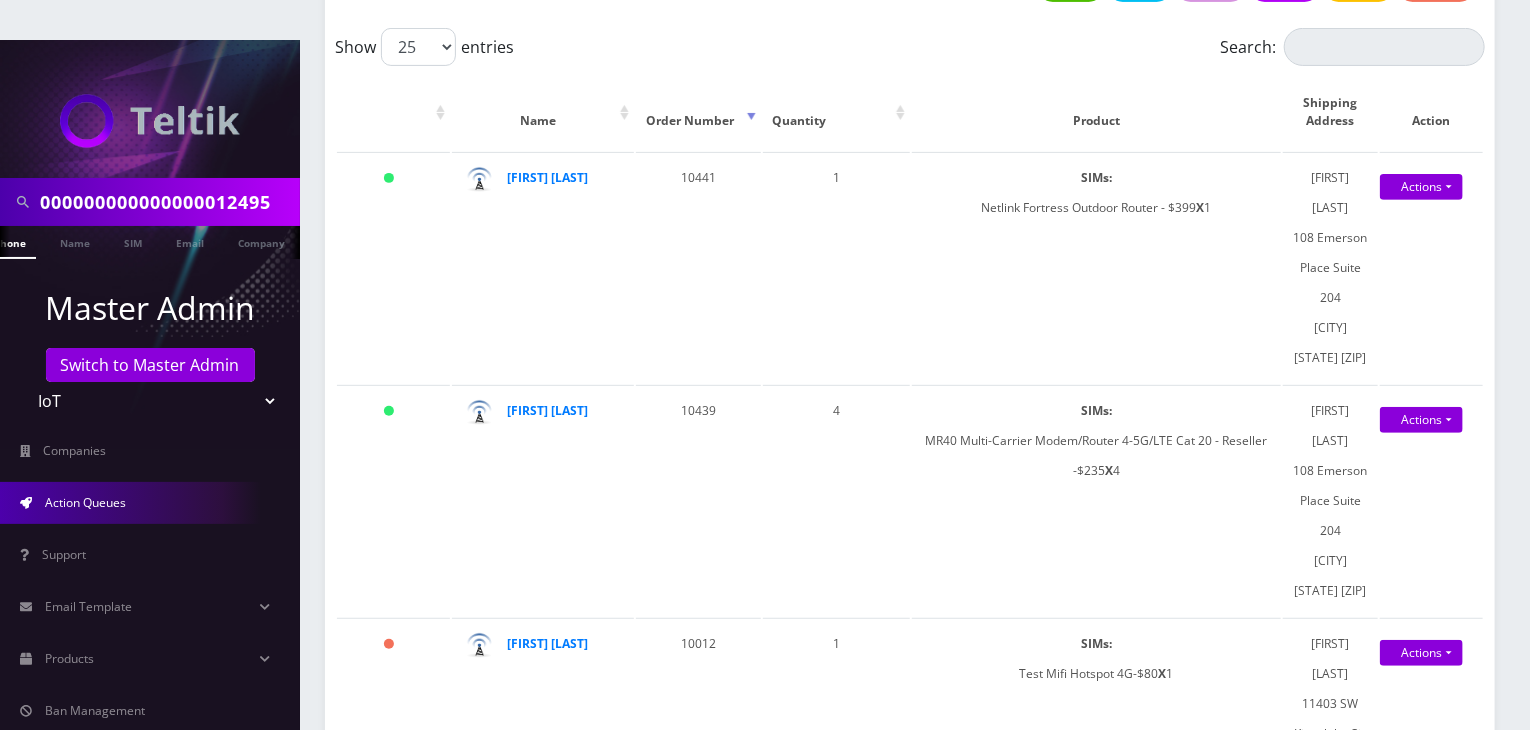 scroll, scrollTop: 0, scrollLeft: 26, axis: horizontal 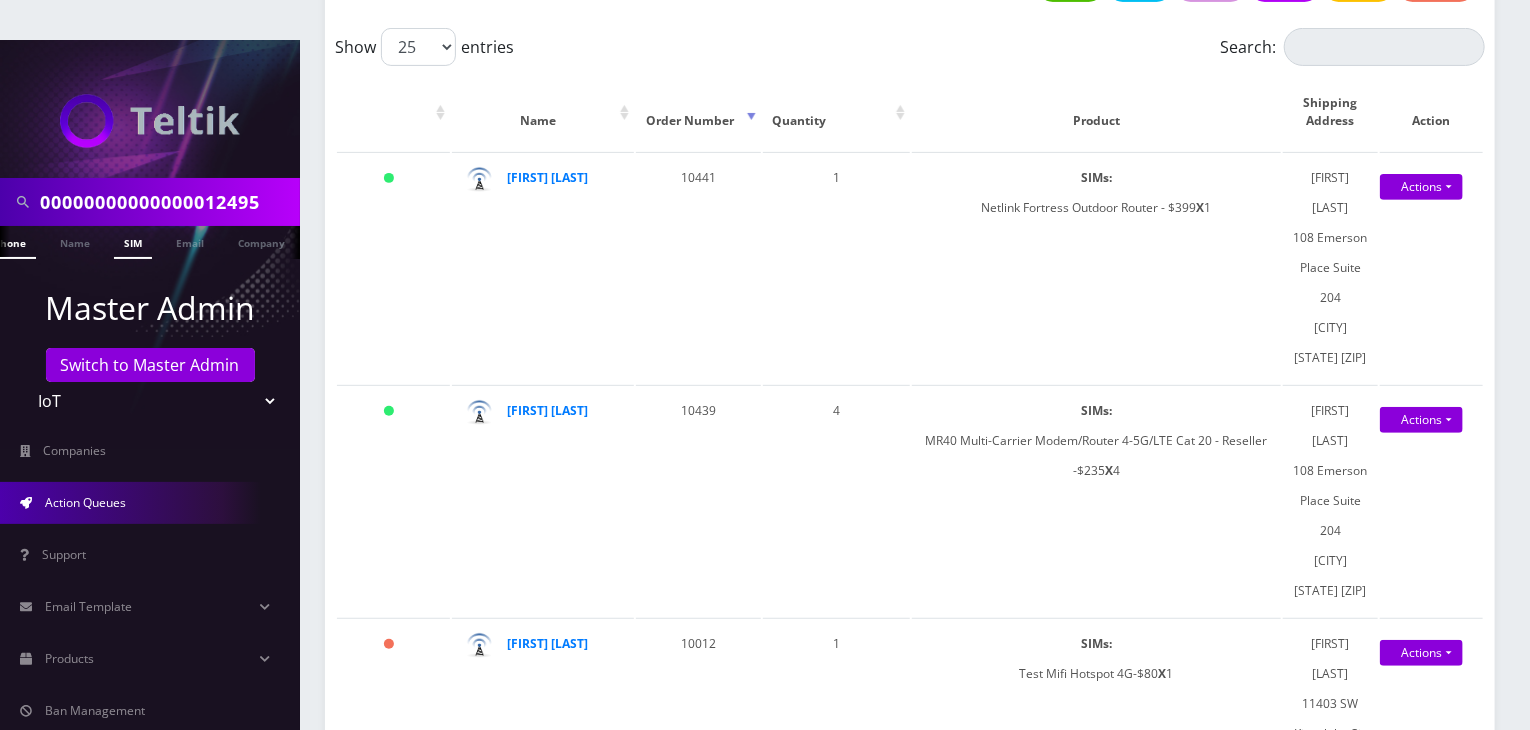 type on "00000000000000012495" 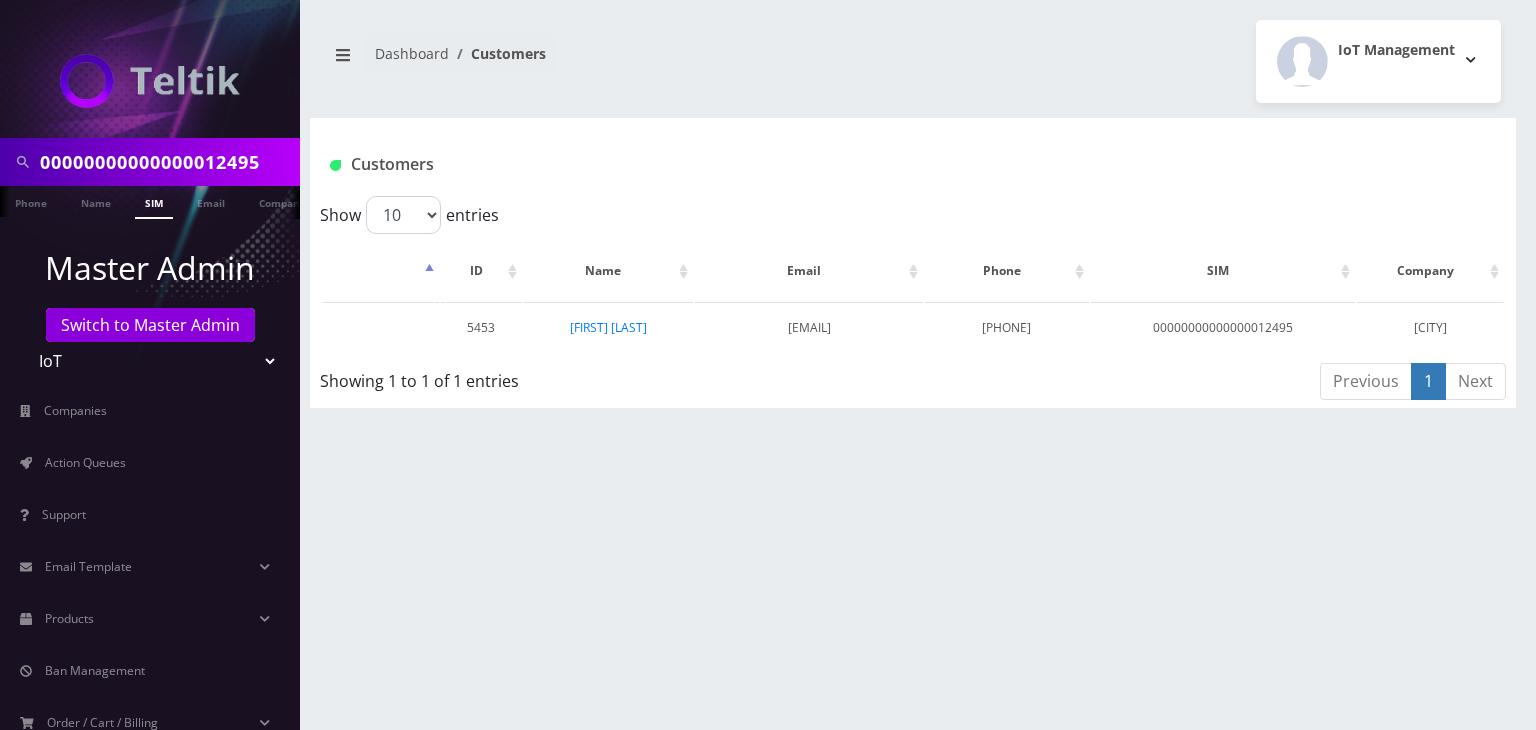 scroll, scrollTop: 0, scrollLeft: 0, axis: both 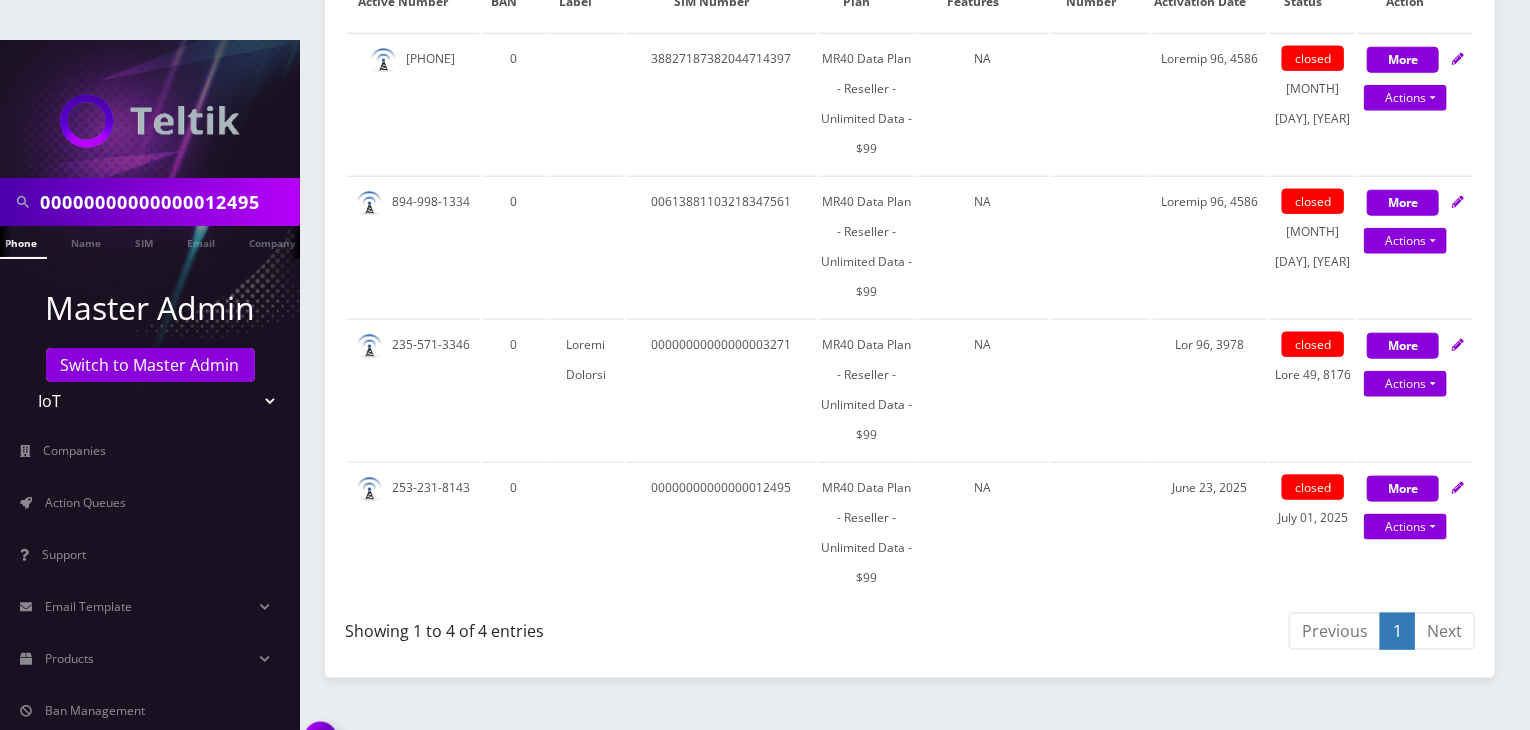 drag, startPoint x: 269, startPoint y: 161, endPoint x: 0, endPoint y: 149, distance: 269.26752 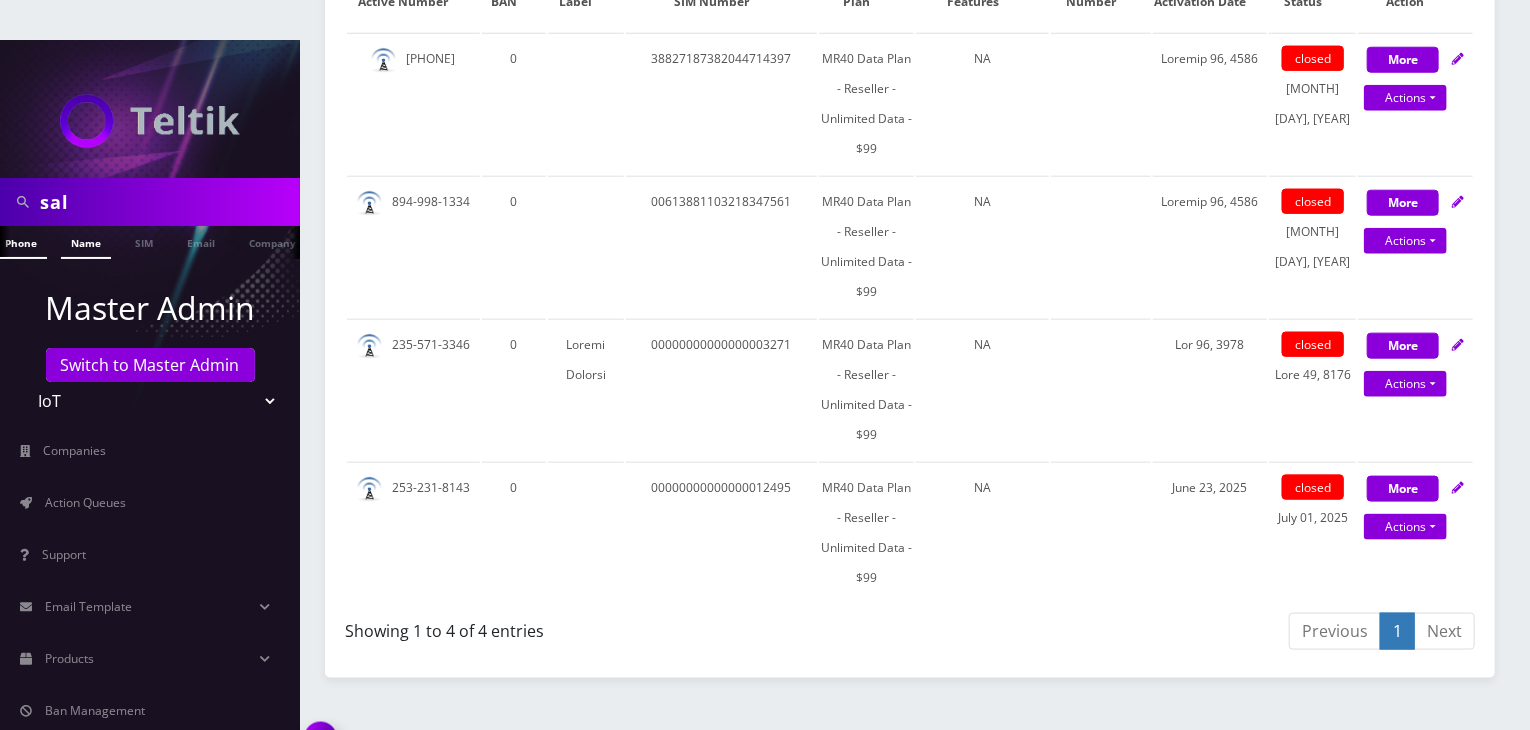 type on "sal" 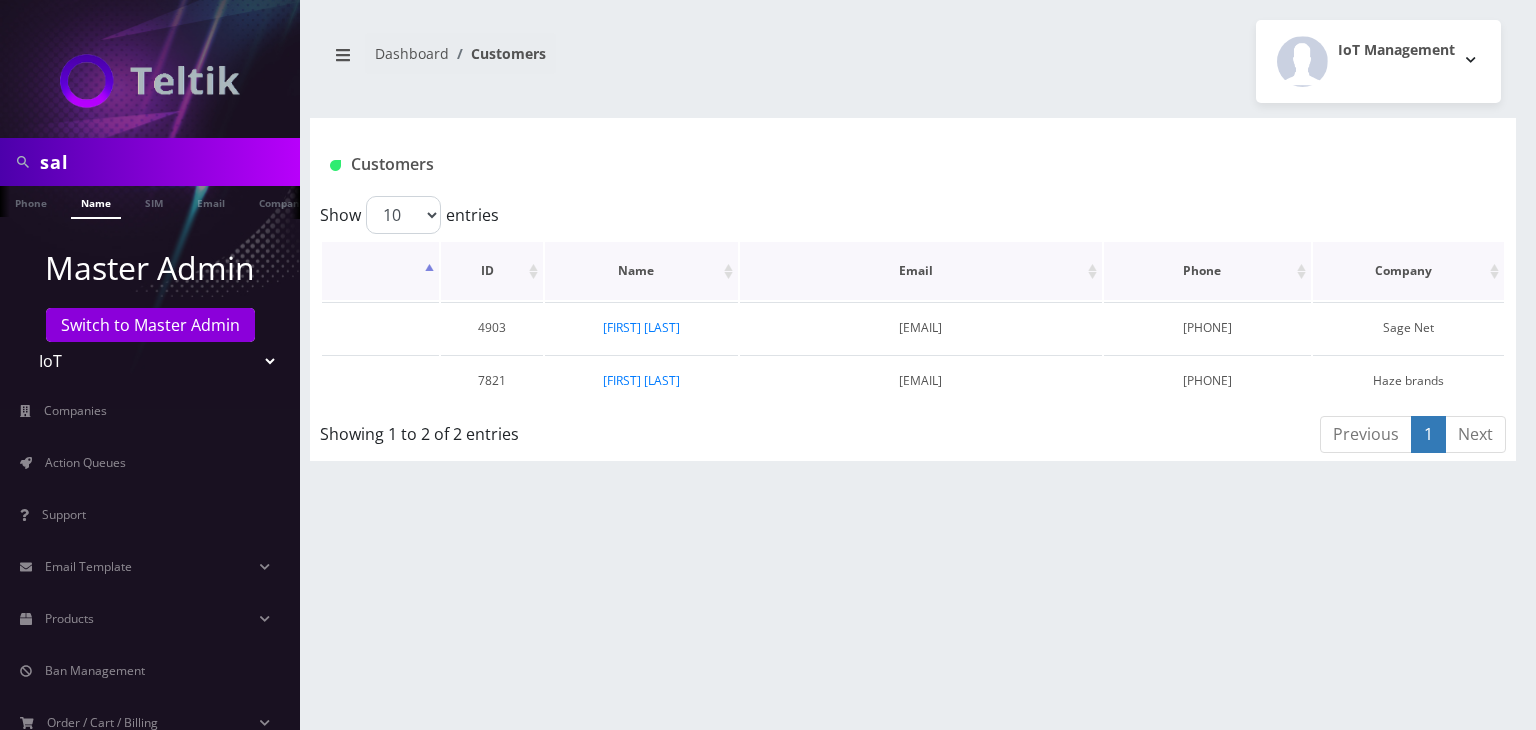scroll, scrollTop: 0, scrollLeft: 0, axis: both 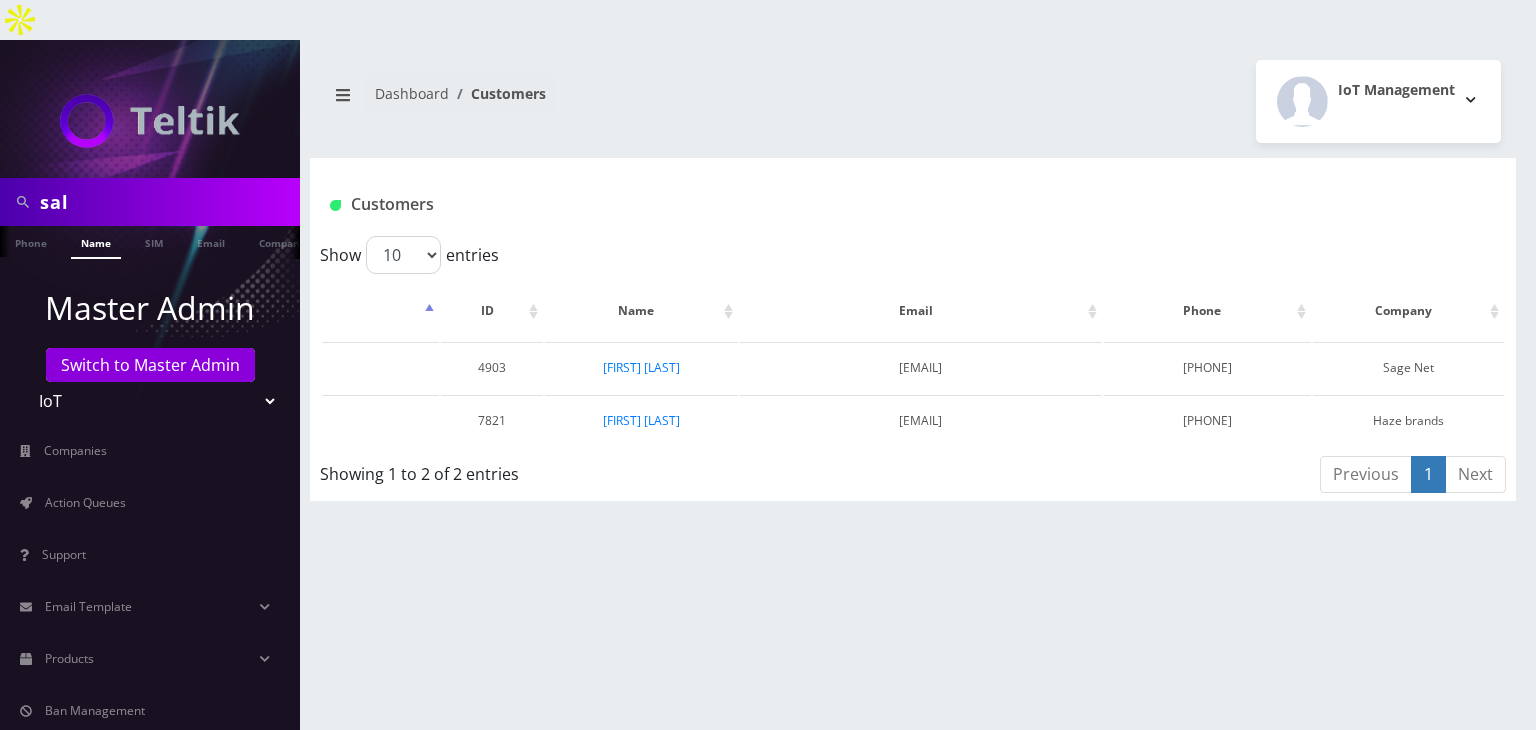 drag, startPoint x: 137, startPoint y: 164, endPoint x: 0, endPoint y: 141, distance: 138.91724 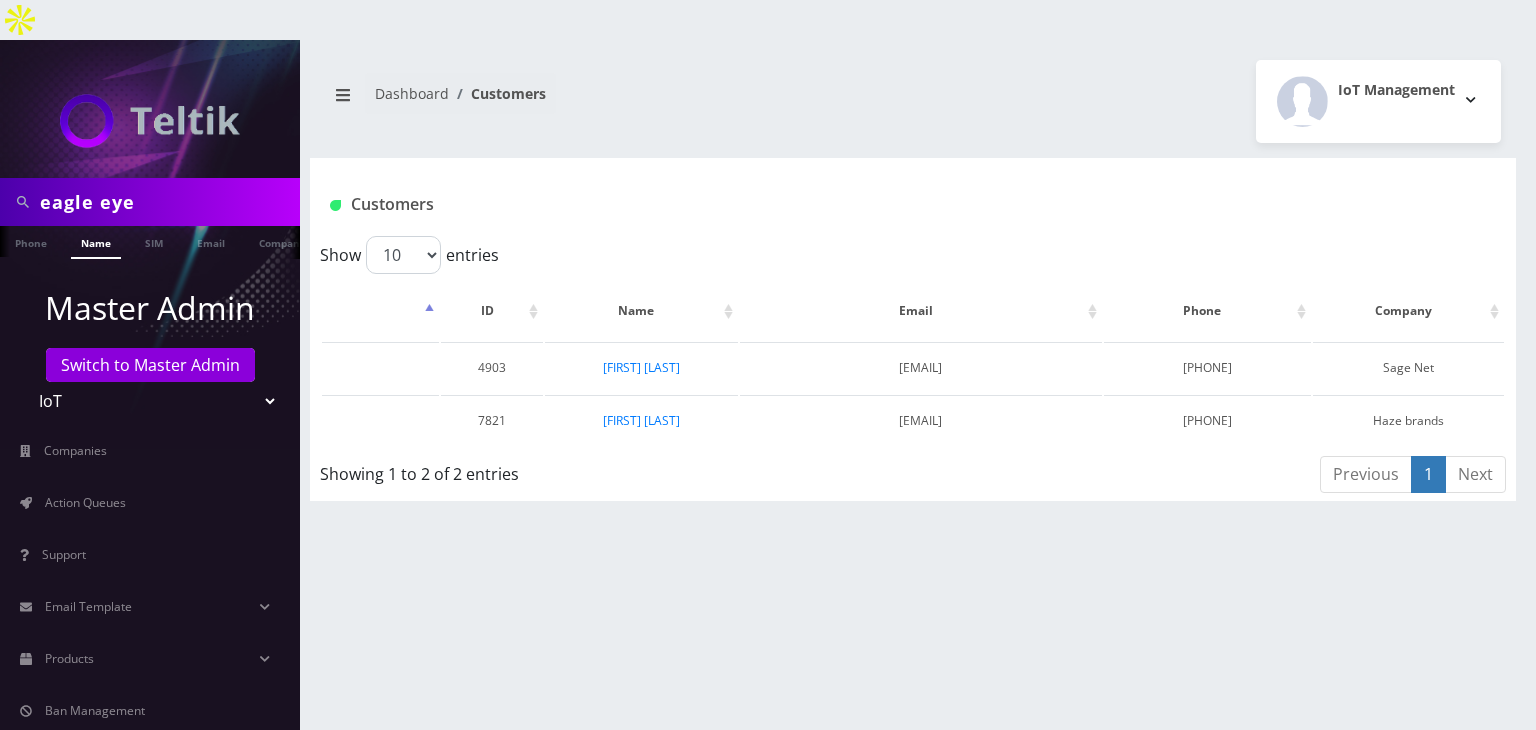 type on "eagle eye" 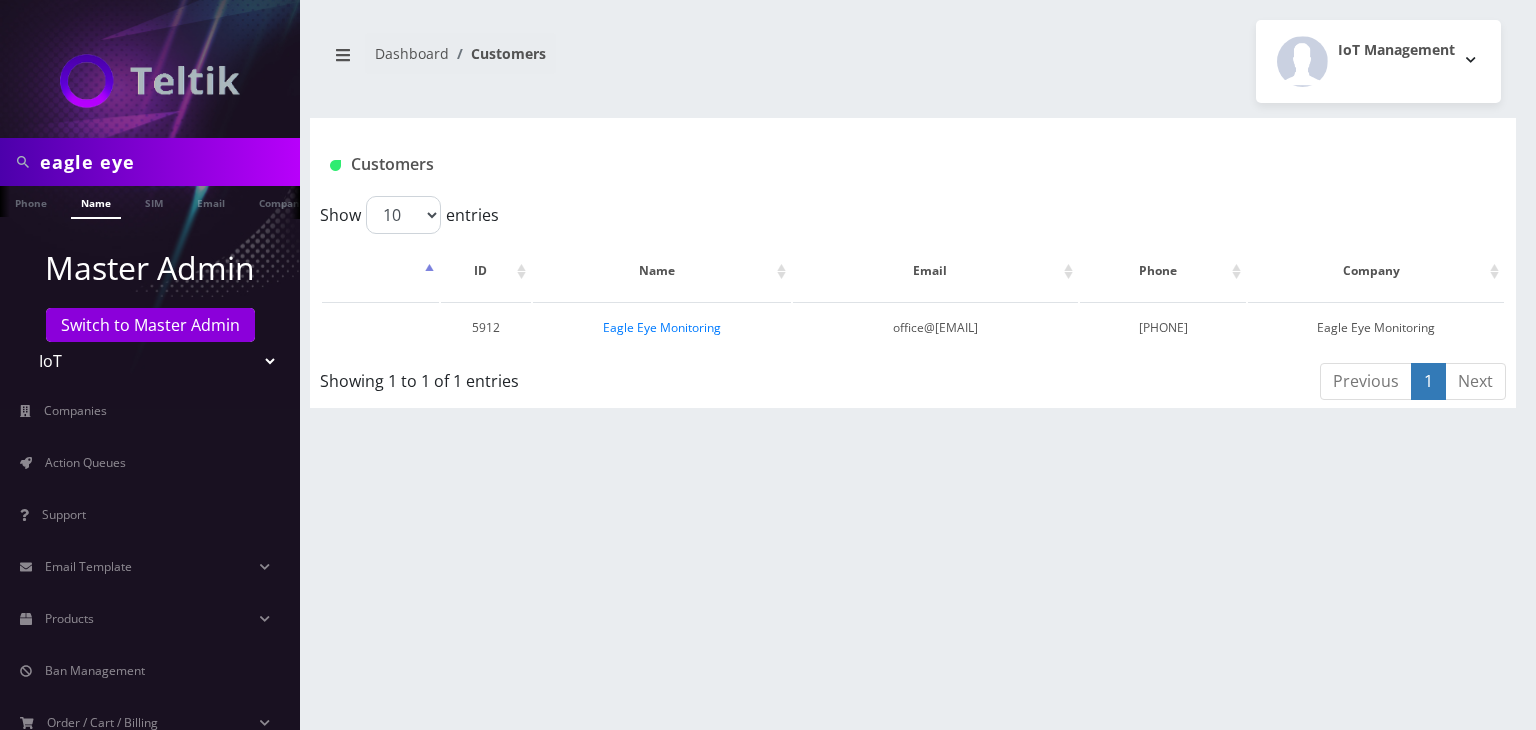 scroll, scrollTop: 0, scrollLeft: 0, axis: both 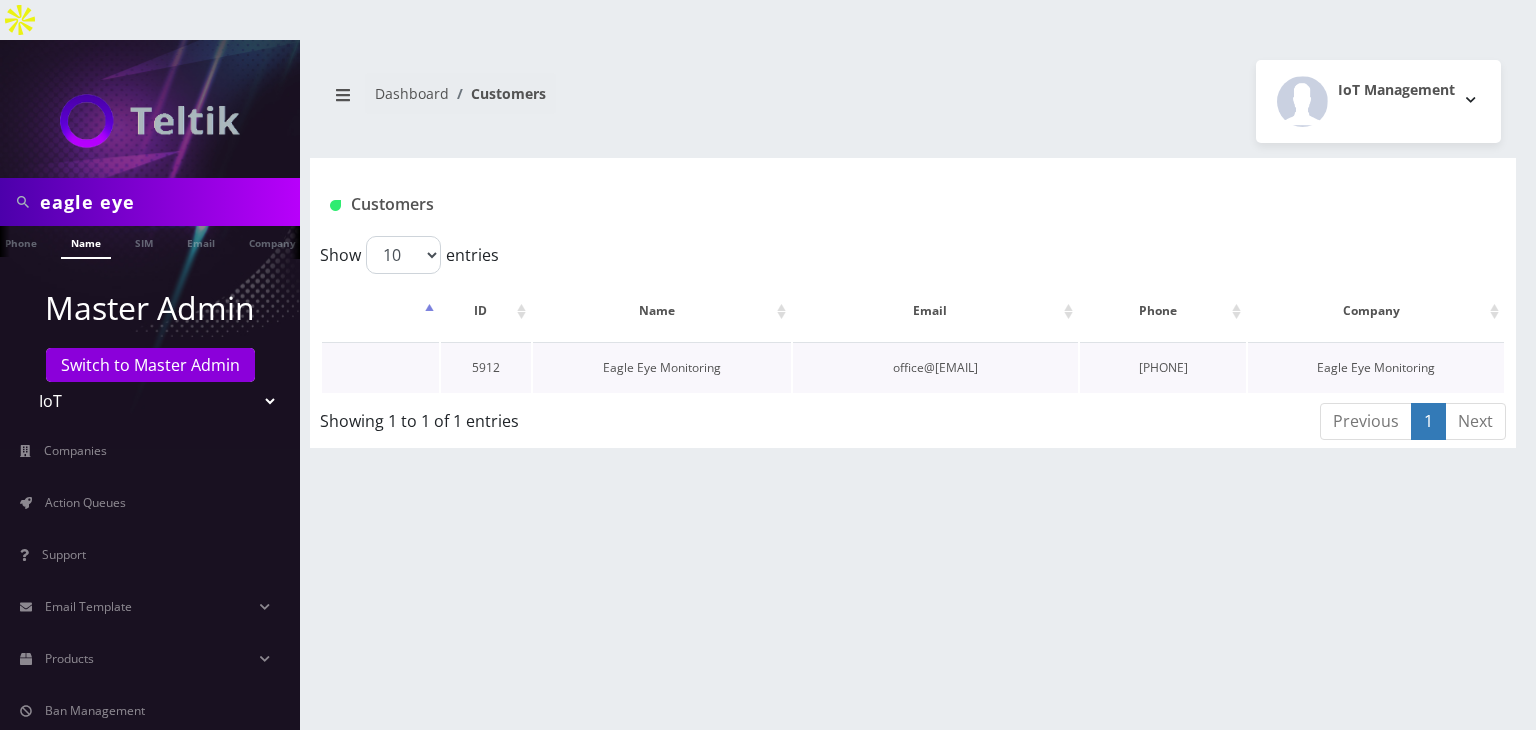 click on "Eagle Eye Monitoring" at bounding box center [662, 367] 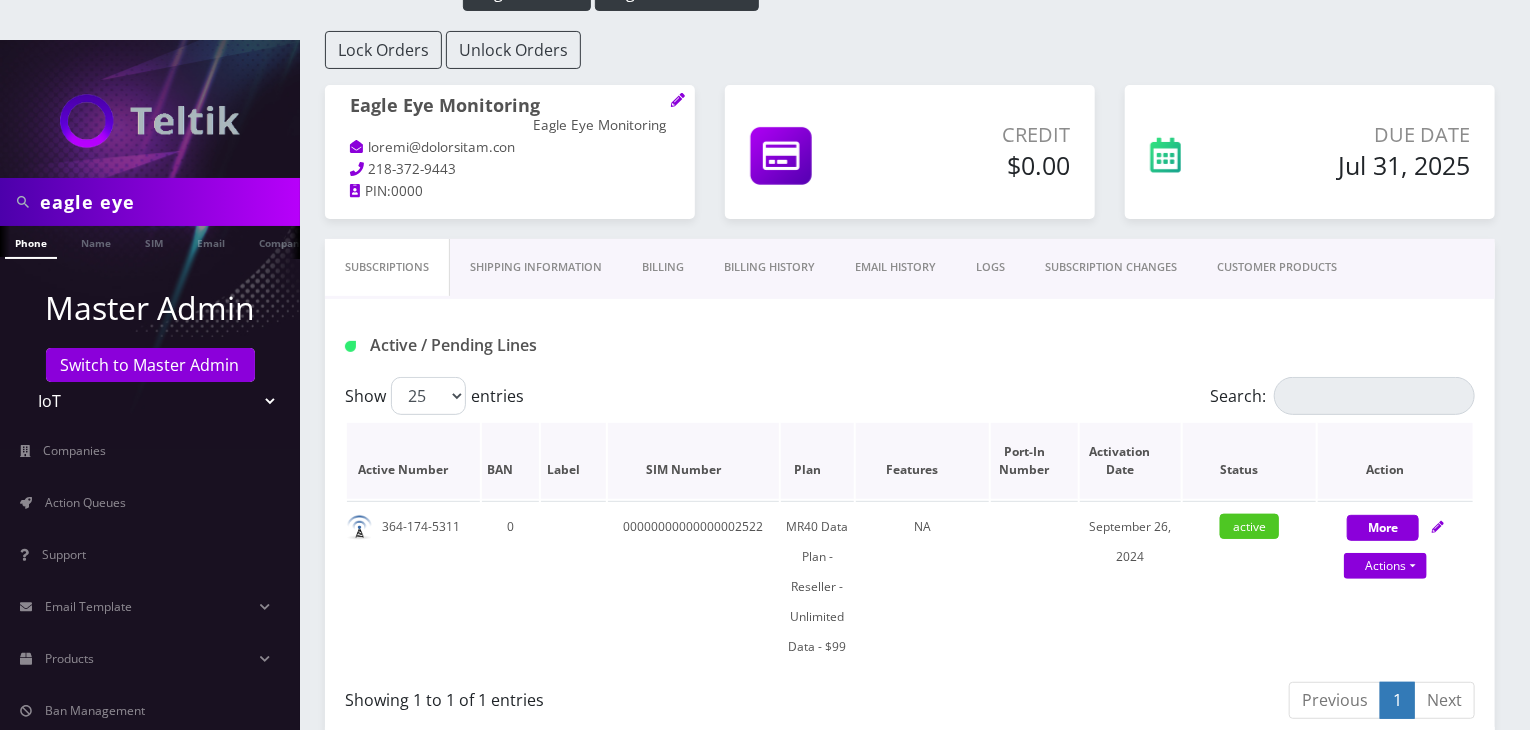 scroll, scrollTop: 100, scrollLeft: 0, axis: vertical 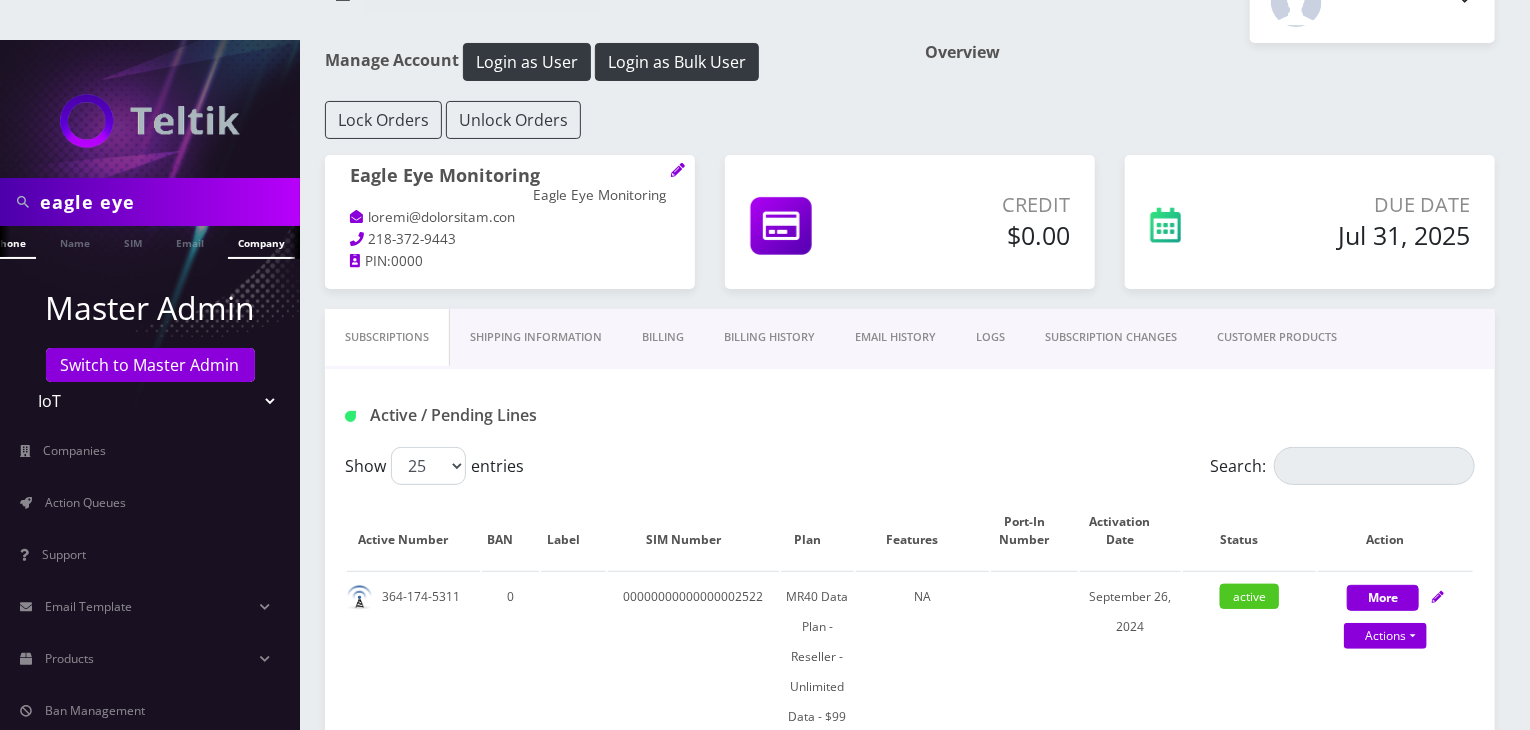 click on "Company" at bounding box center [261, 242] 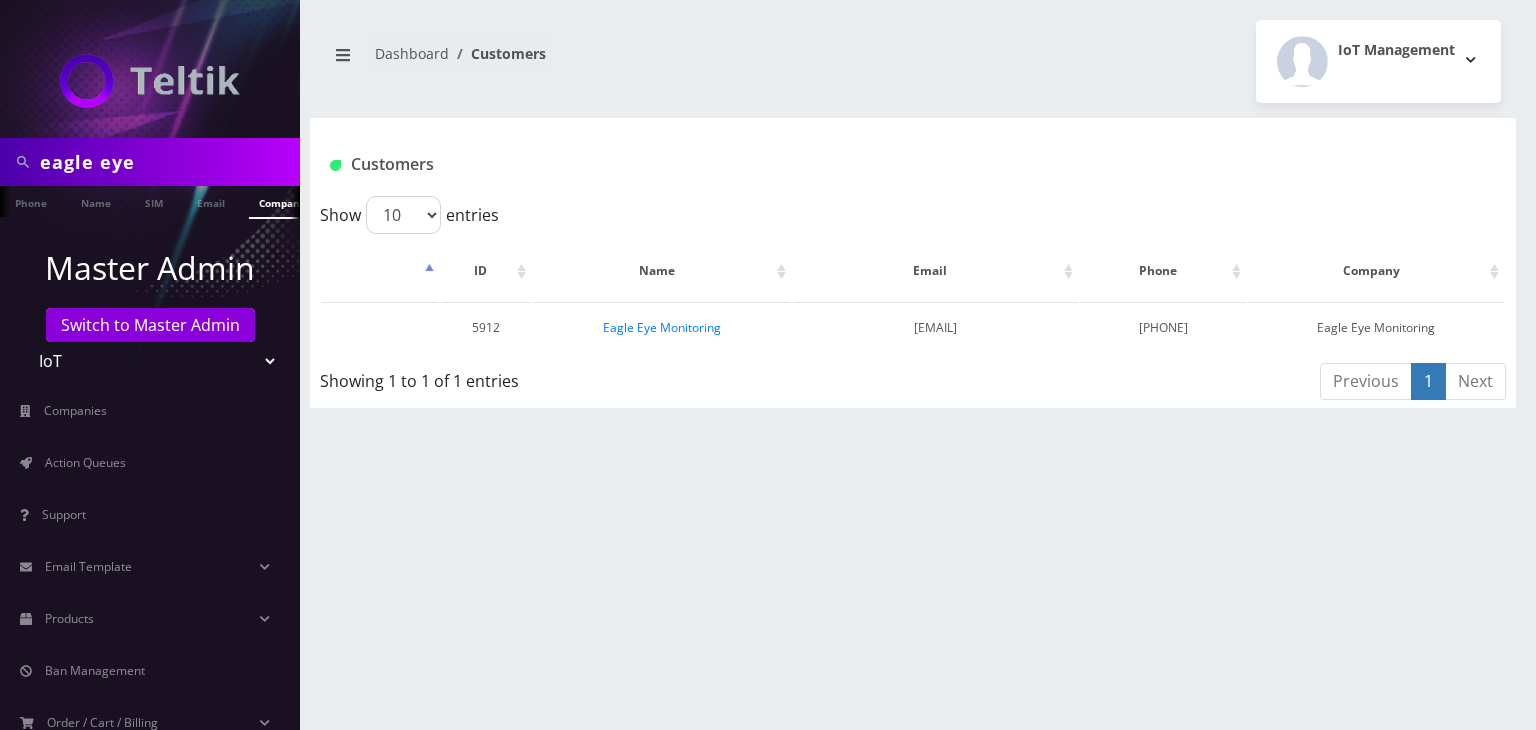 scroll, scrollTop: 0, scrollLeft: 0, axis: both 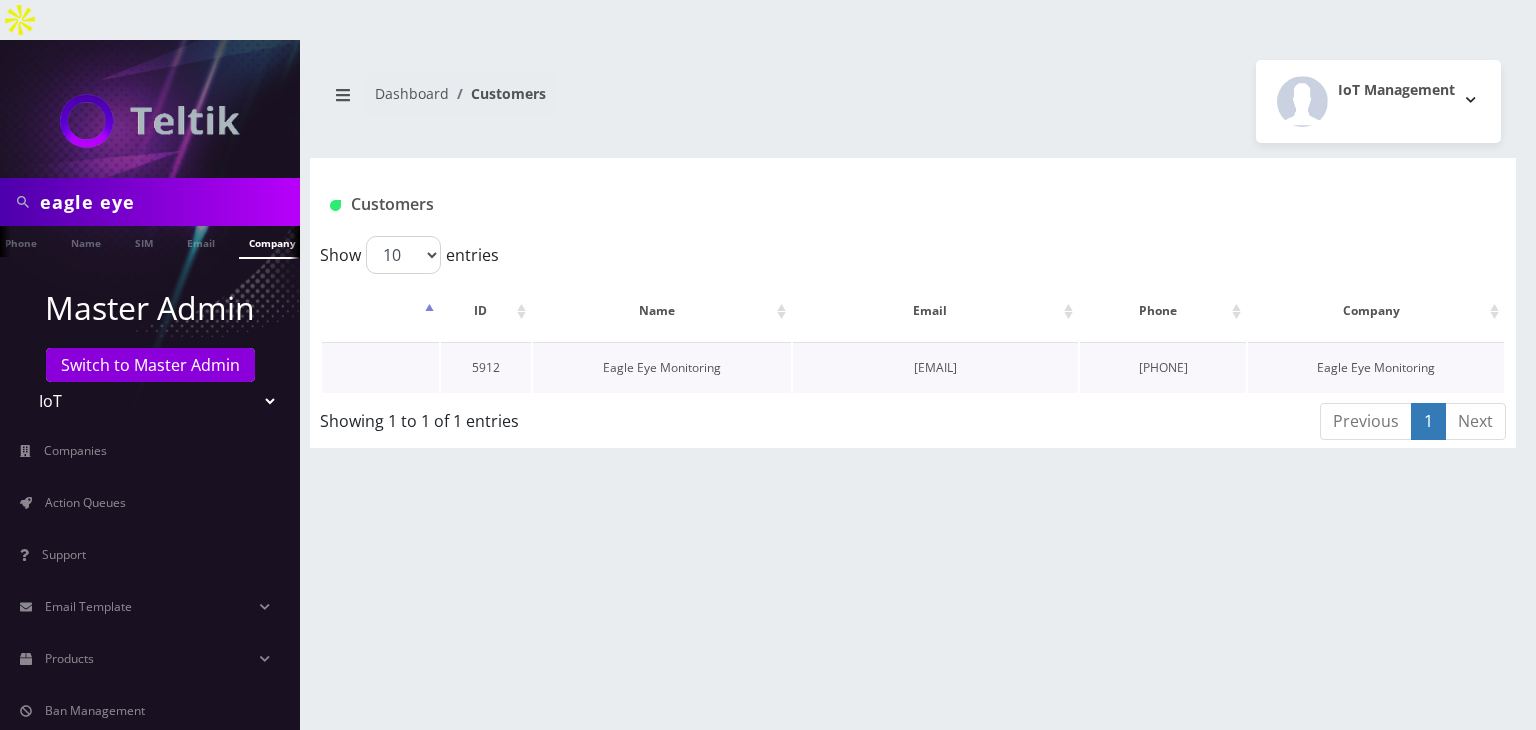 click on "Eagle Eye Monitoring" at bounding box center (662, 367) 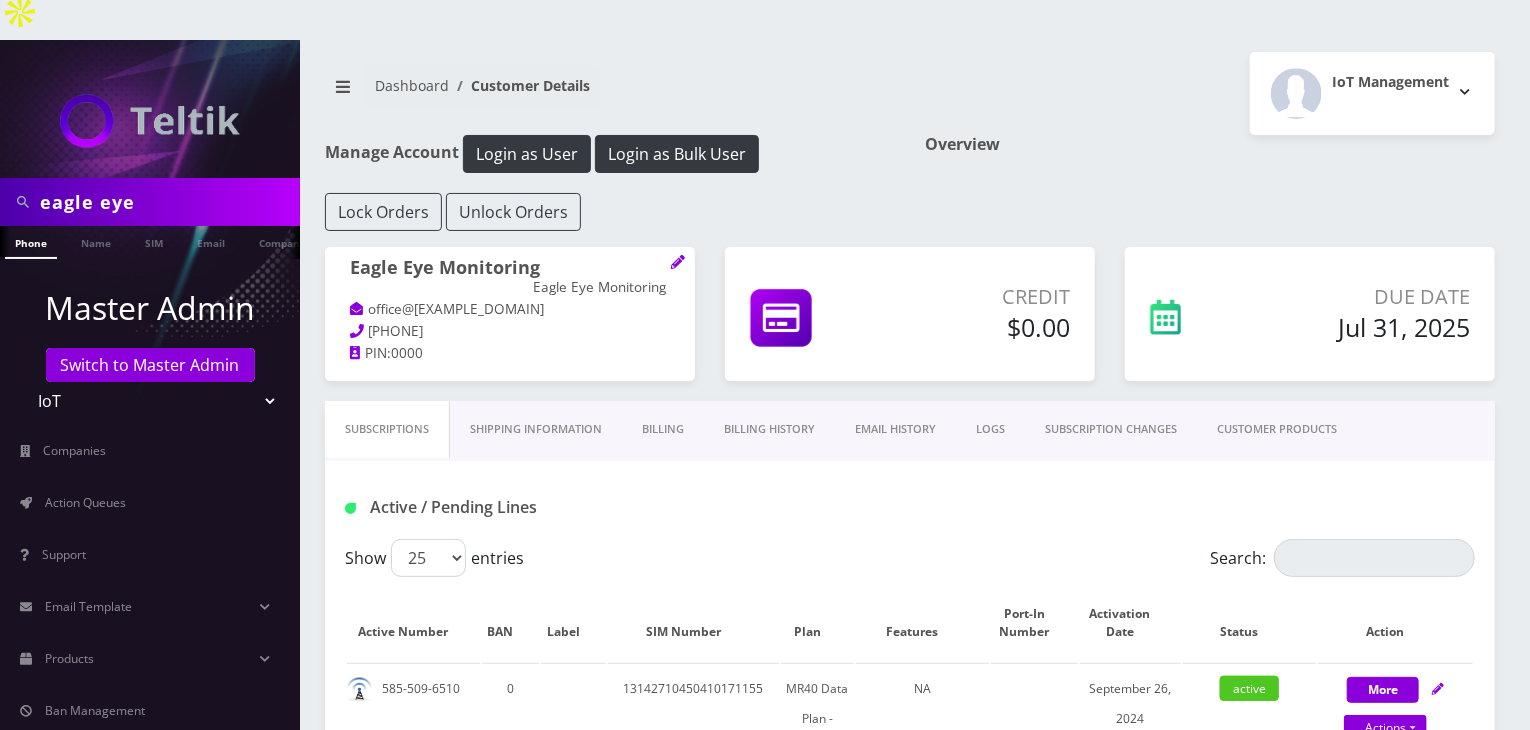 scroll, scrollTop: 0, scrollLeft: 0, axis: both 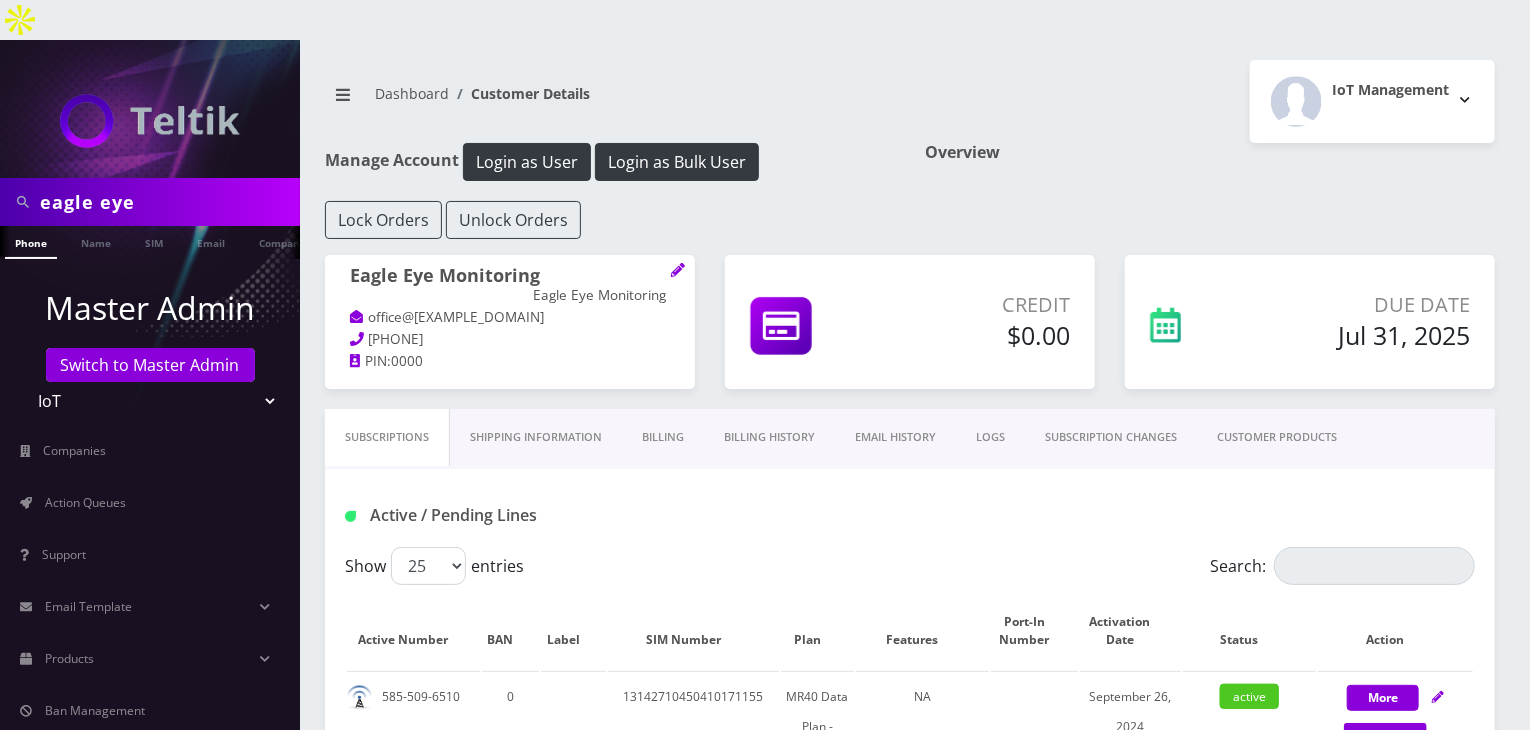 click on "Billing History" at bounding box center [769, 437] 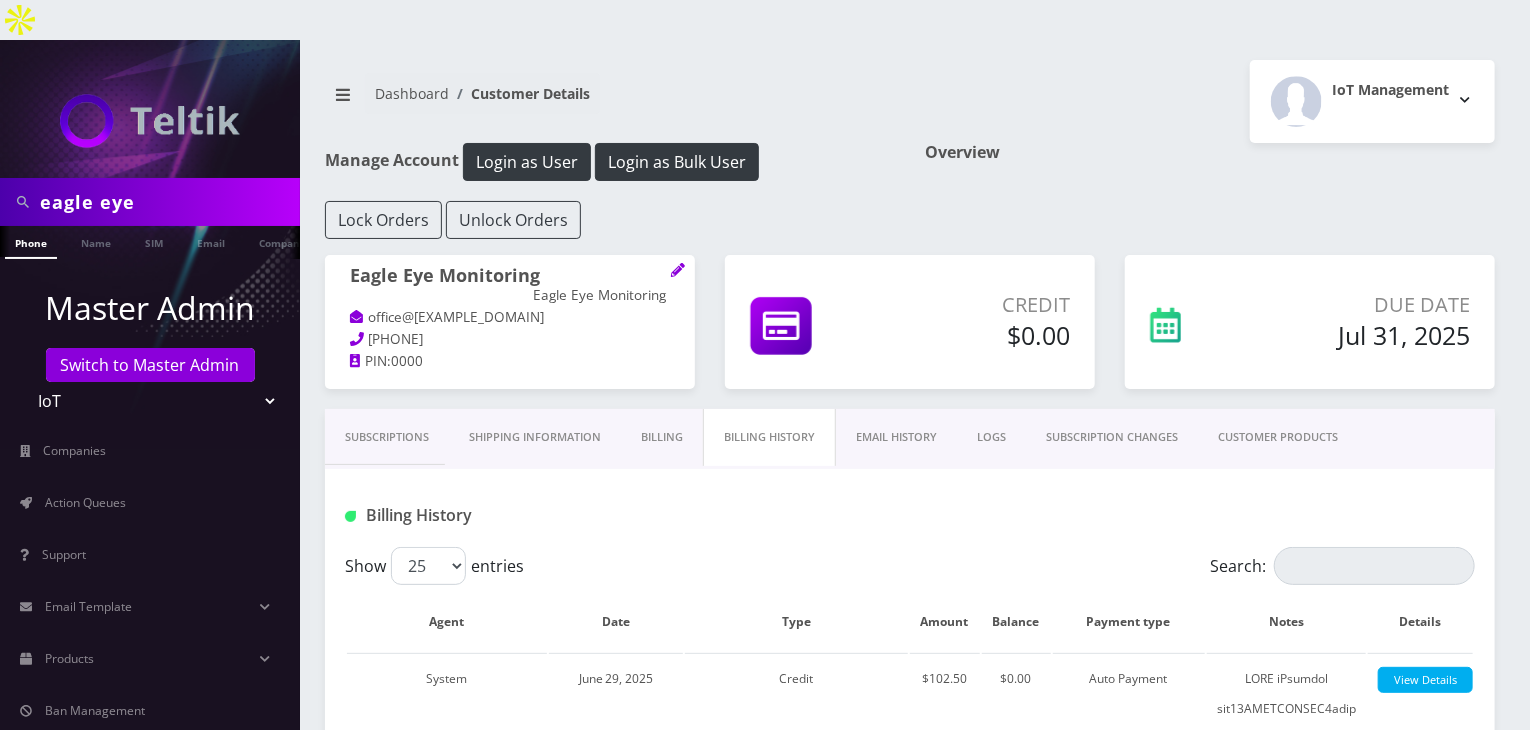 click on "Billing" at bounding box center (662, 437) 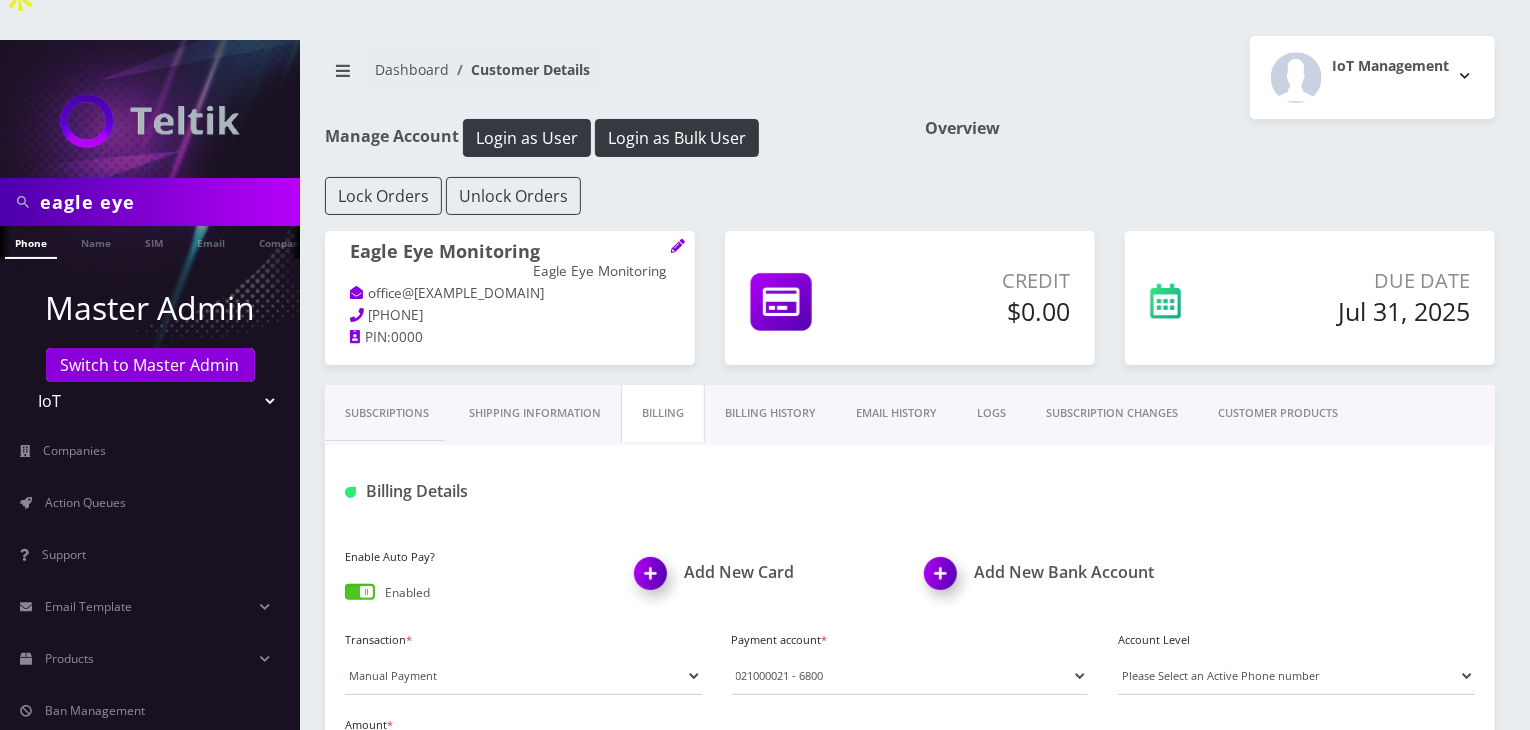 scroll, scrollTop: 200, scrollLeft: 0, axis: vertical 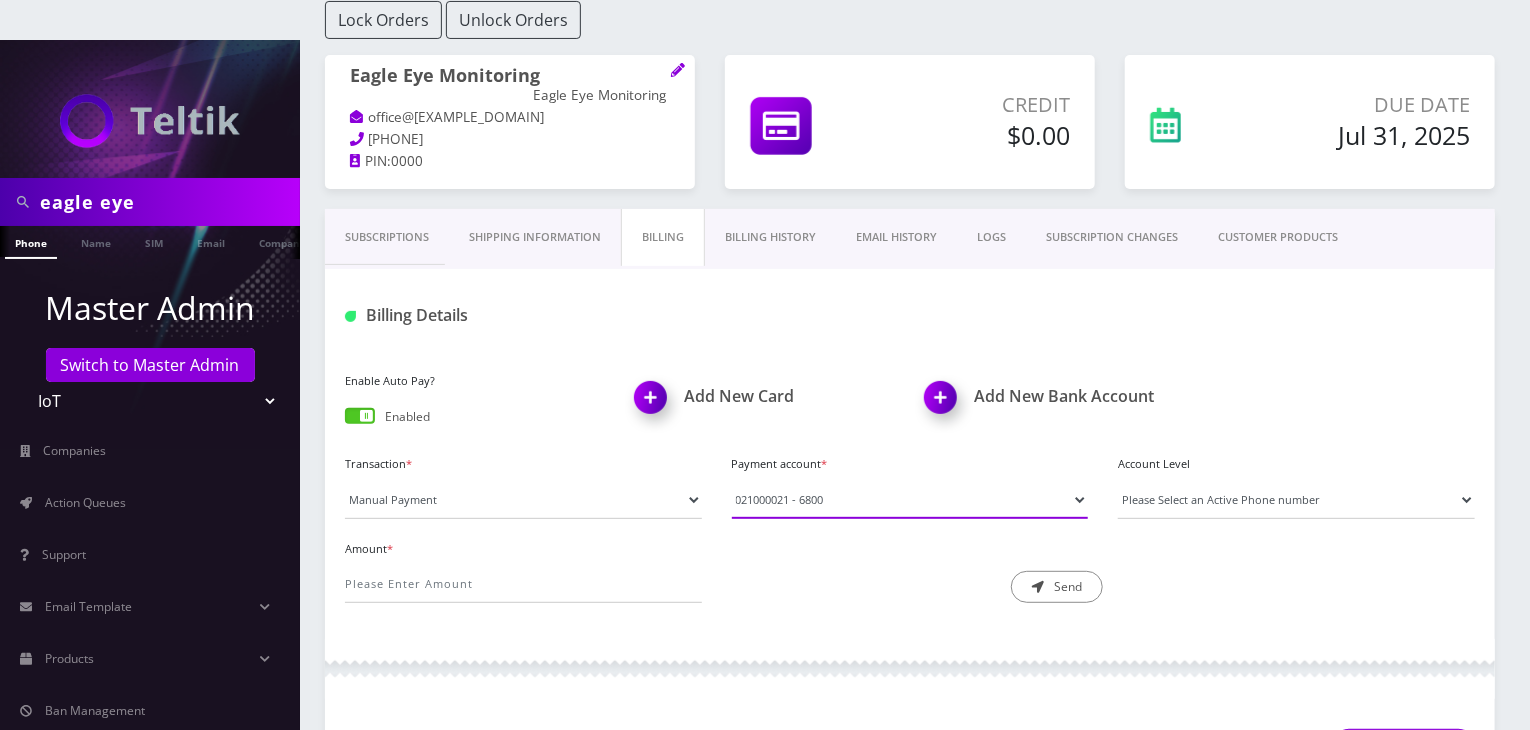 click on "Visa - 2269
Visa - 7151
021000021 - 6800" at bounding box center (910, 500) 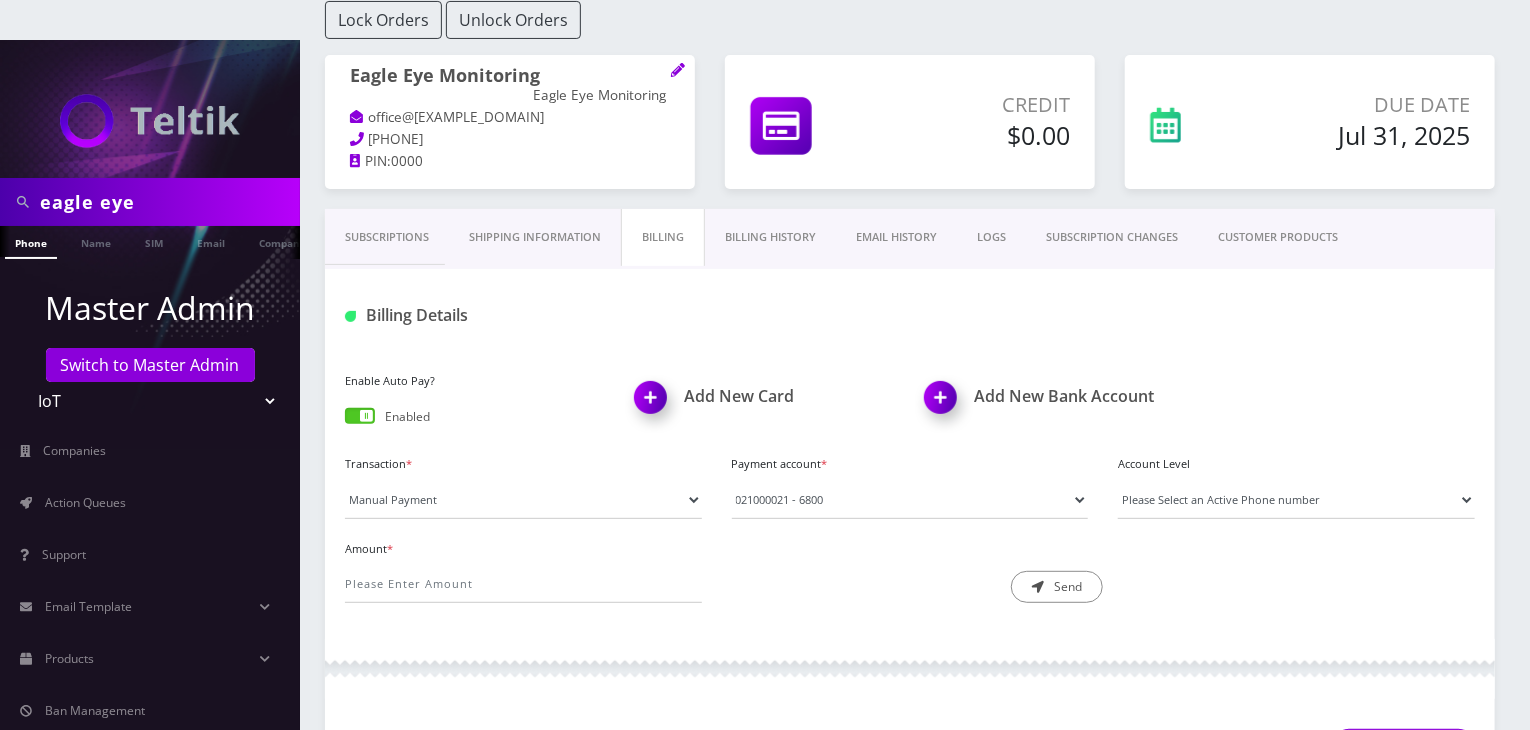 click at bounding box center [910, 669] 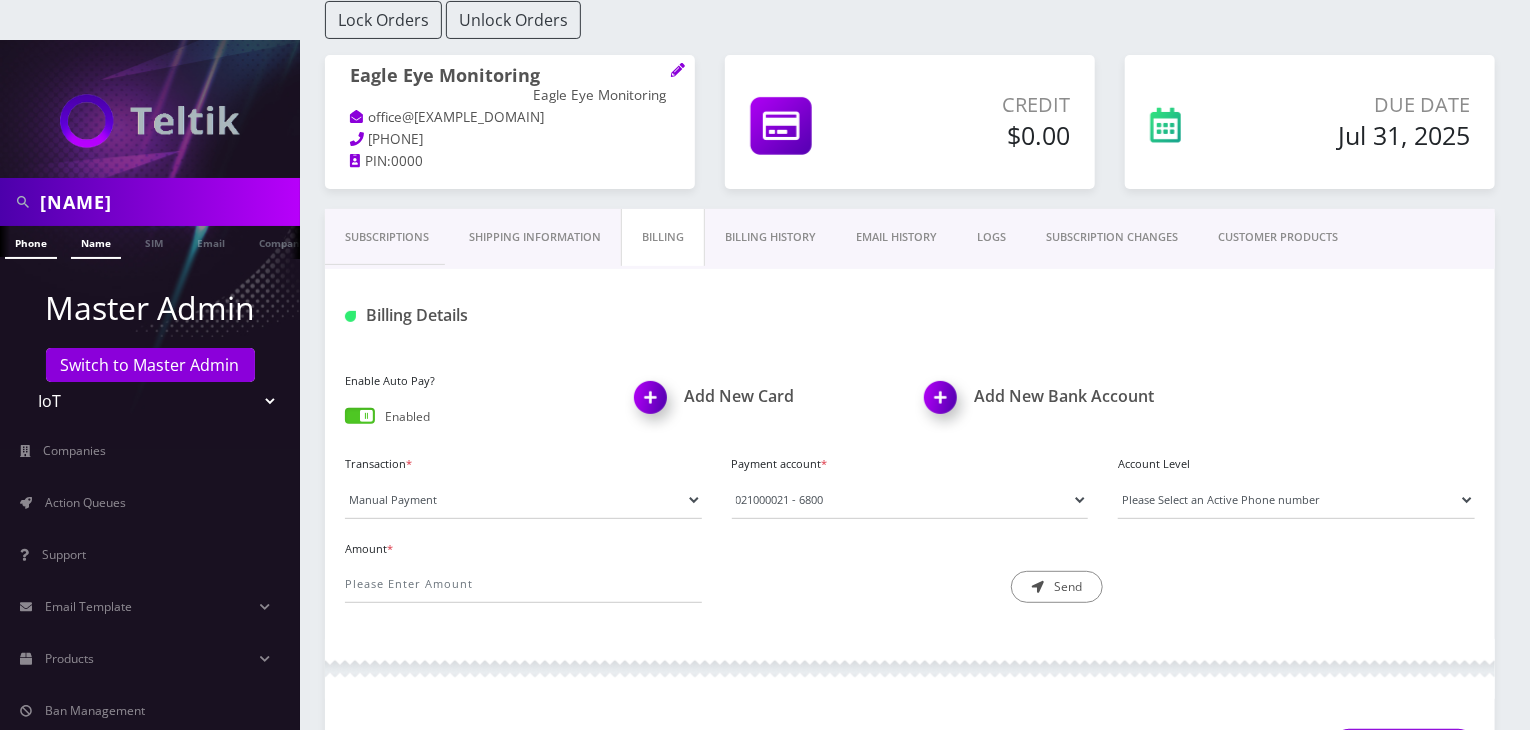 type on "jarod" 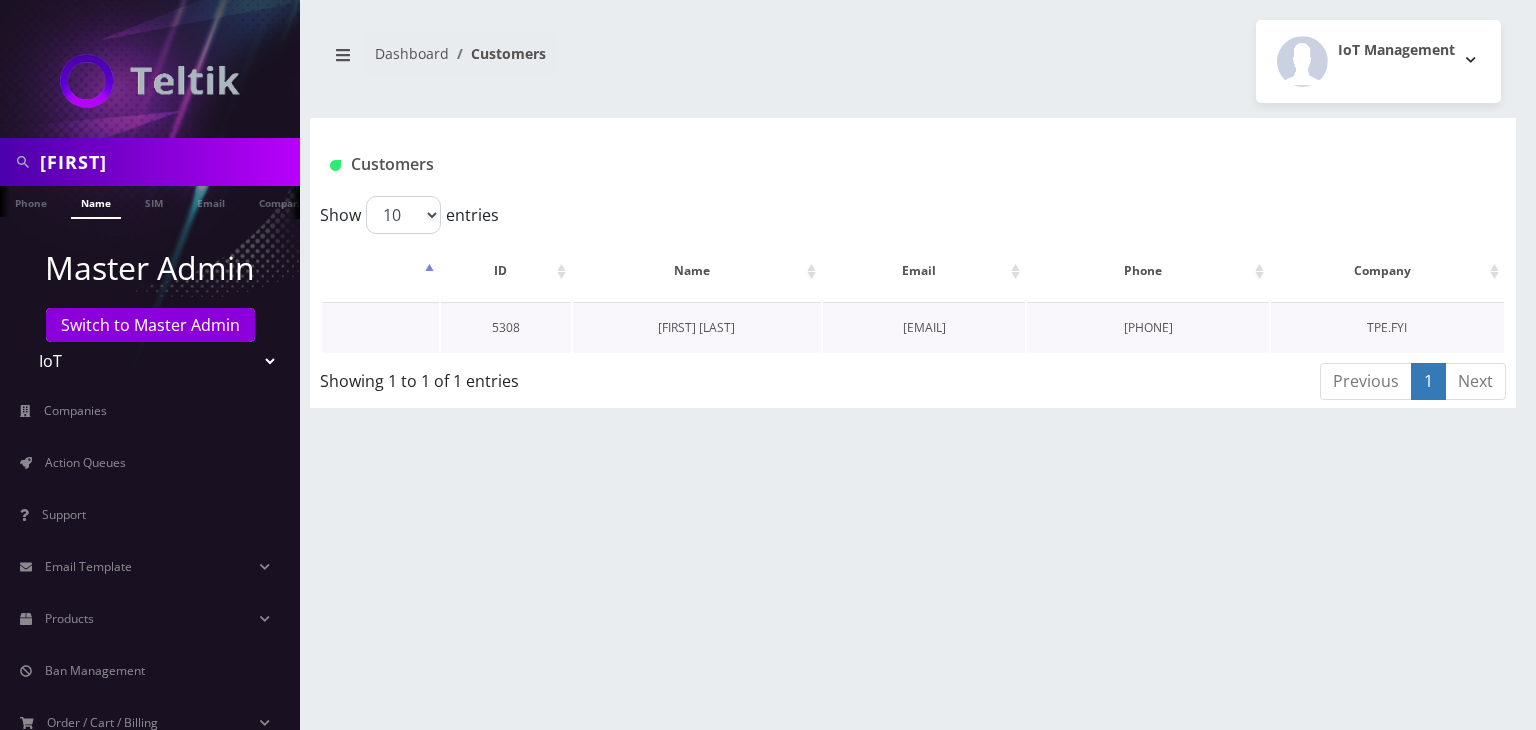 scroll, scrollTop: 0, scrollLeft: 0, axis: both 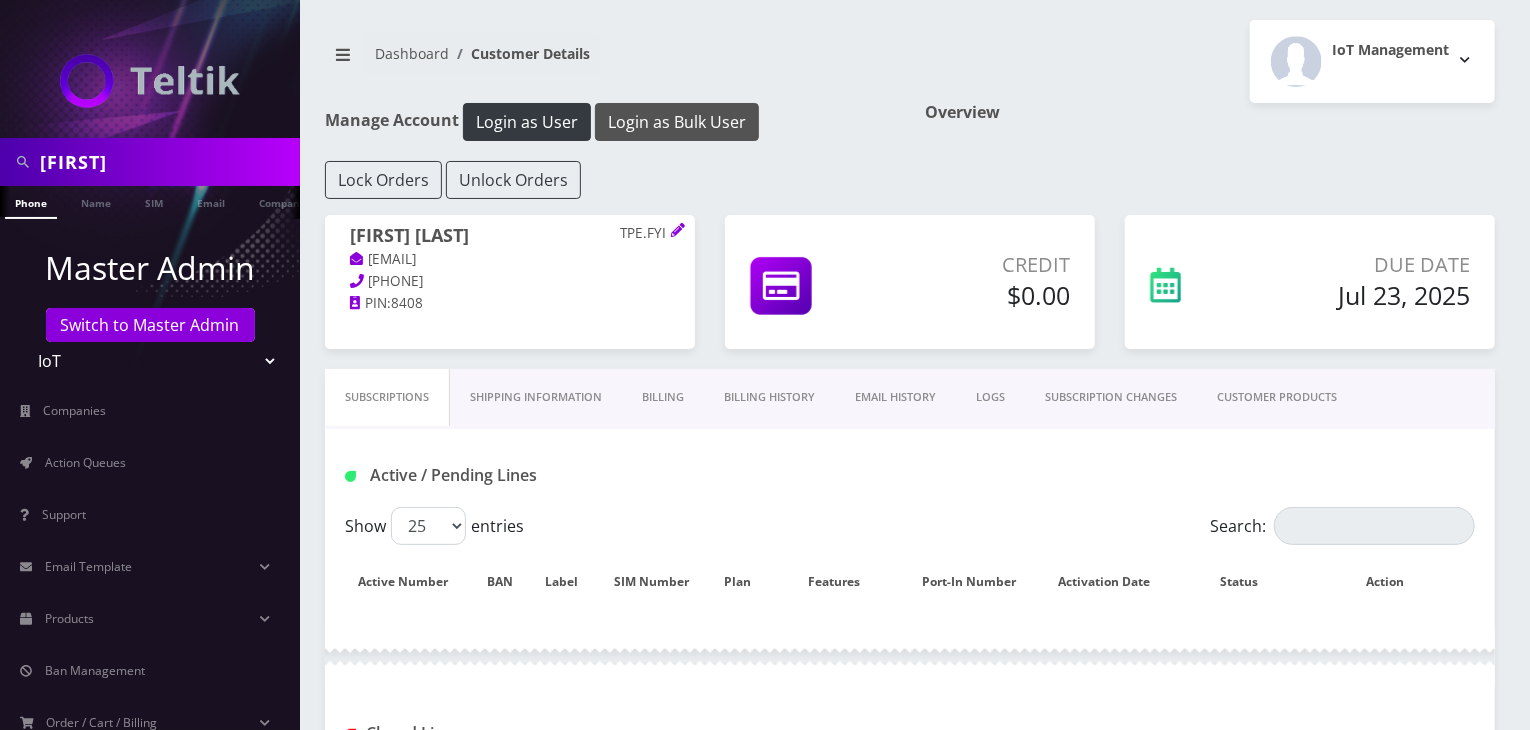 click on "Login as Bulk User" at bounding box center (677, 122) 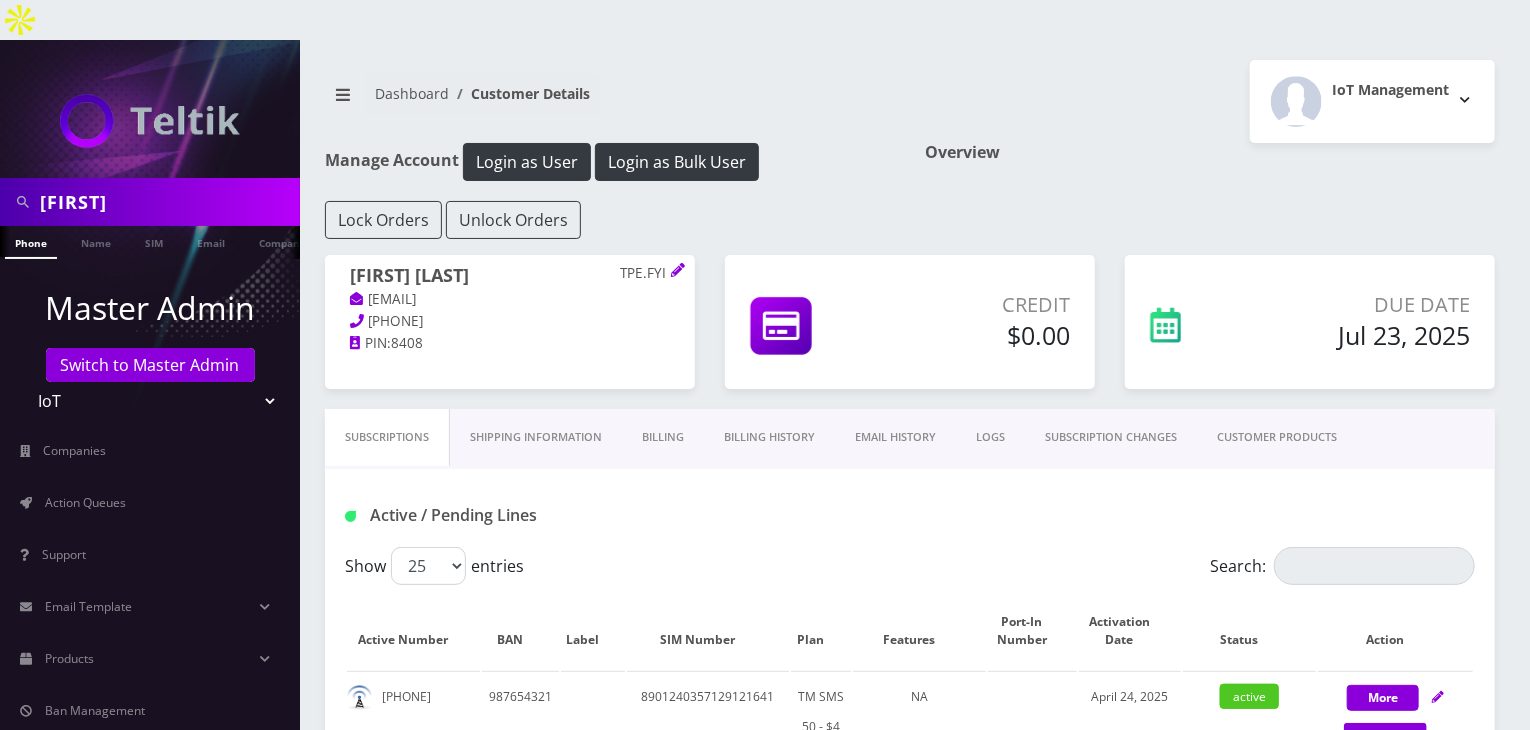 click on "CUSTOMER PRODUCTS" at bounding box center [1277, 437] 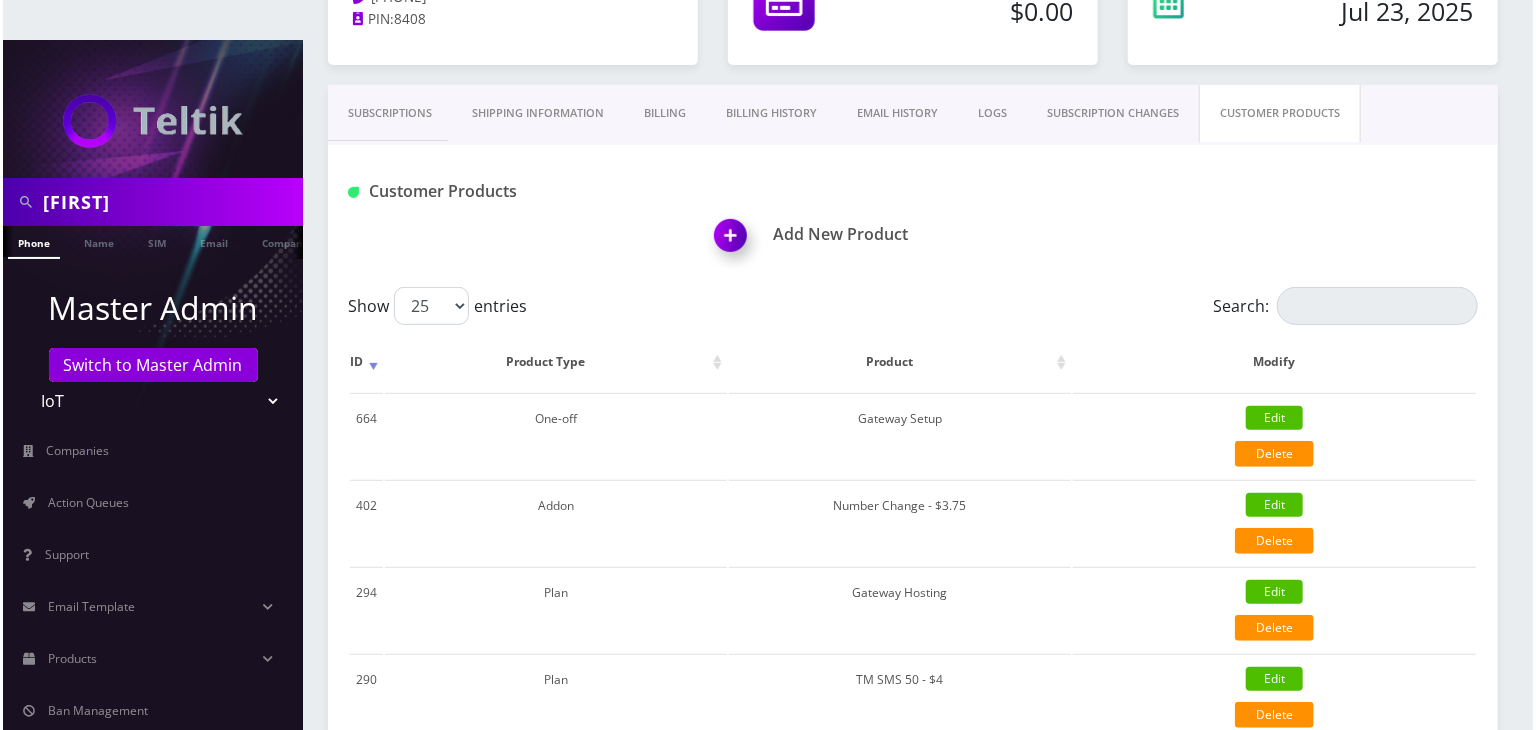 scroll, scrollTop: 500, scrollLeft: 0, axis: vertical 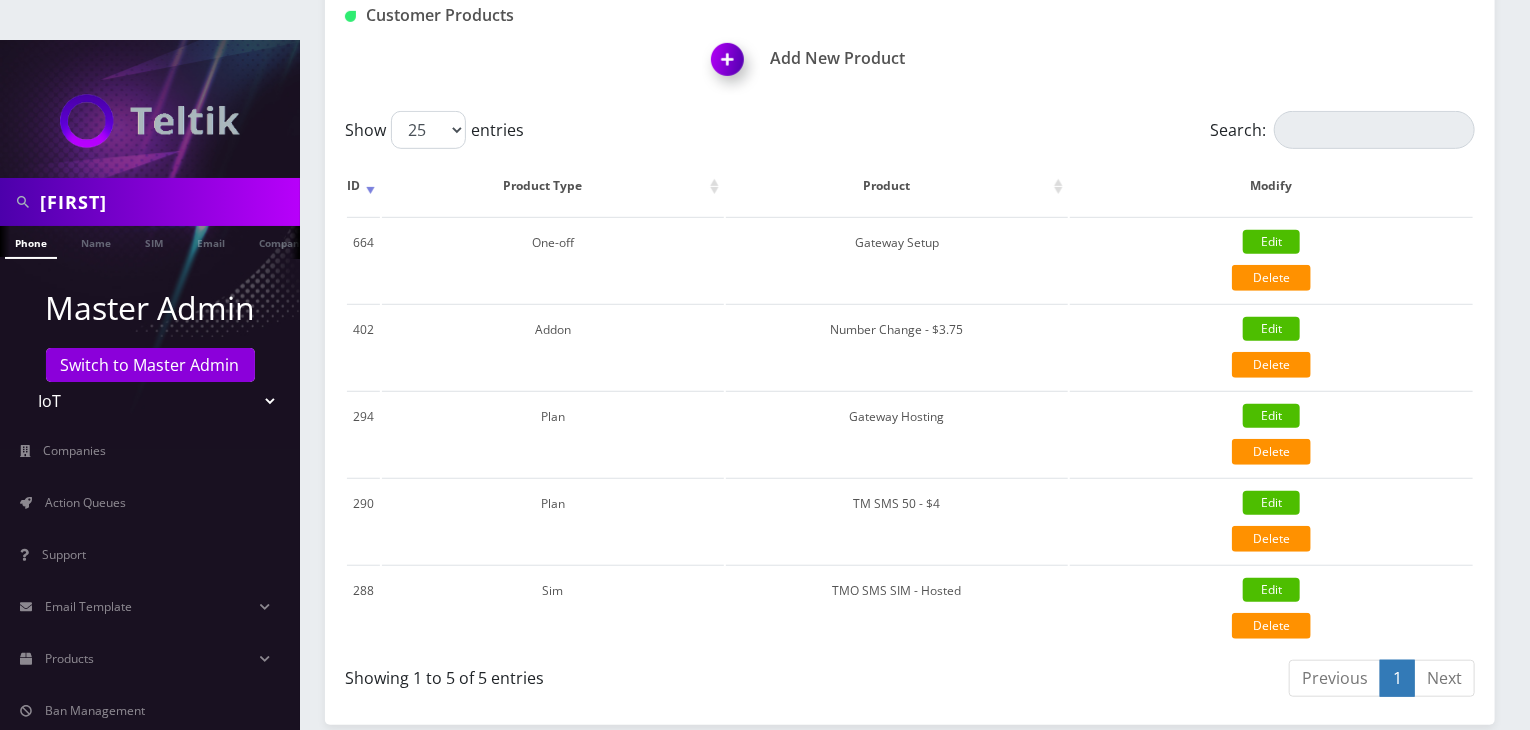 click at bounding box center [731, 66] 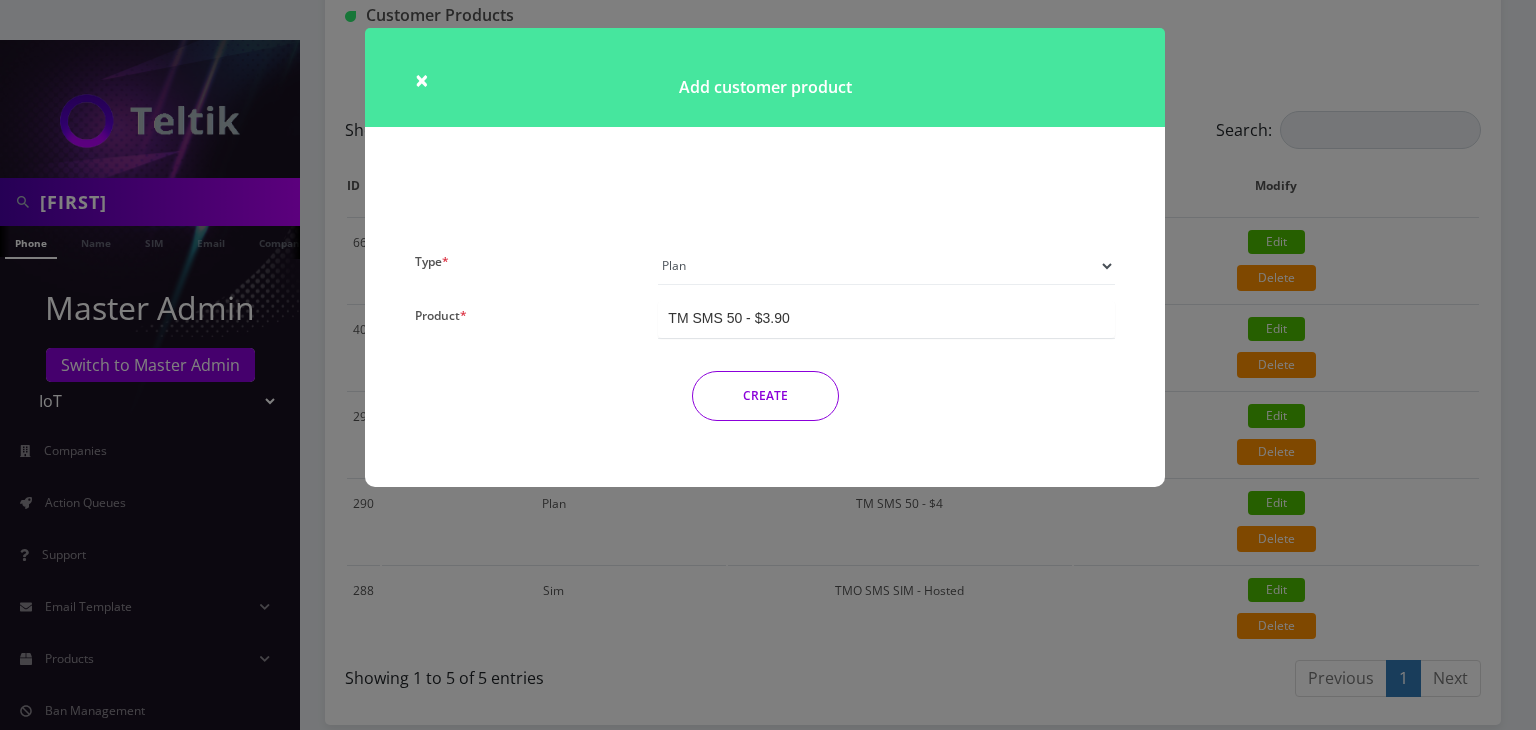 click on "Plan Device Sim Addon One-off" at bounding box center (886, 266) 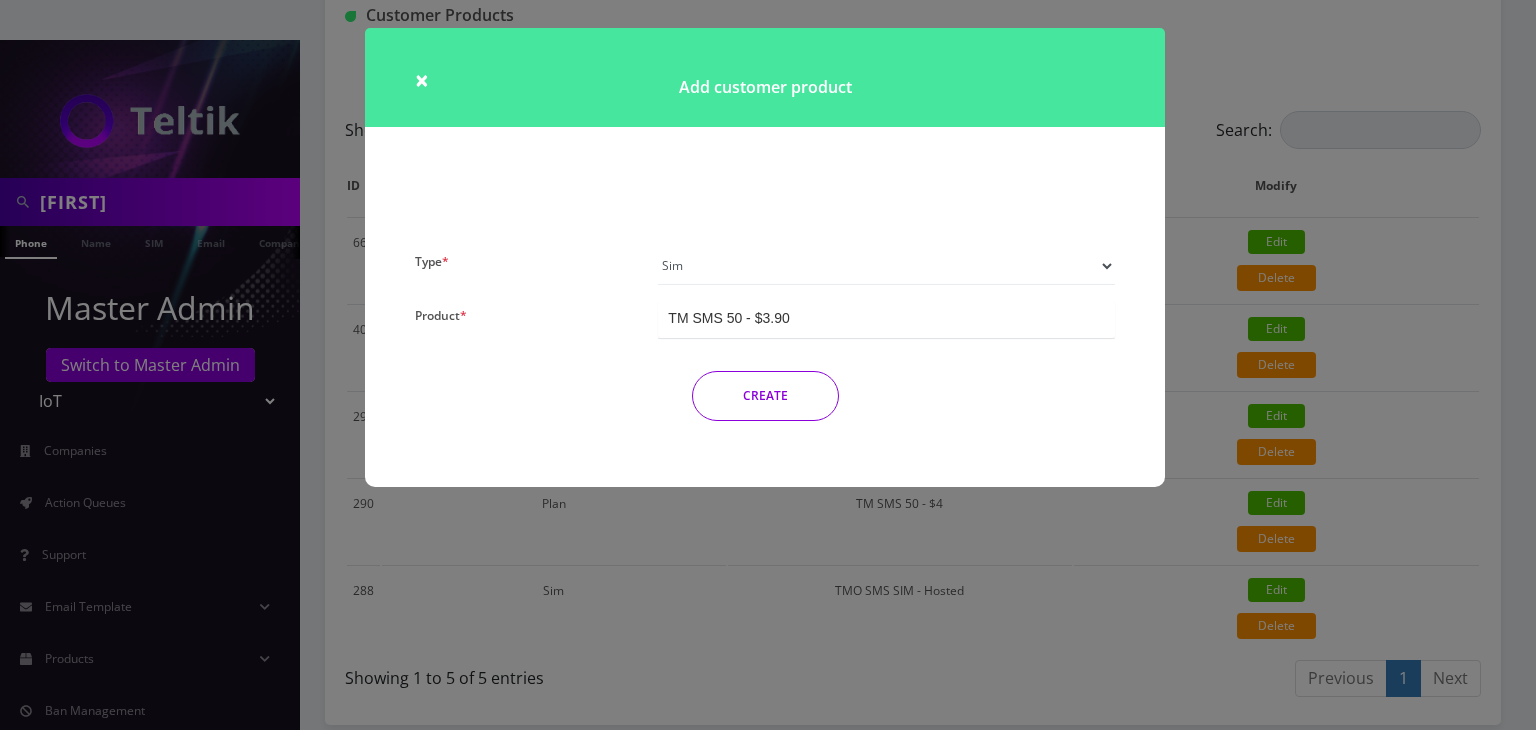 click on "Plan Device Sim Addon One-off" at bounding box center (886, 266) 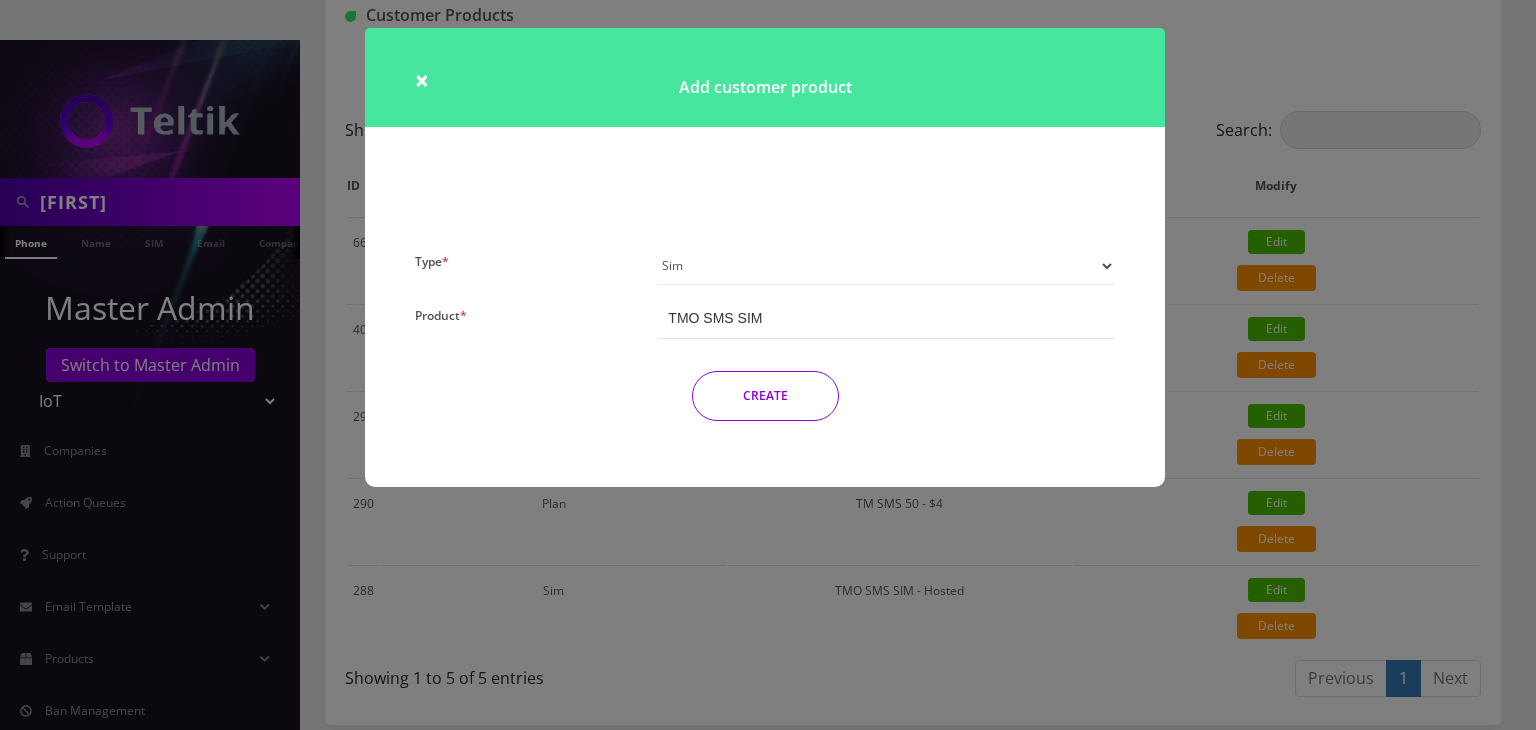 click on "TMO SMS SIM" at bounding box center (715, 318) 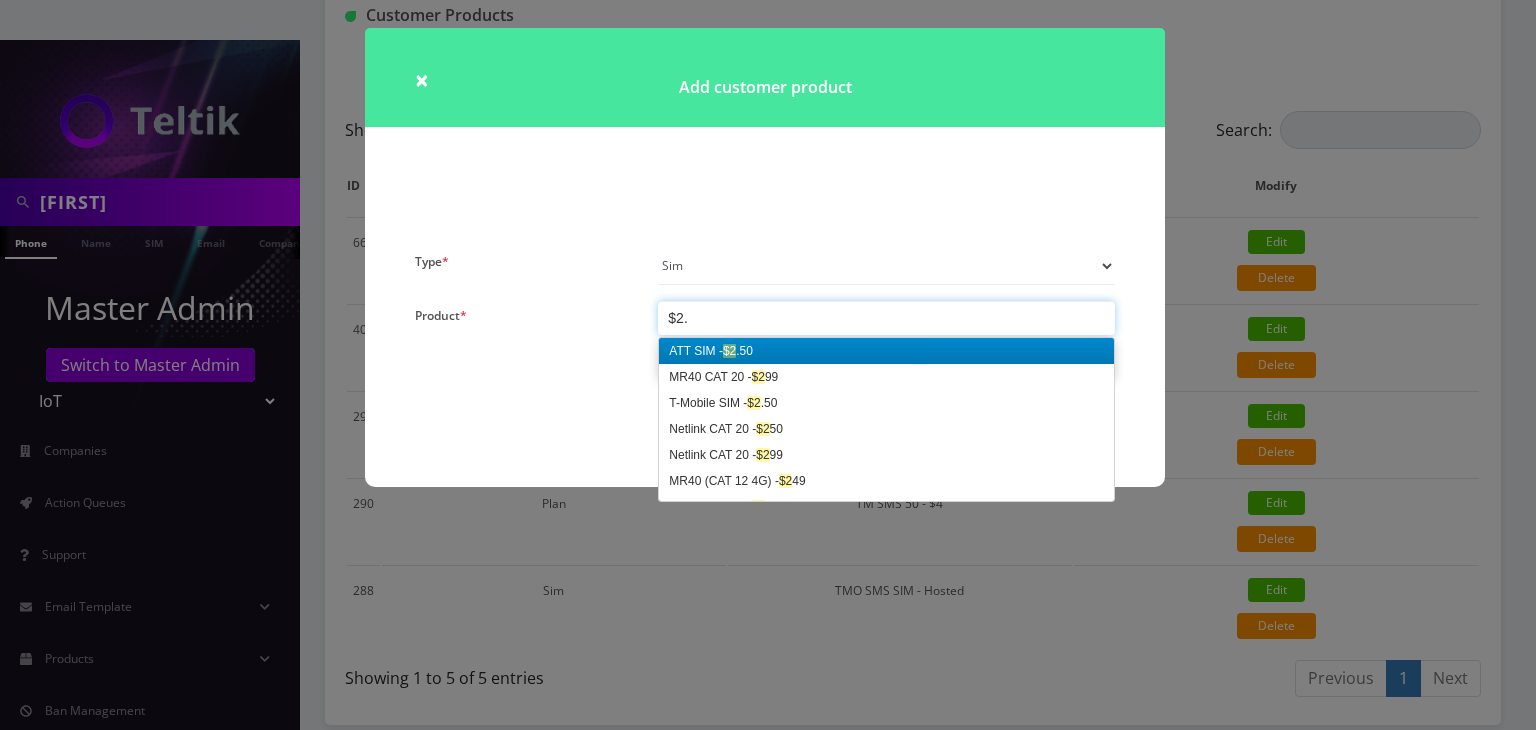scroll, scrollTop: 0, scrollLeft: 0, axis: both 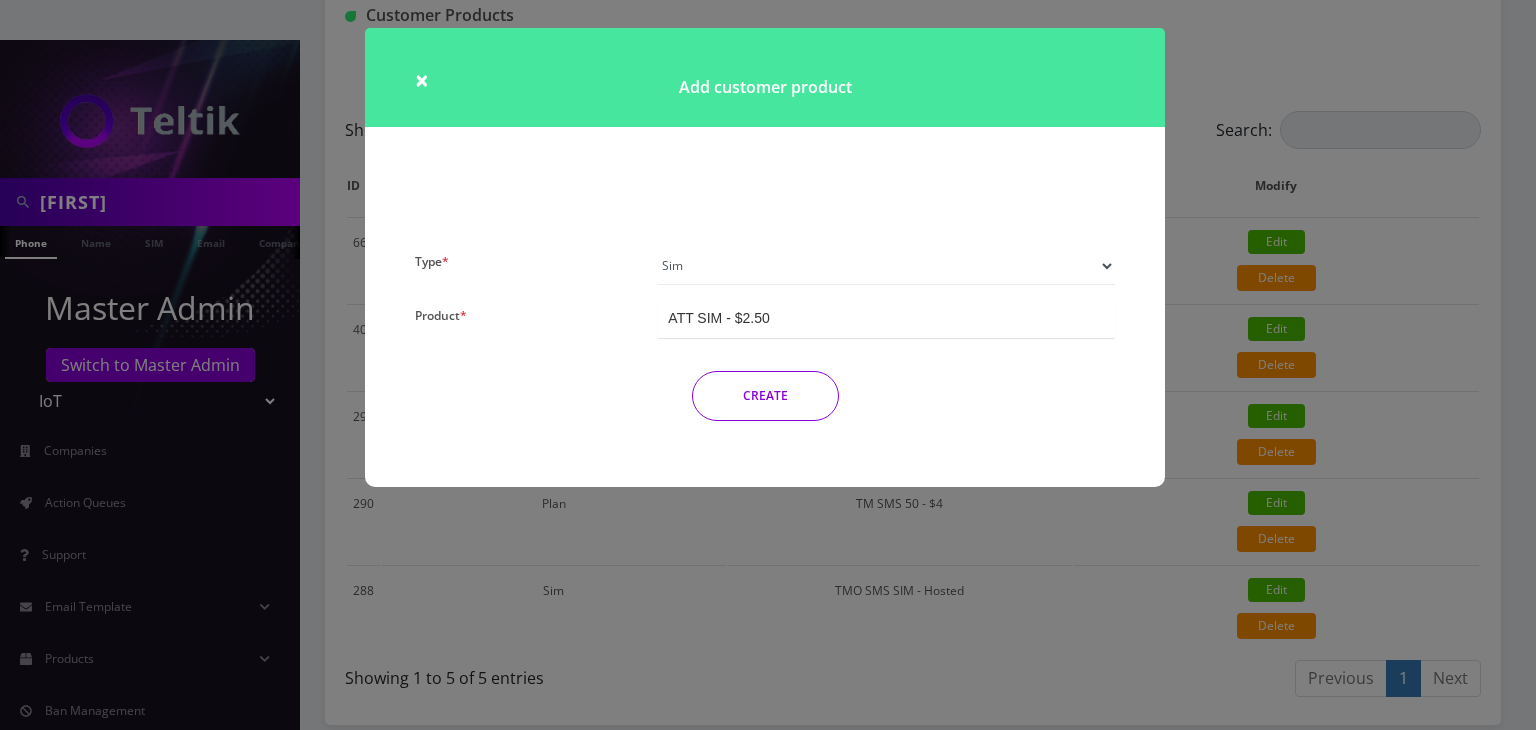 click on "CREATE" at bounding box center [765, 396] 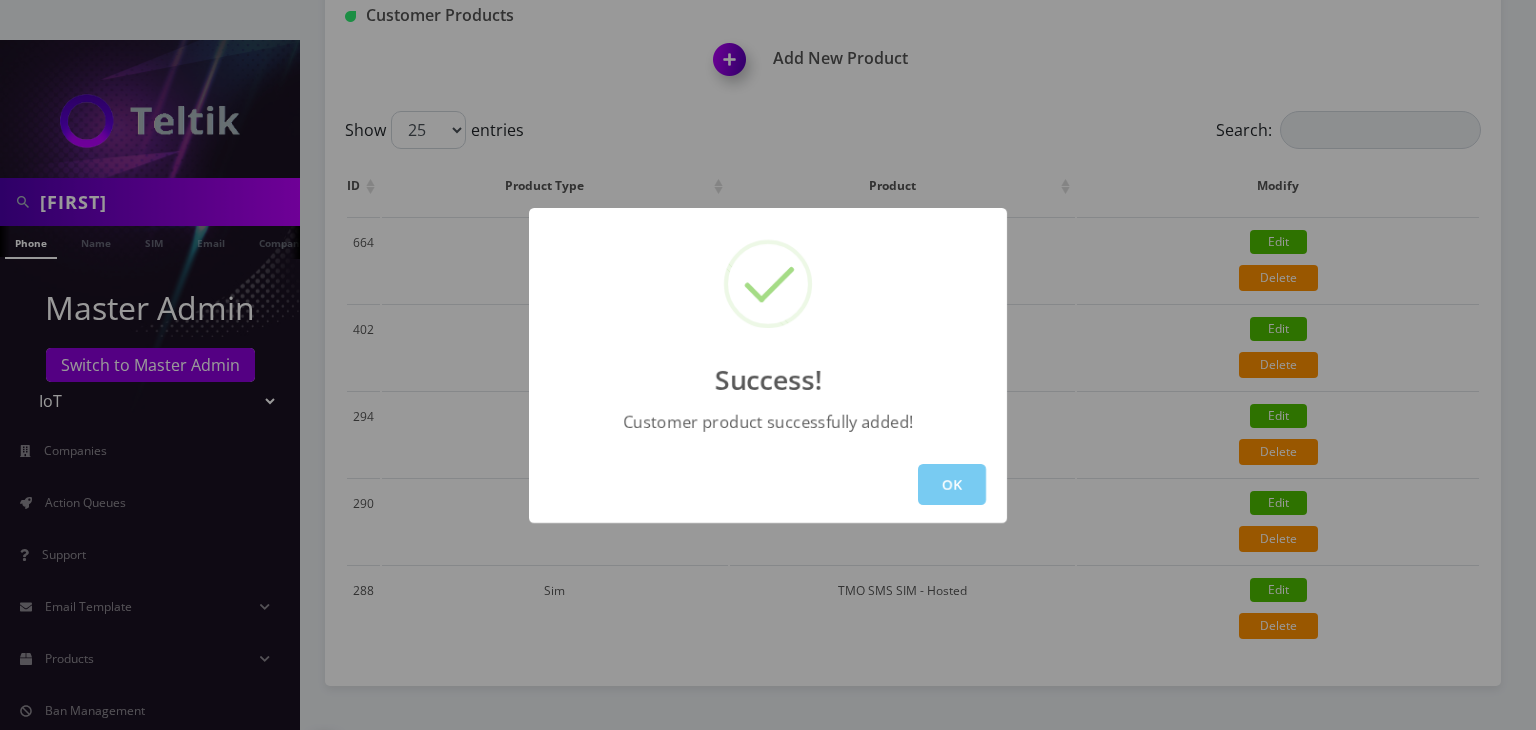 scroll, scrollTop: 496, scrollLeft: 0, axis: vertical 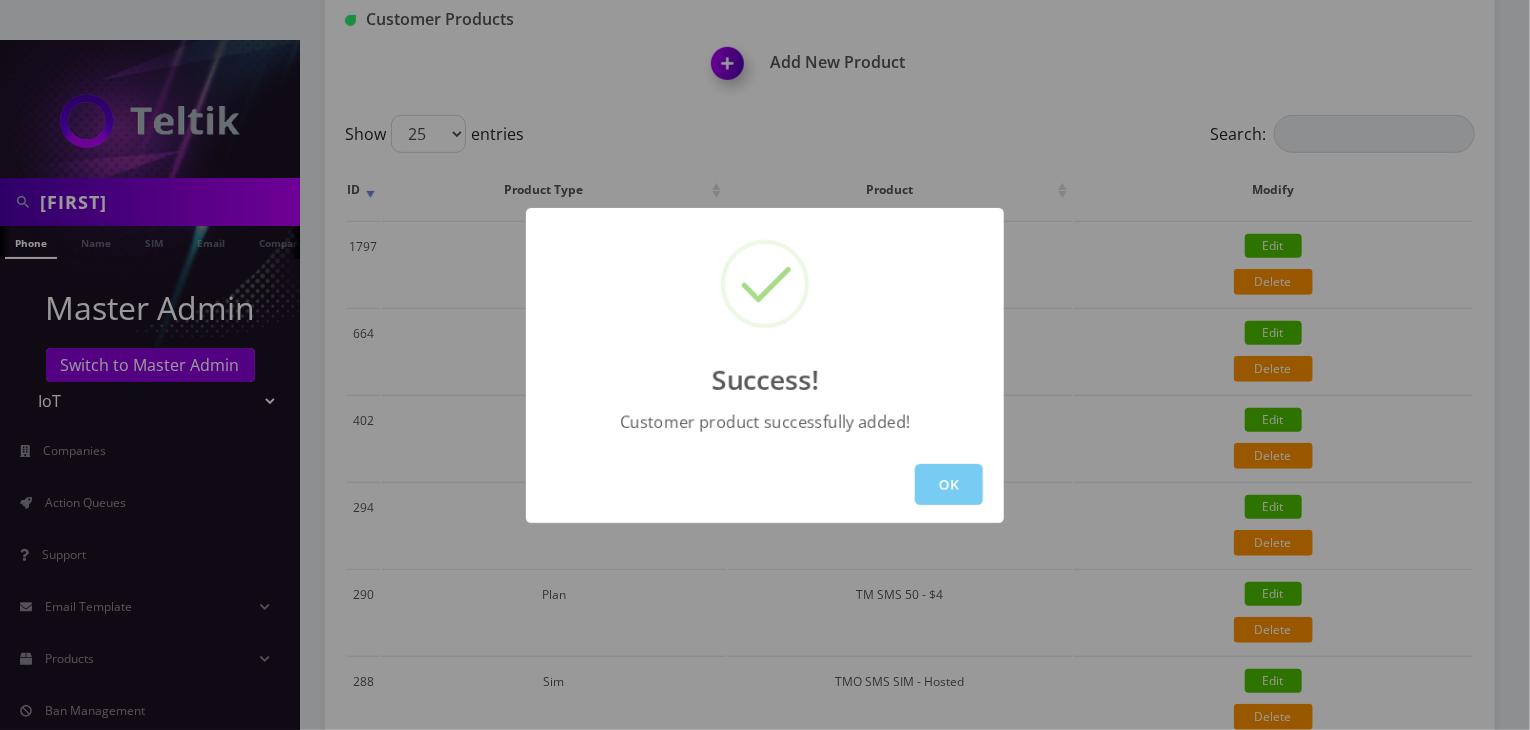 click on "OK" at bounding box center (949, 484) 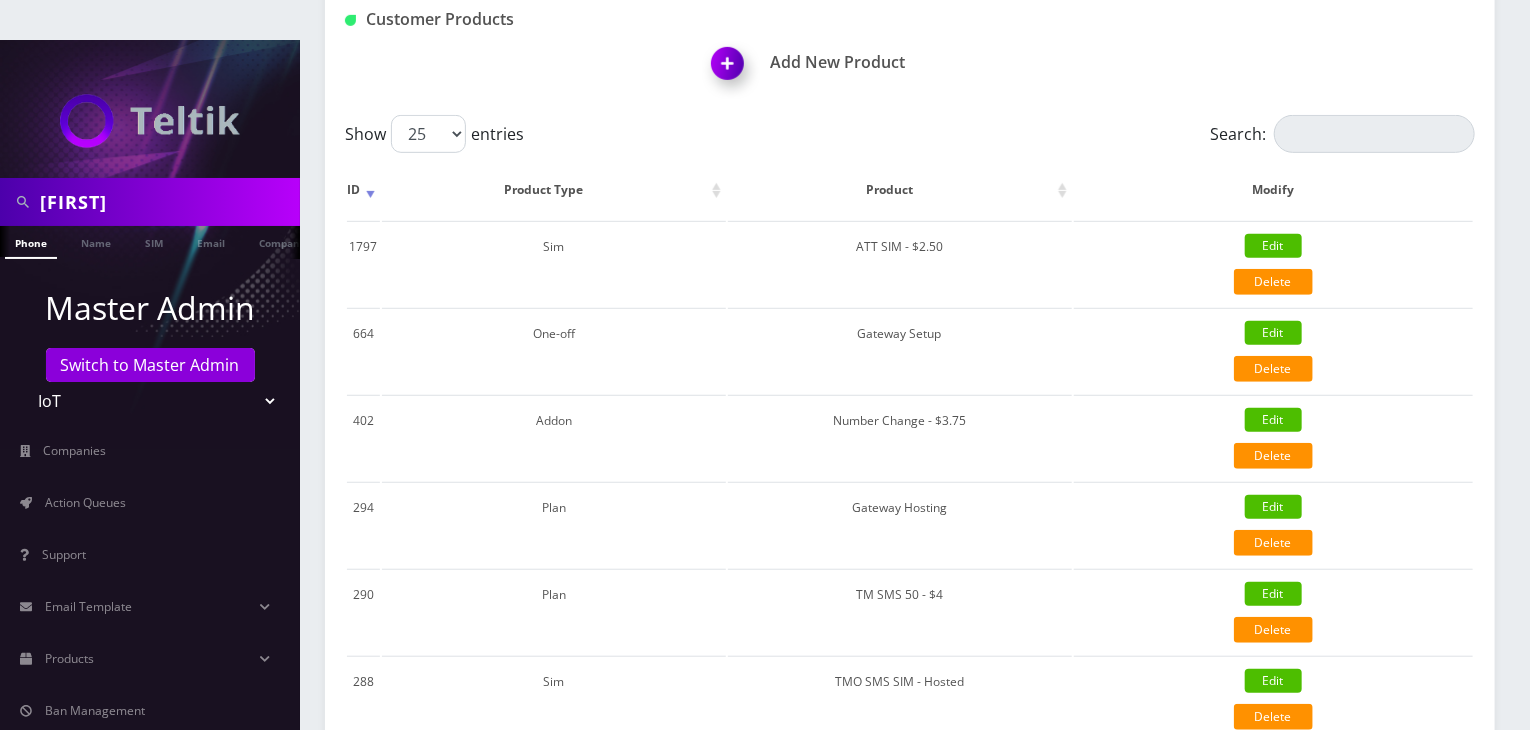 click at bounding box center (731, 70) 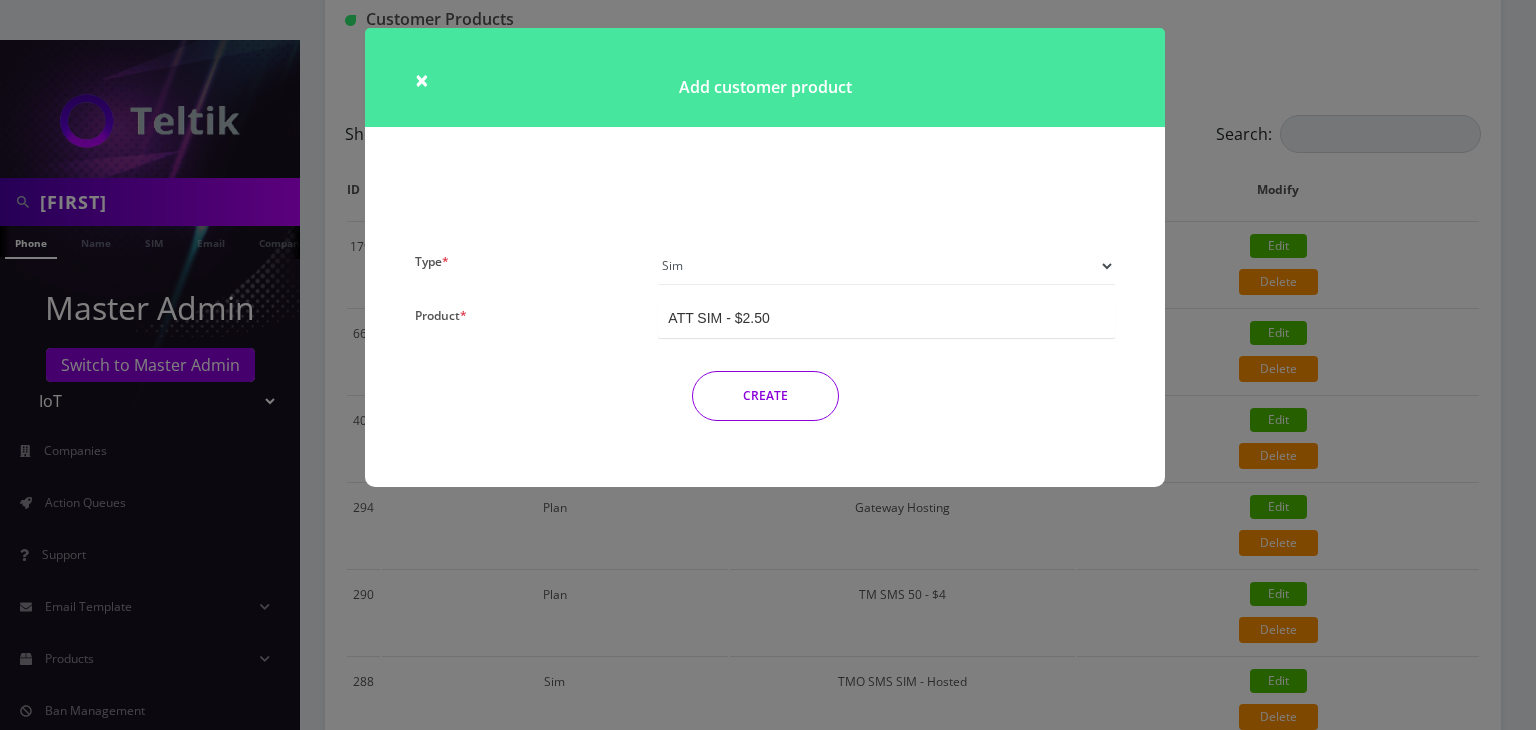 click on "ATT SIM - $2.50" at bounding box center [718, 318] 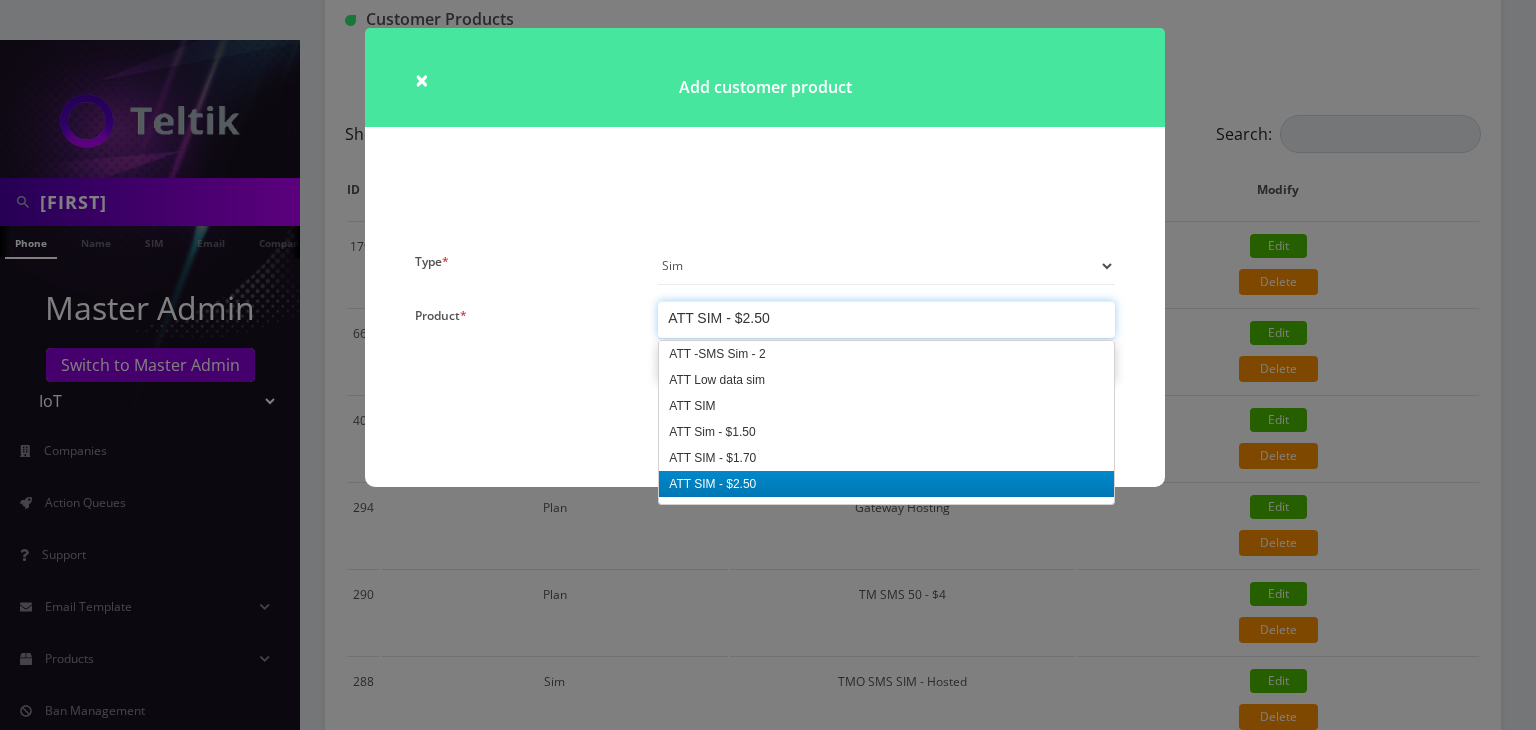 scroll, scrollTop: 130, scrollLeft: 0, axis: vertical 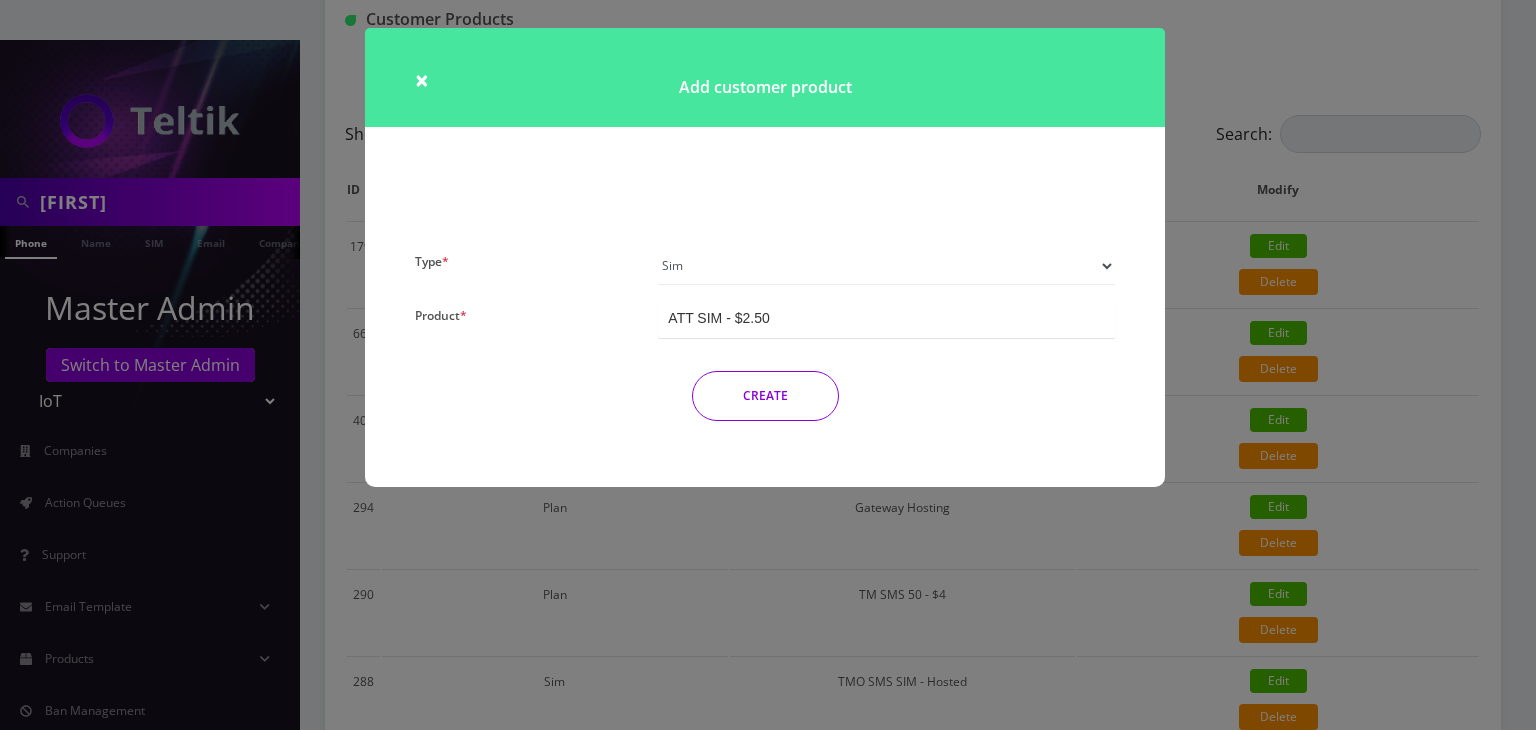 click on "ATT SIM - $2.50" at bounding box center (886, 319) 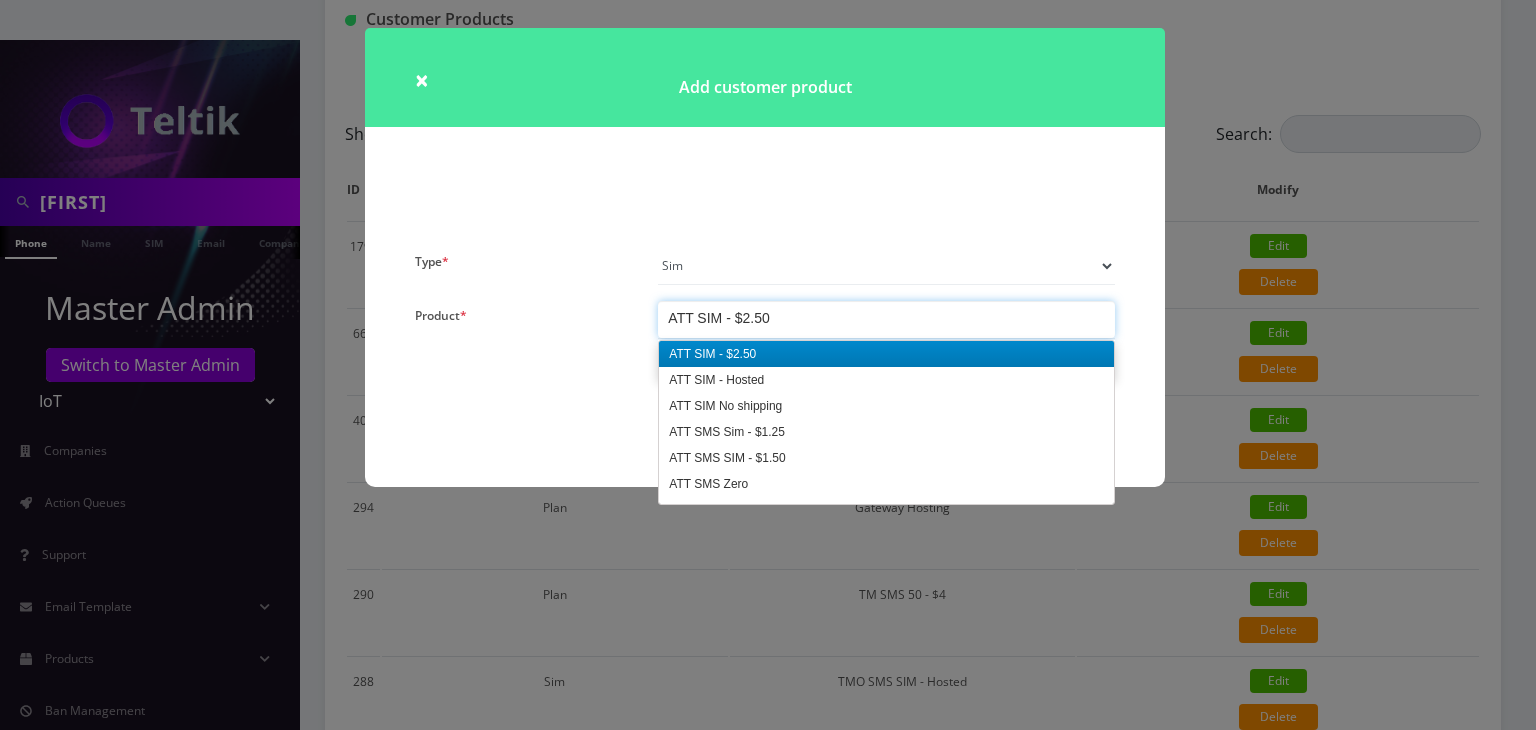 click on "ATT SIM - $2.50" at bounding box center (718, 318) 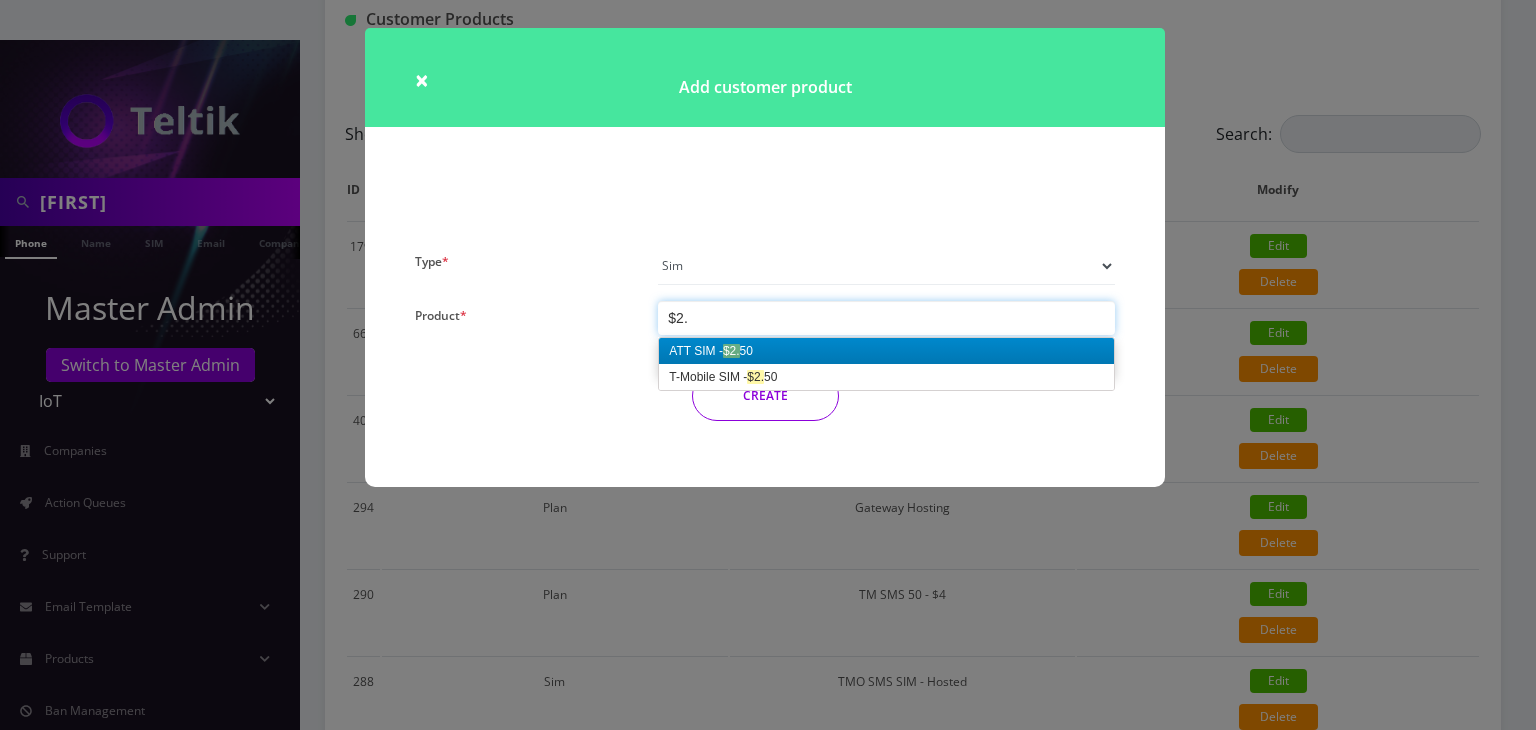scroll, scrollTop: 0, scrollLeft: 0, axis: both 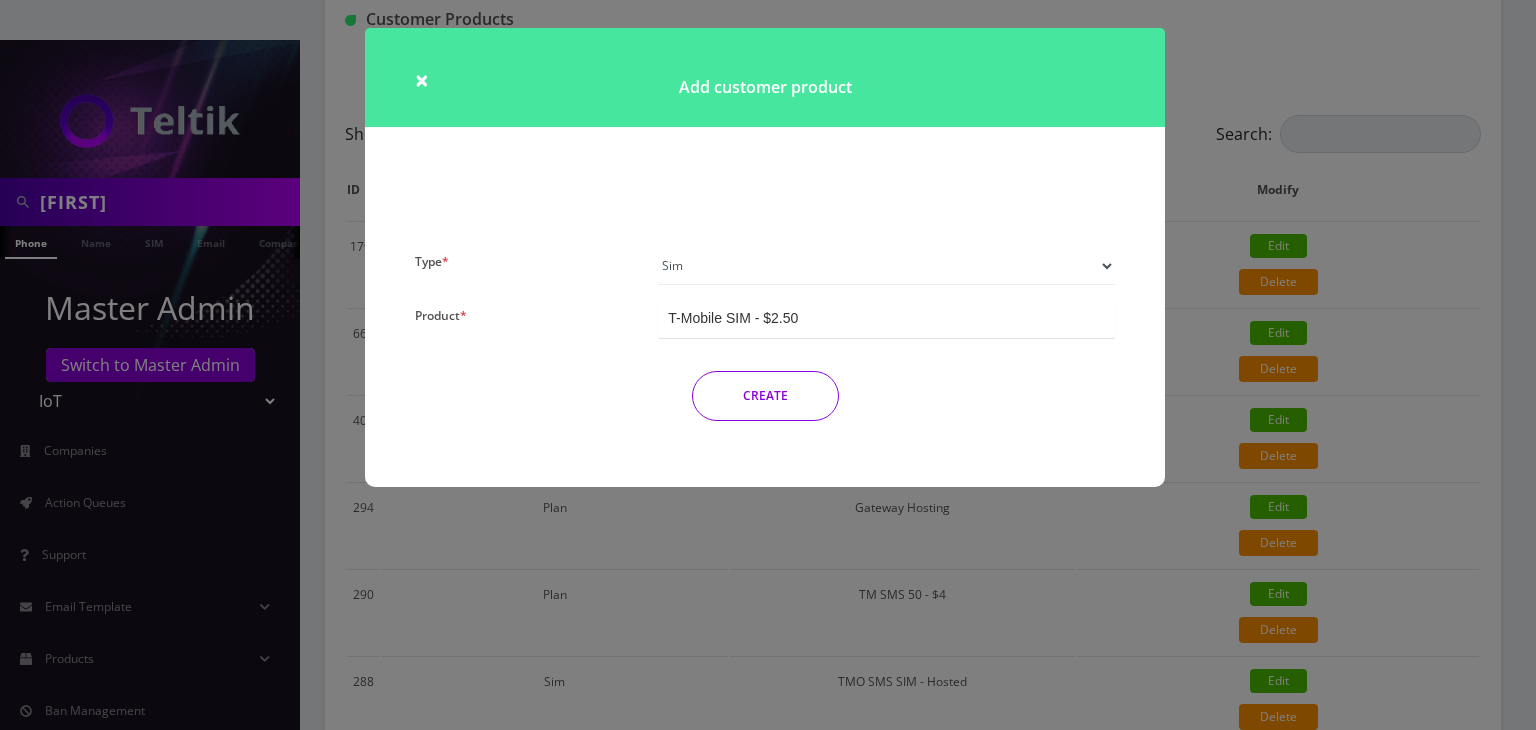 click on "CREATE" at bounding box center [765, 396] 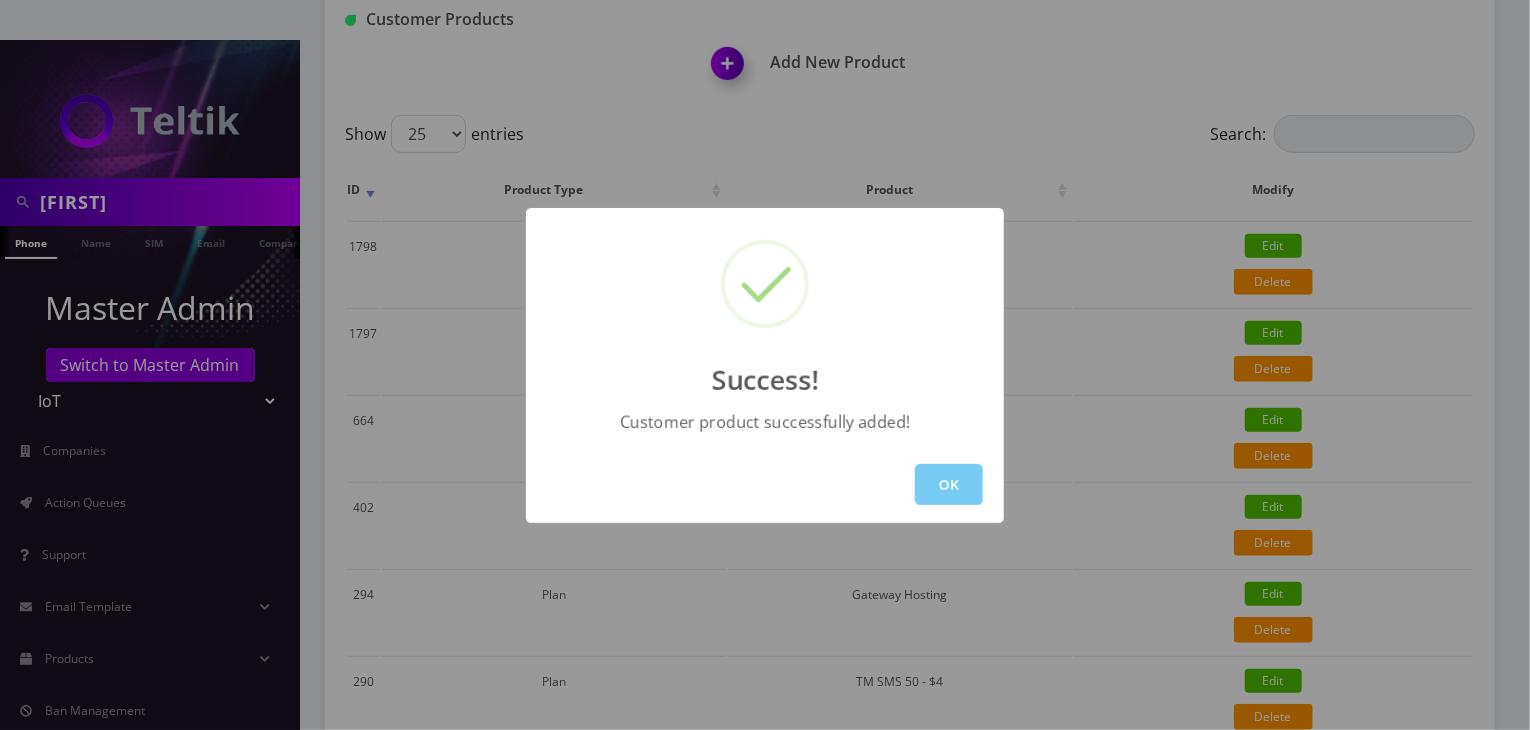 click on "OK" at bounding box center (949, 484) 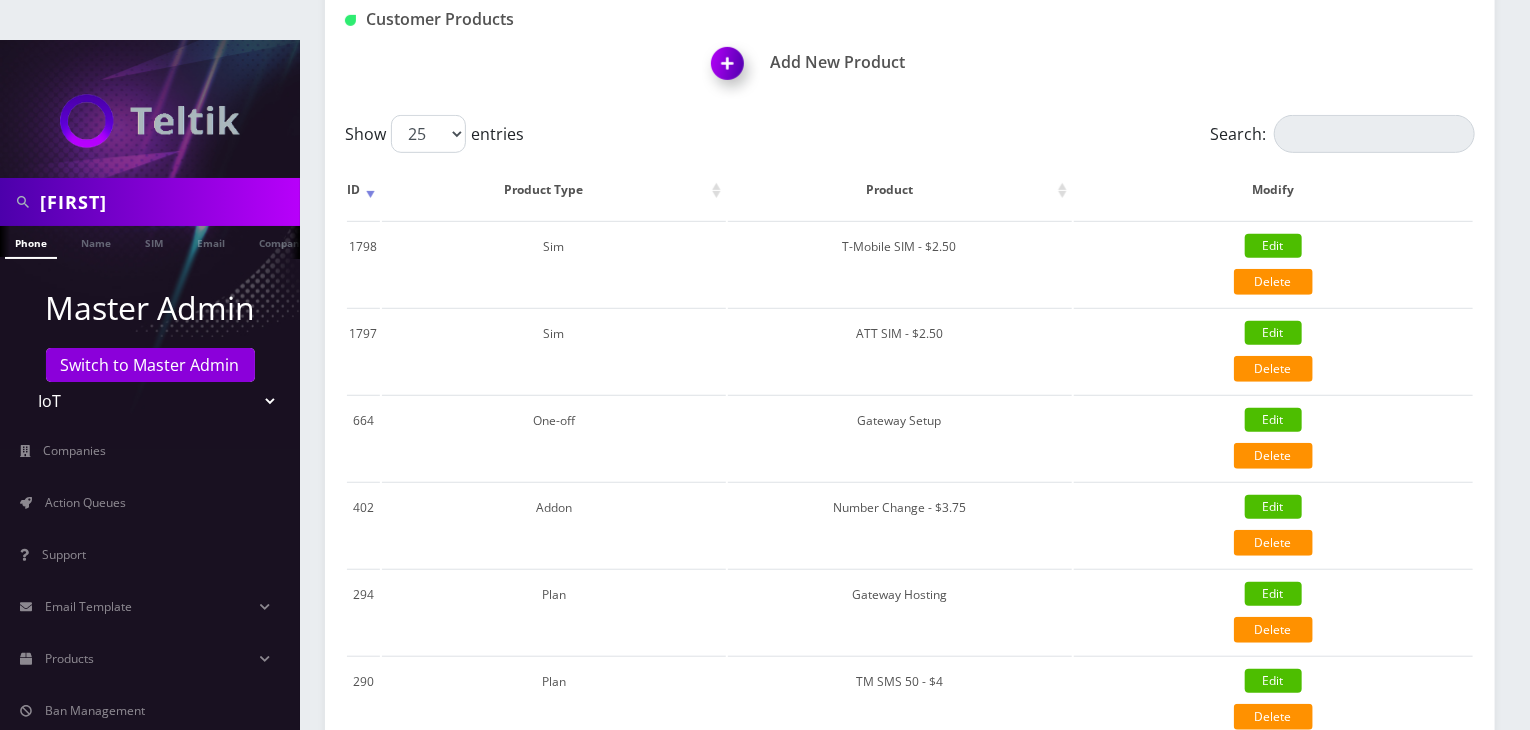 click at bounding box center (731, 70) 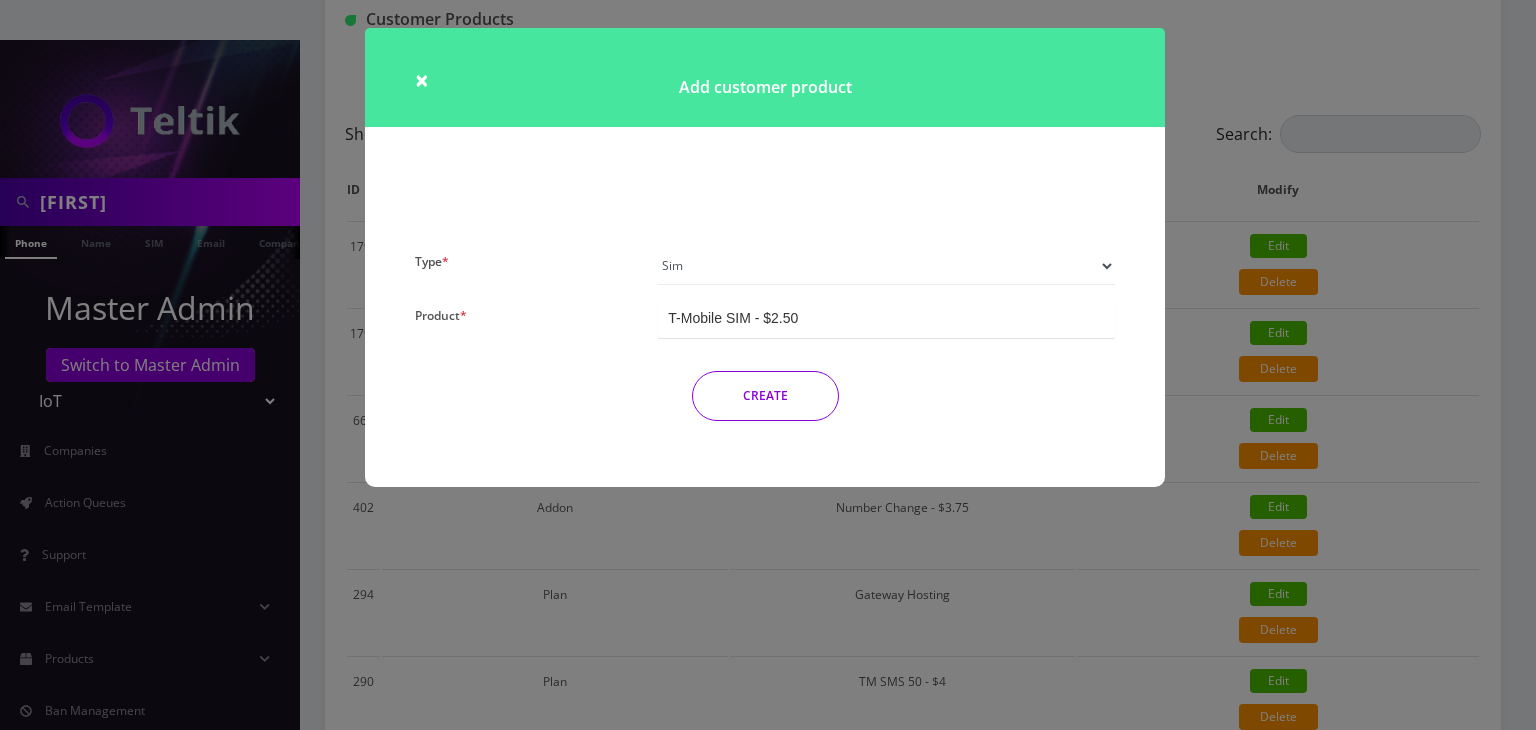 click on "Add customer product" at bounding box center (765, 77) 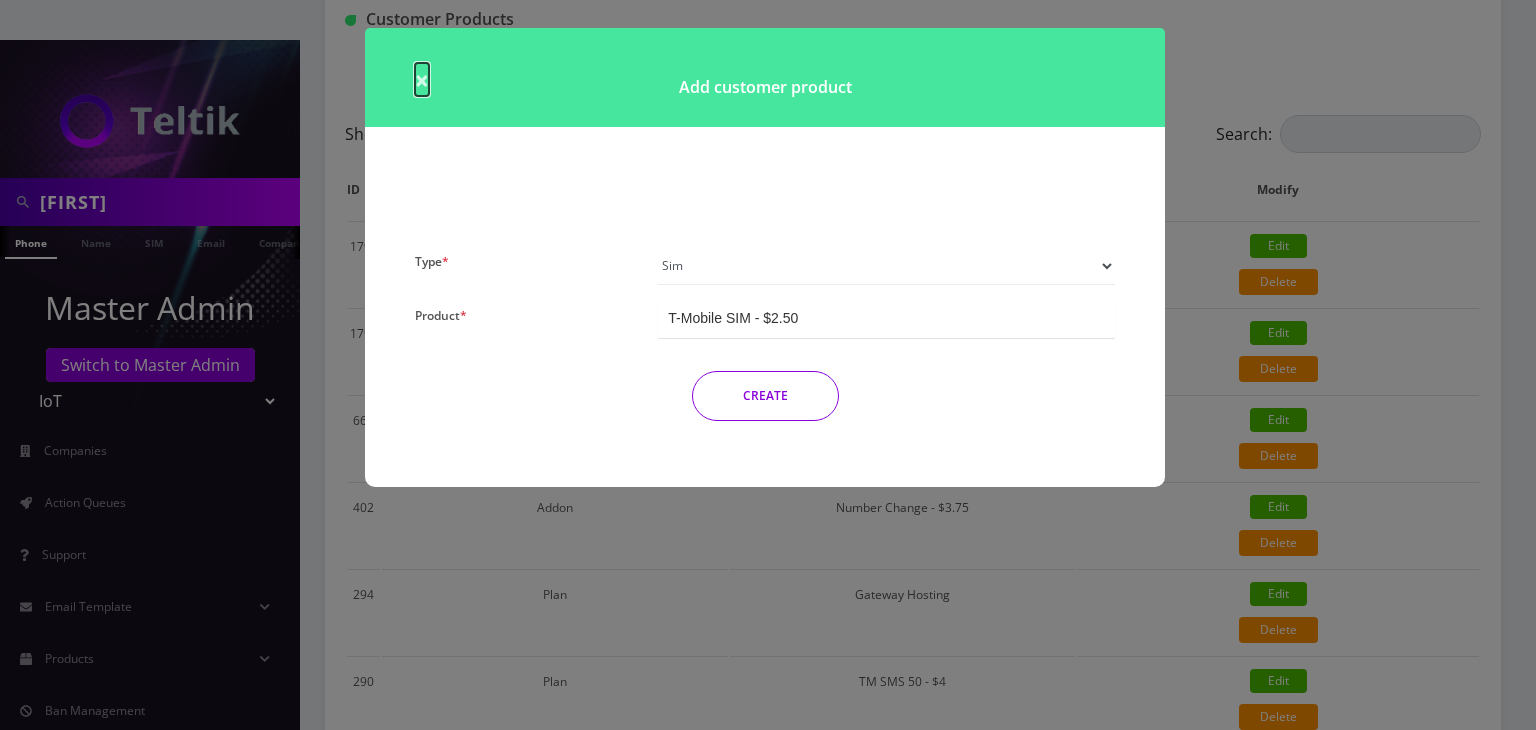 click on "×" at bounding box center (422, 79) 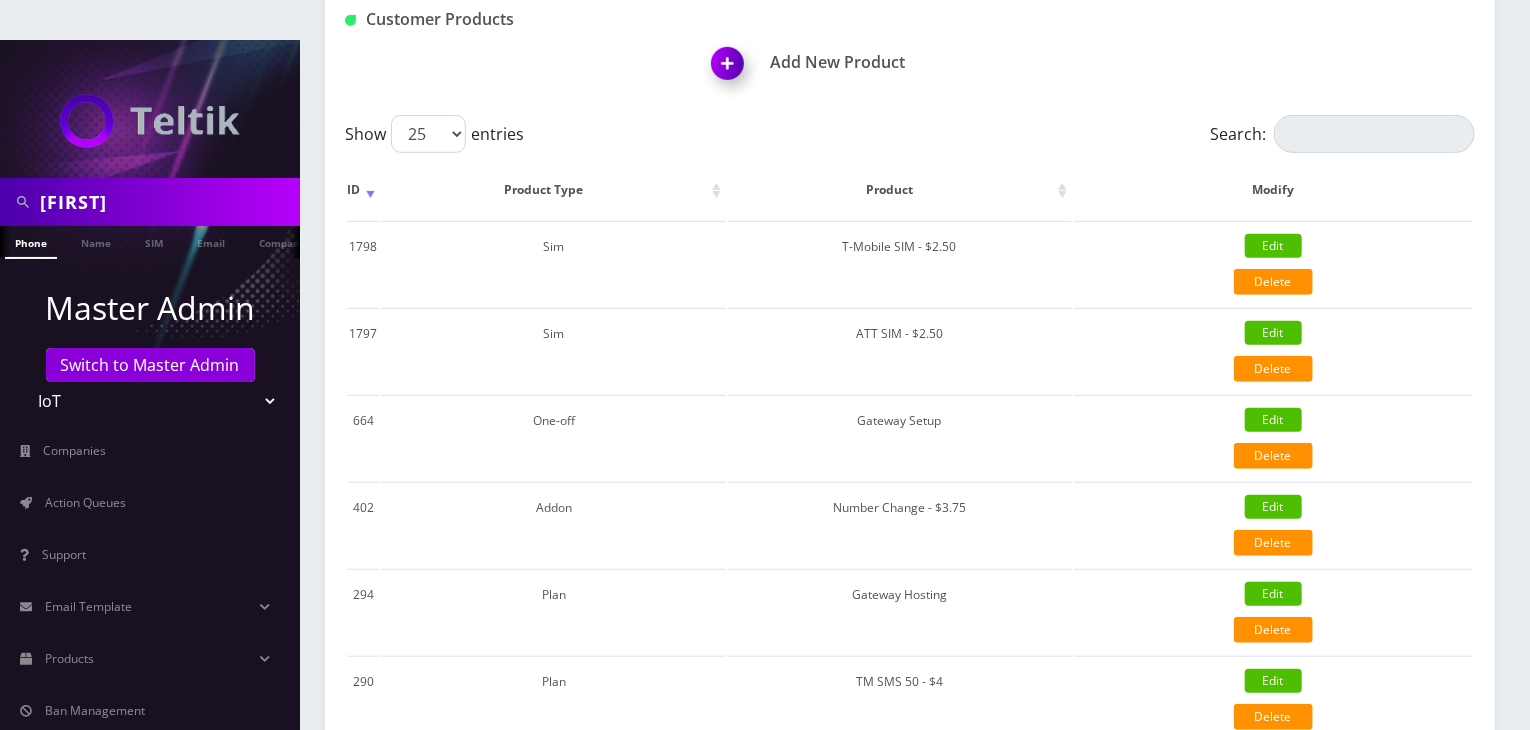 scroll, scrollTop: 0, scrollLeft: 0, axis: both 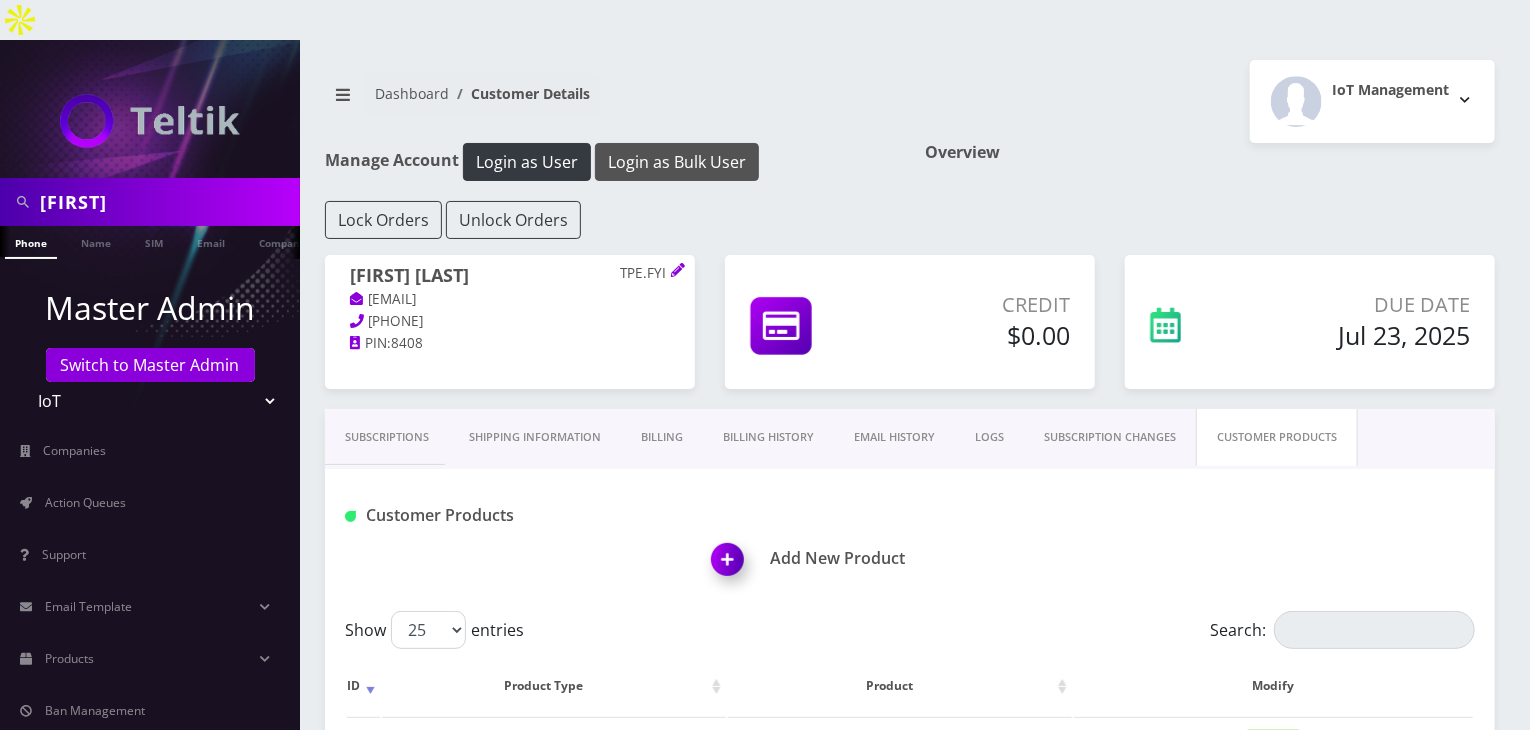 click on "Login as Bulk User" at bounding box center (677, 162) 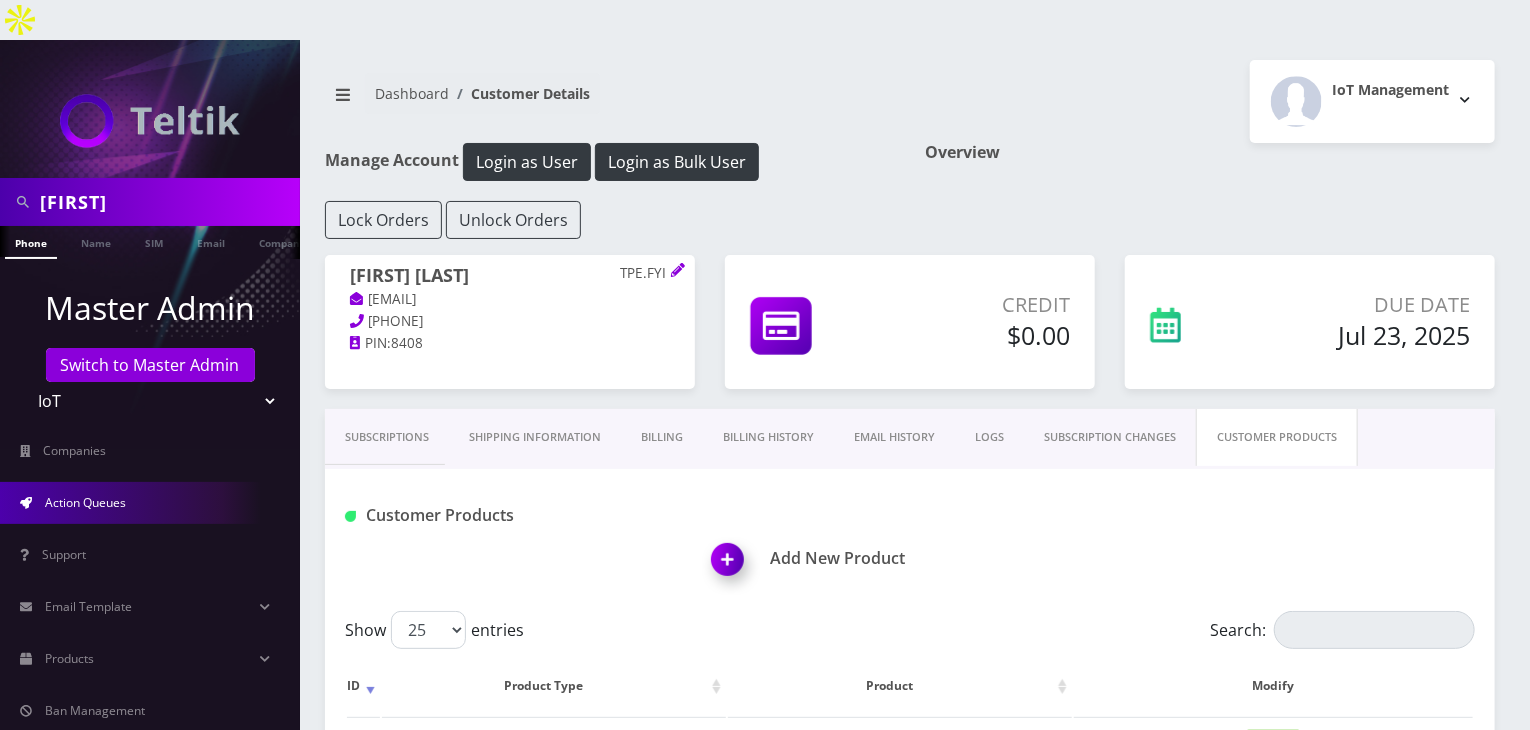 click on "Action Queues" at bounding box center [85, 502] 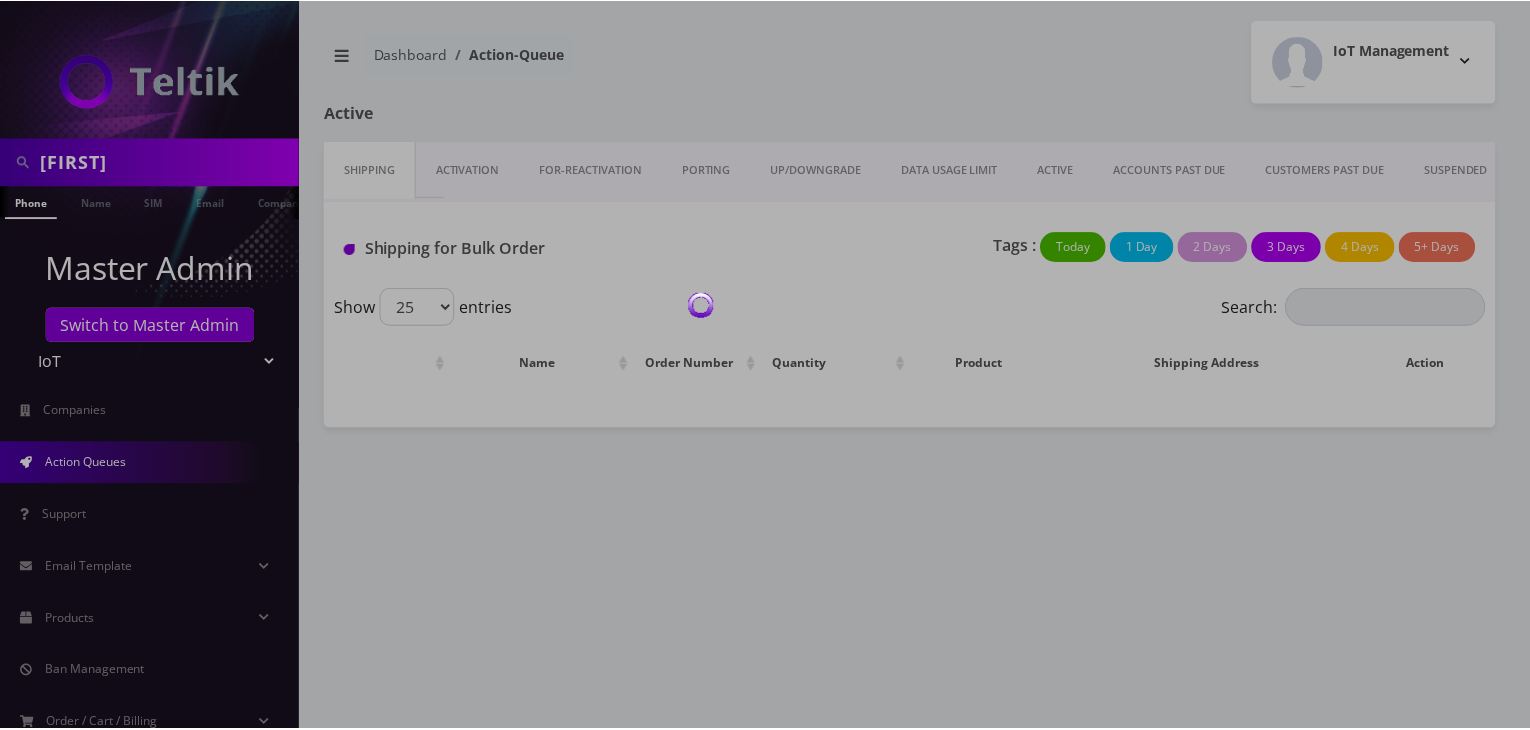 scroll, scrollTop: 0, scrollLeft: 0, axis: both 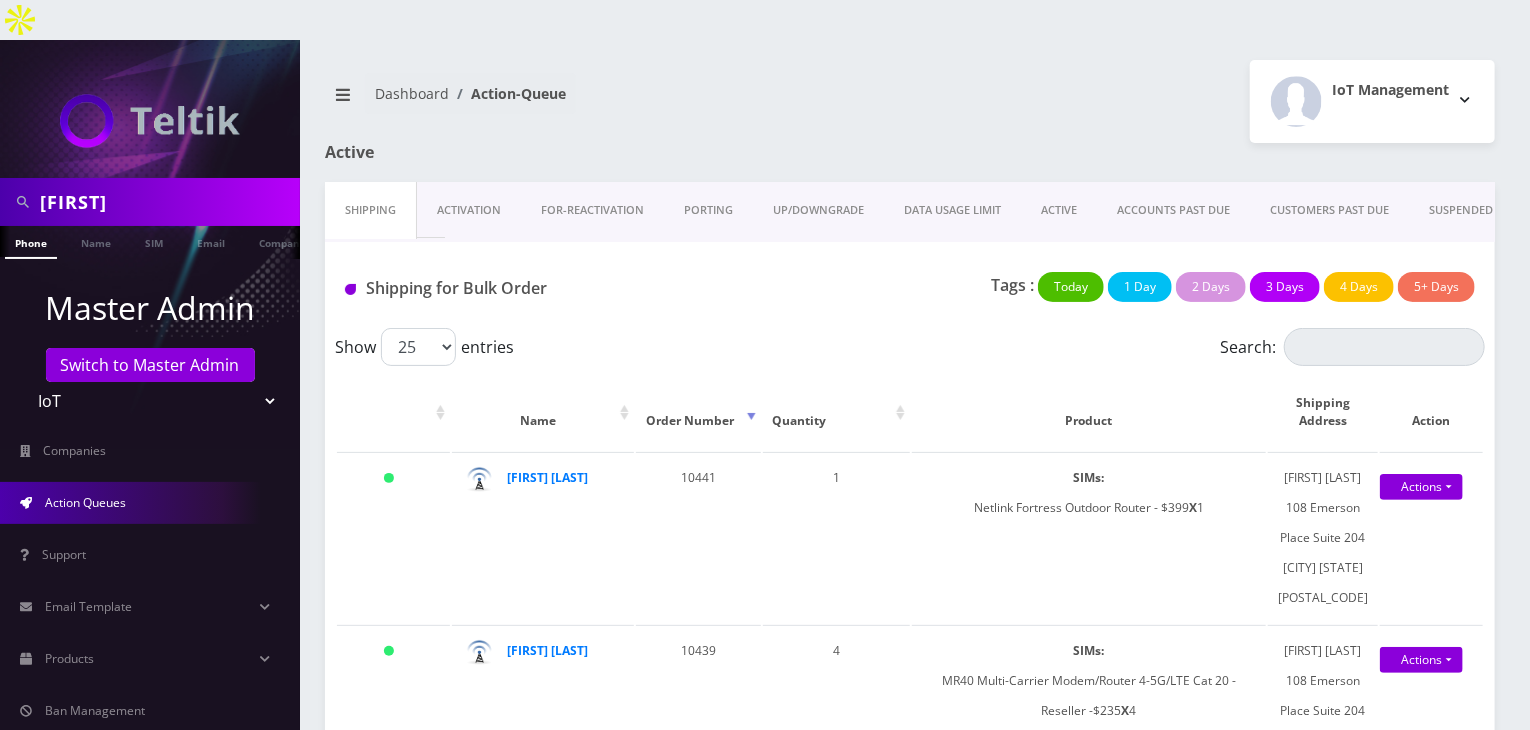drag, startPoint x: 126, startPoint y: 152, endPoint x: 0, endPoint y: 166, distance: 126.77539 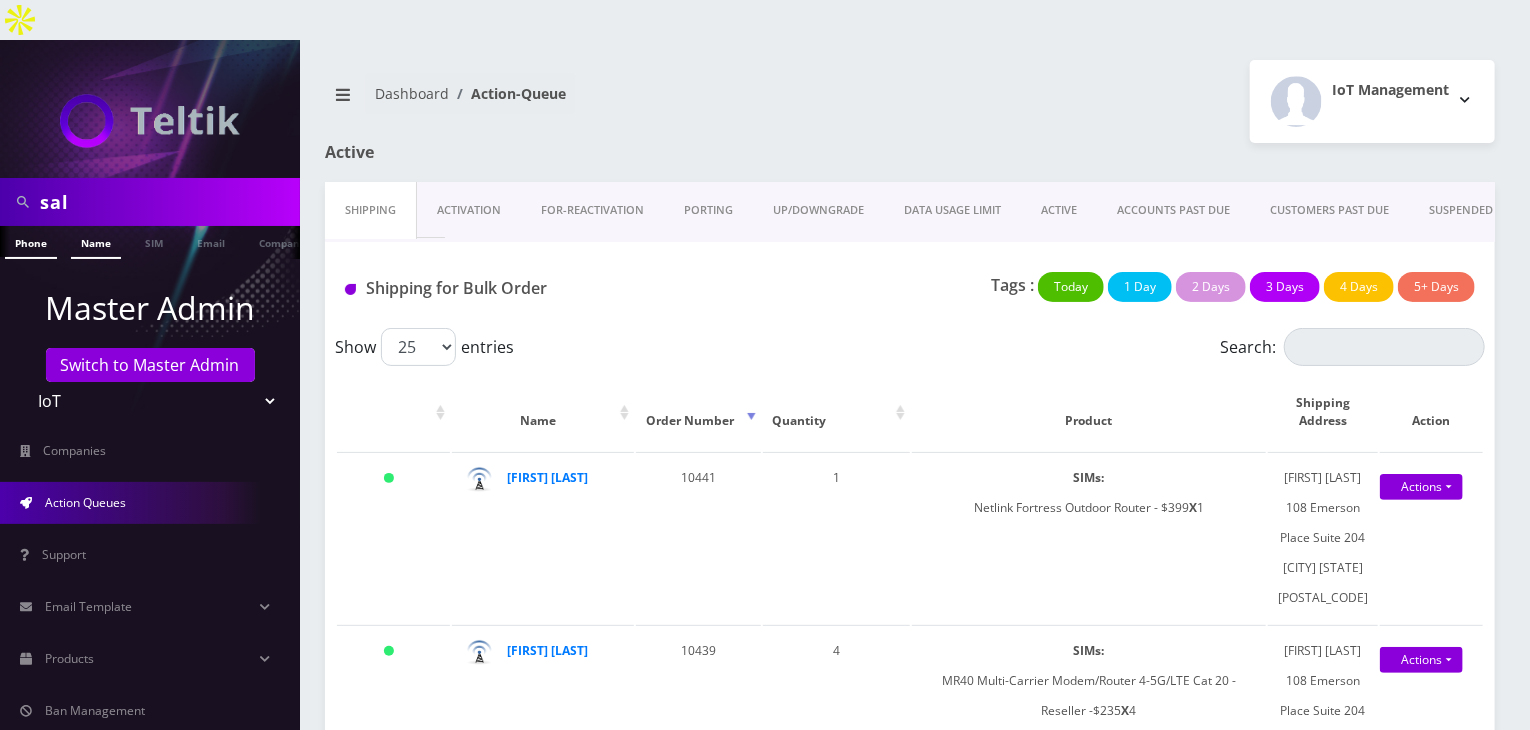 type on "sal" 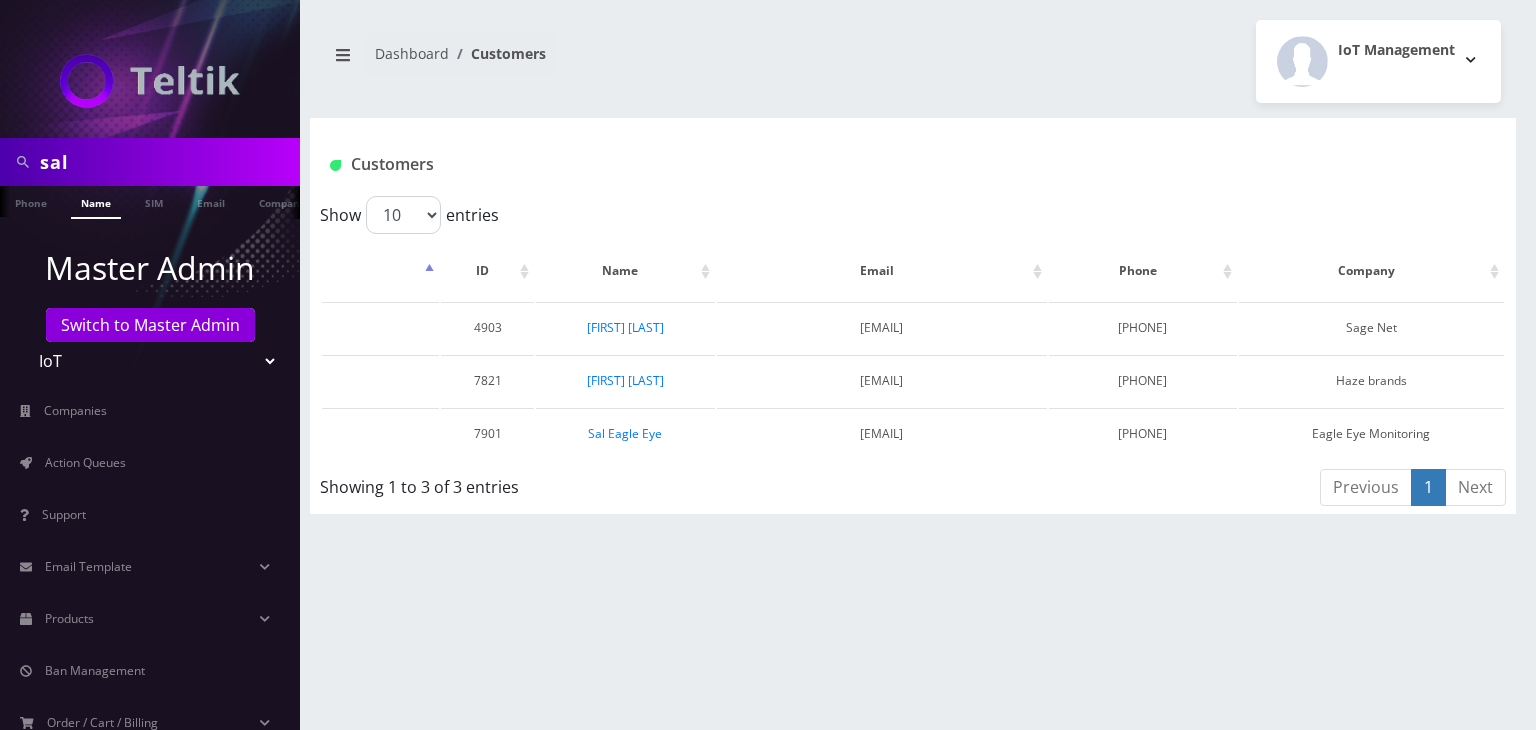 scroll, scrollTop: 0, scrollLeft: 0, axis: both 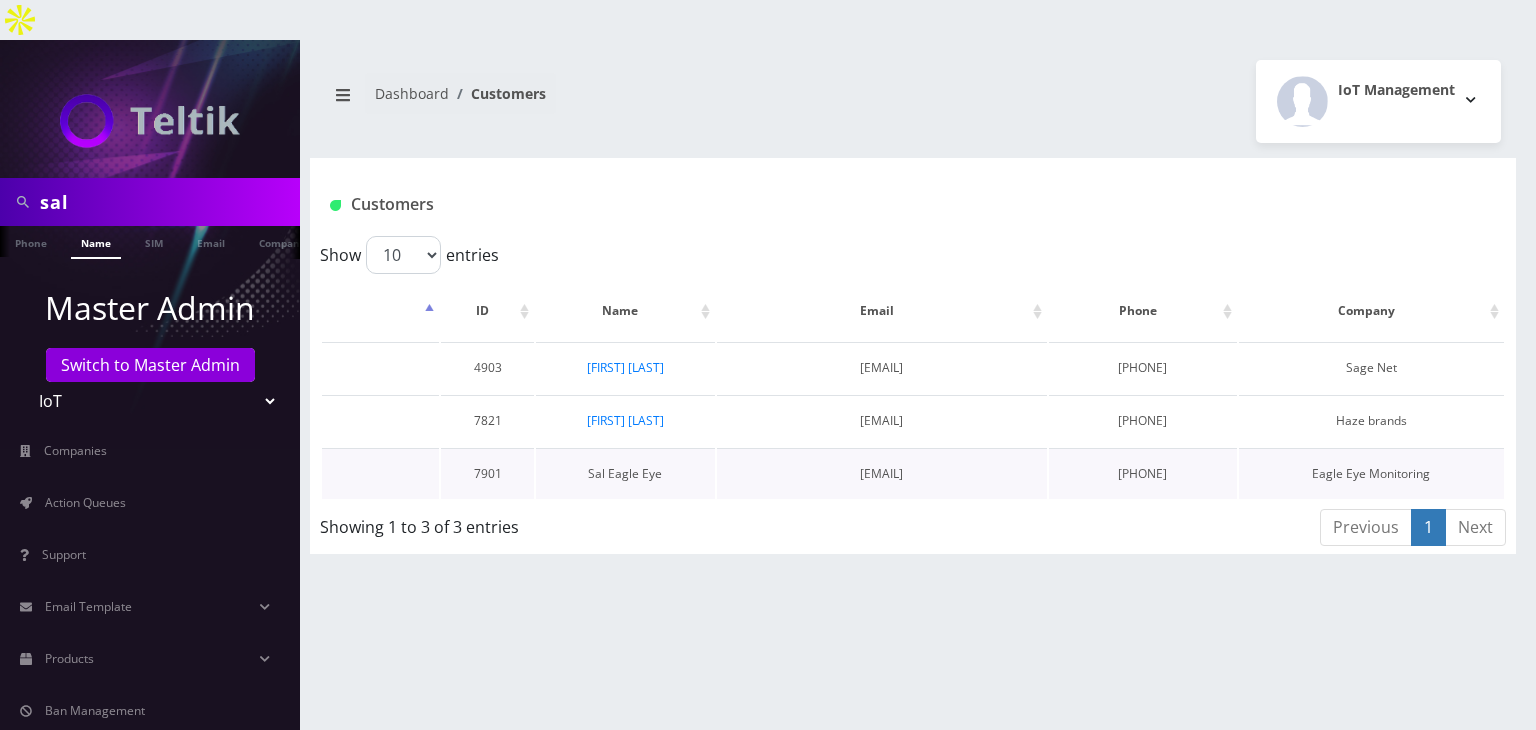 click on "Sal Eagle Eye" at bounding box center (625, 473) 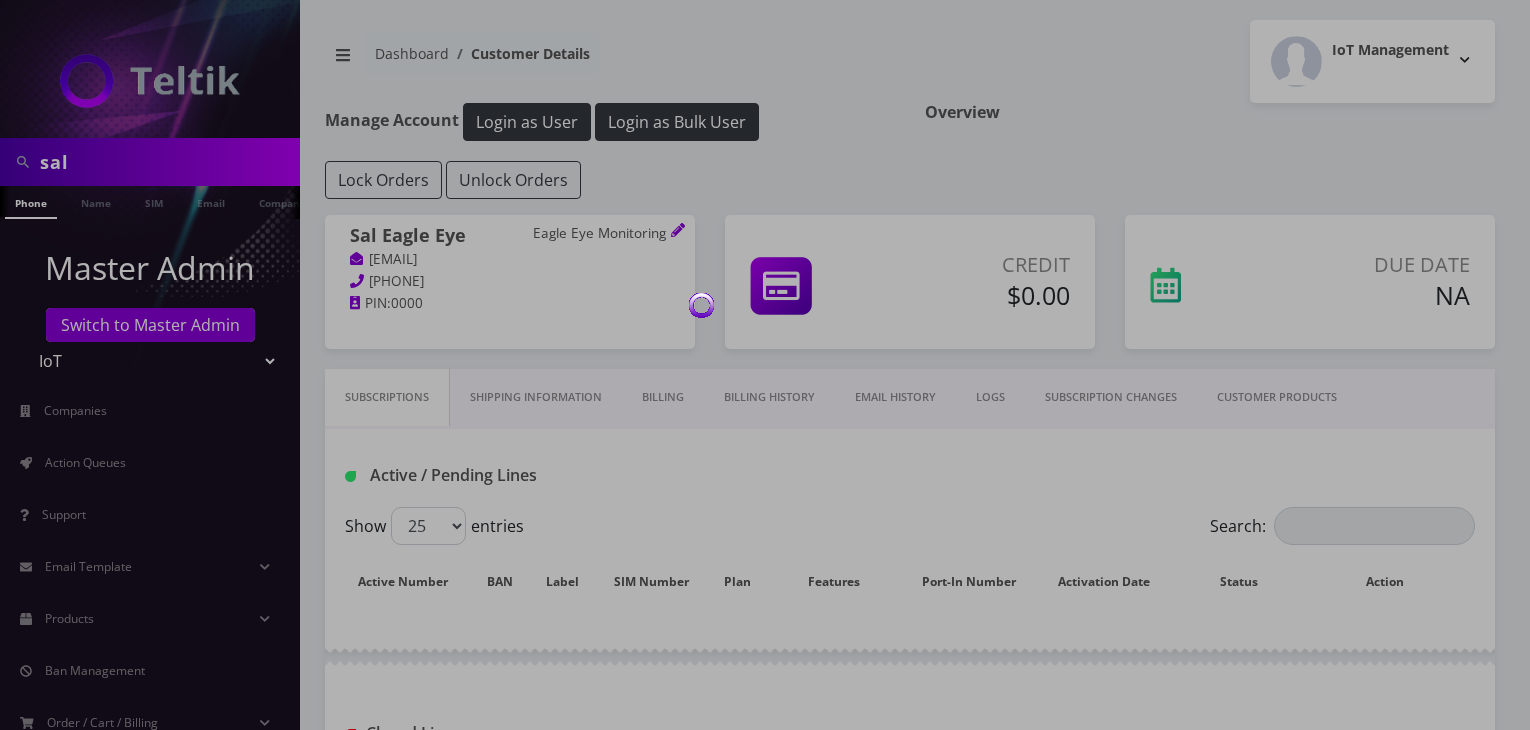 scroll, scrollTop: 0, scrollLeft: 0, axis: both 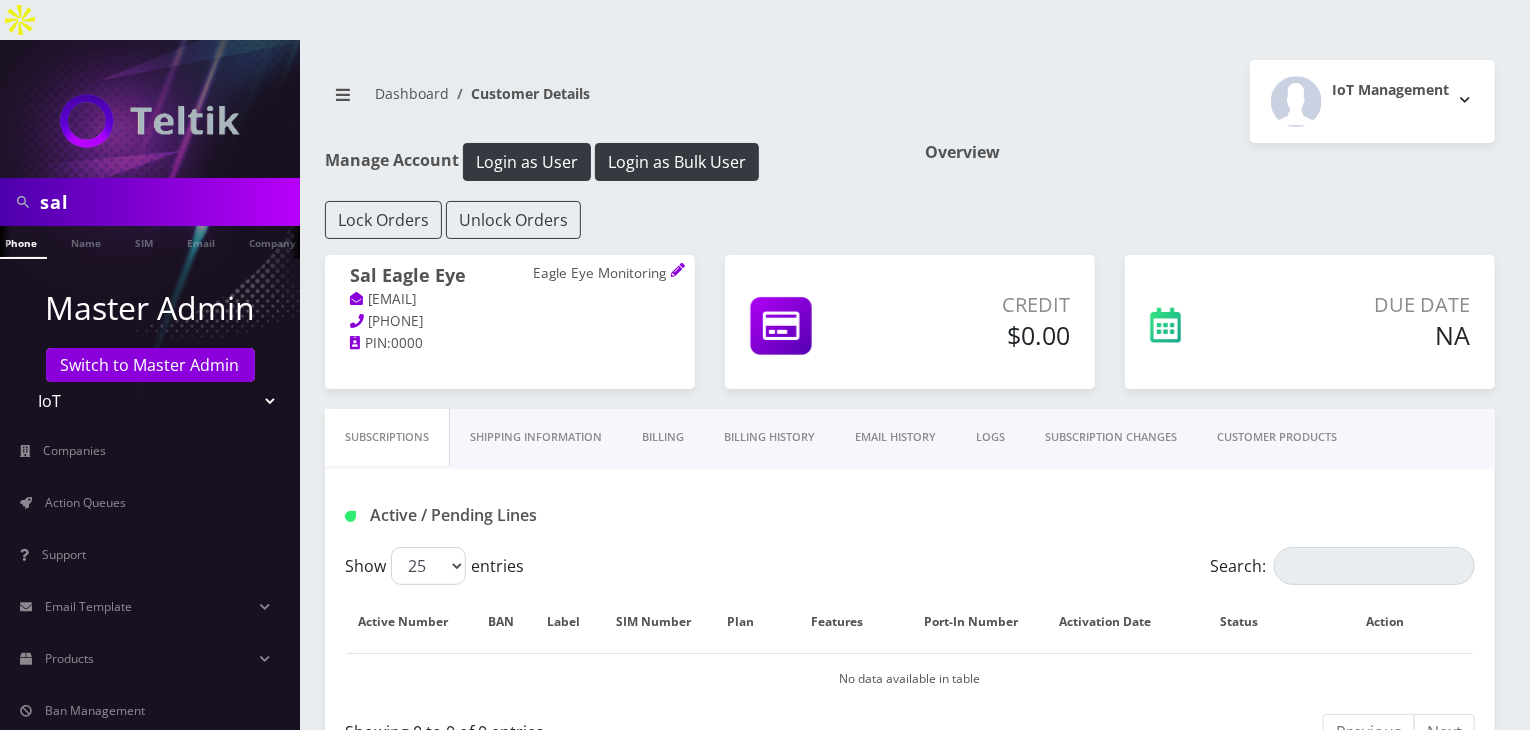 drag, startPoint x: 119, startPoint y: 152, endPoint x: 4, endPoint y: 149, distance: 115.03912 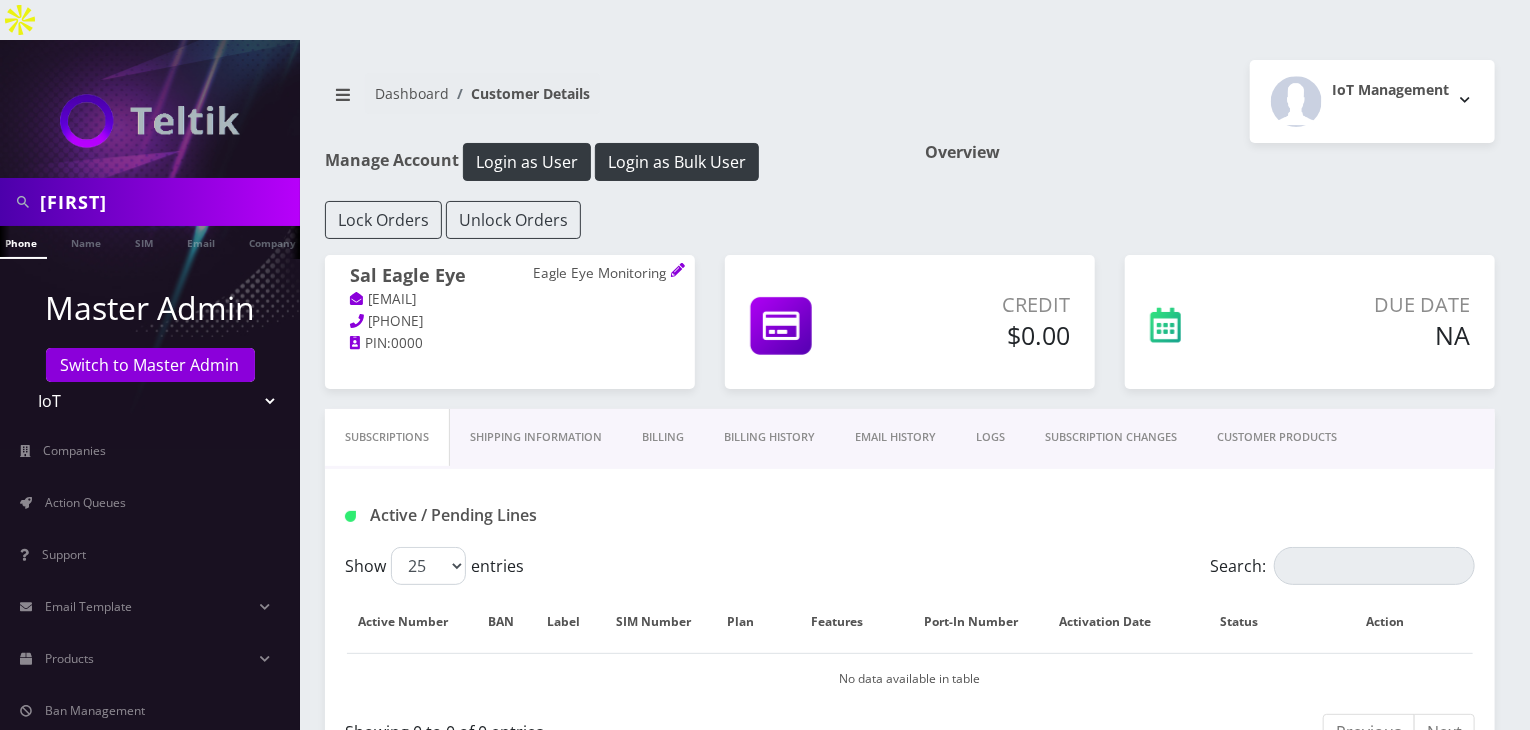 type on "[FIRST] [LAST]" 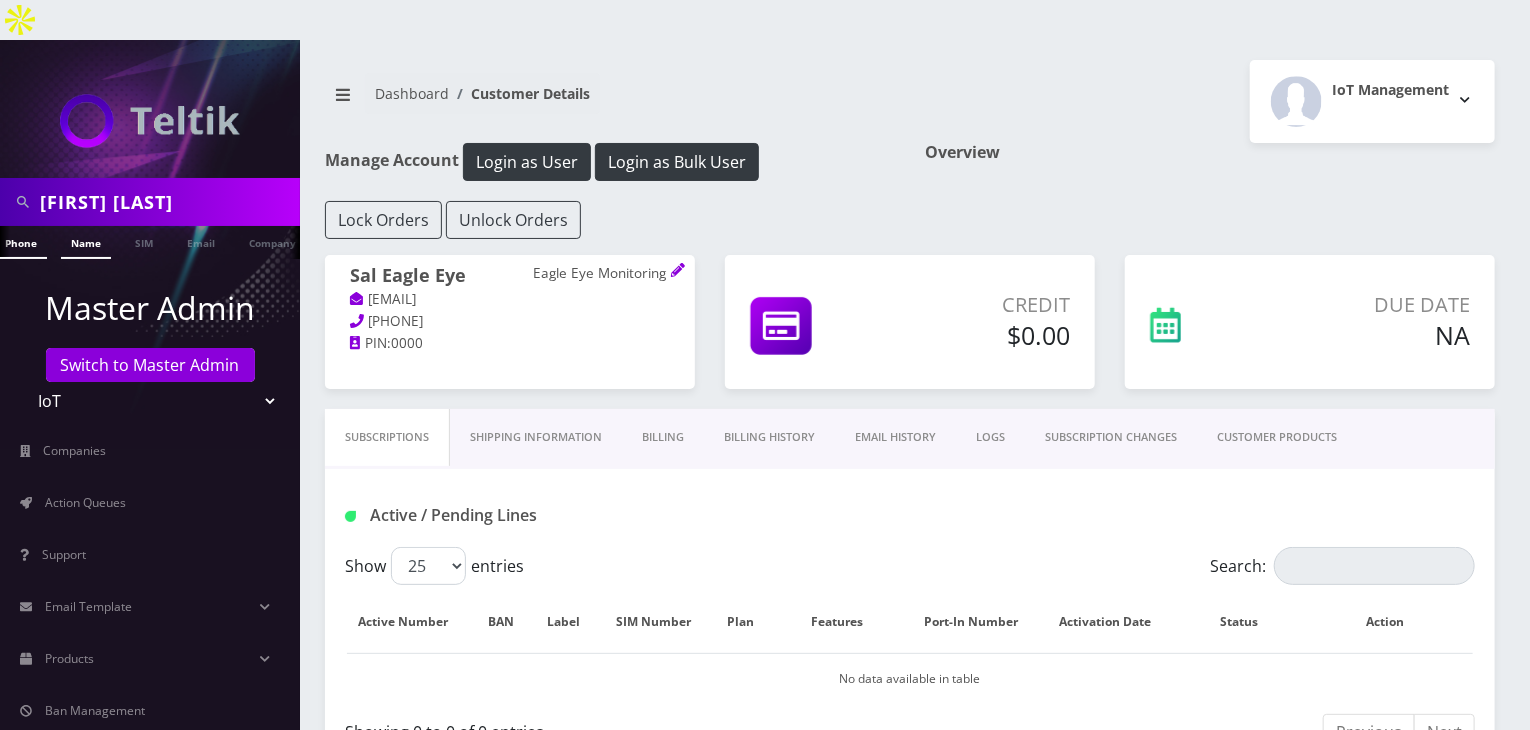click on "Name" at bounding box center [86, 242] 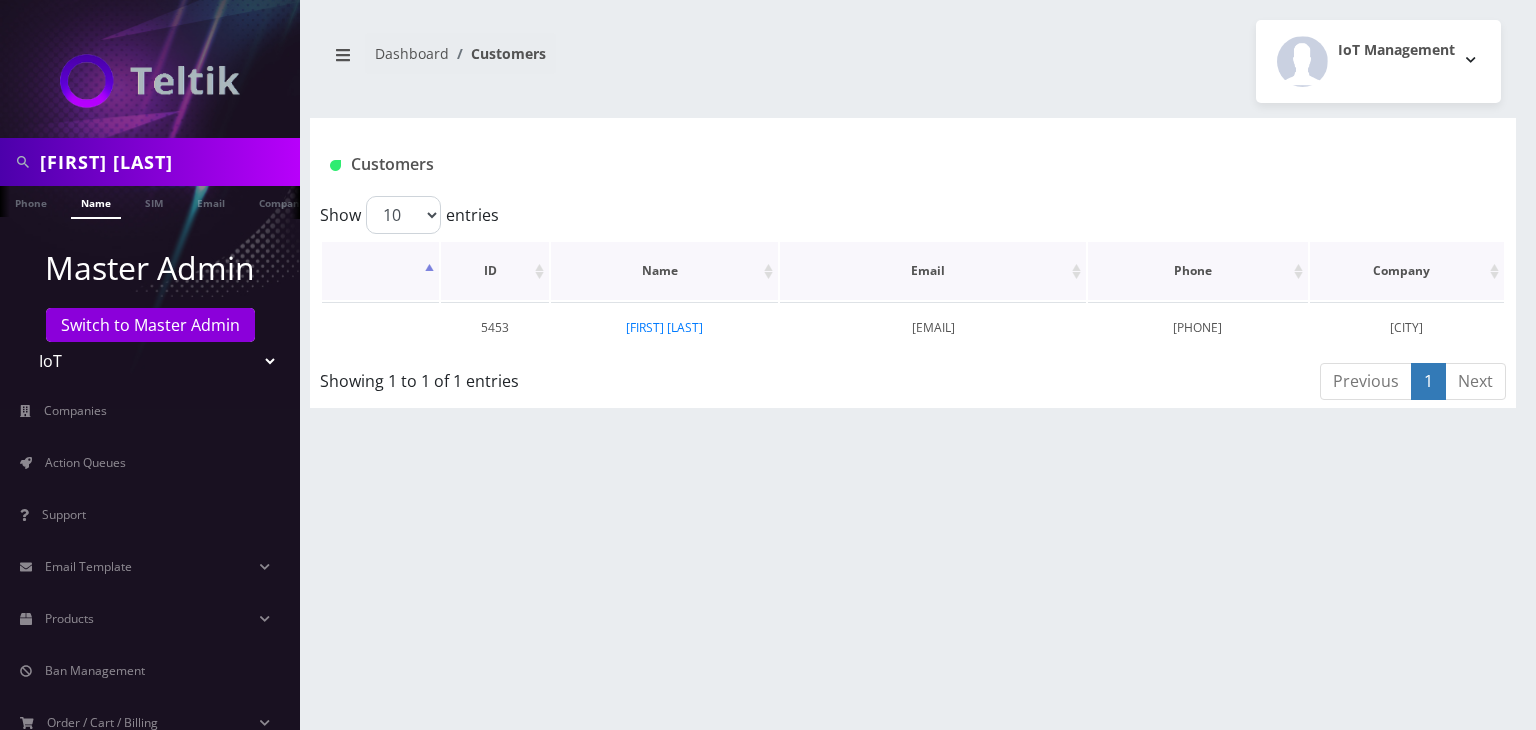 scroll, scrollTop: 0, scrollLeft: 0, axis: both 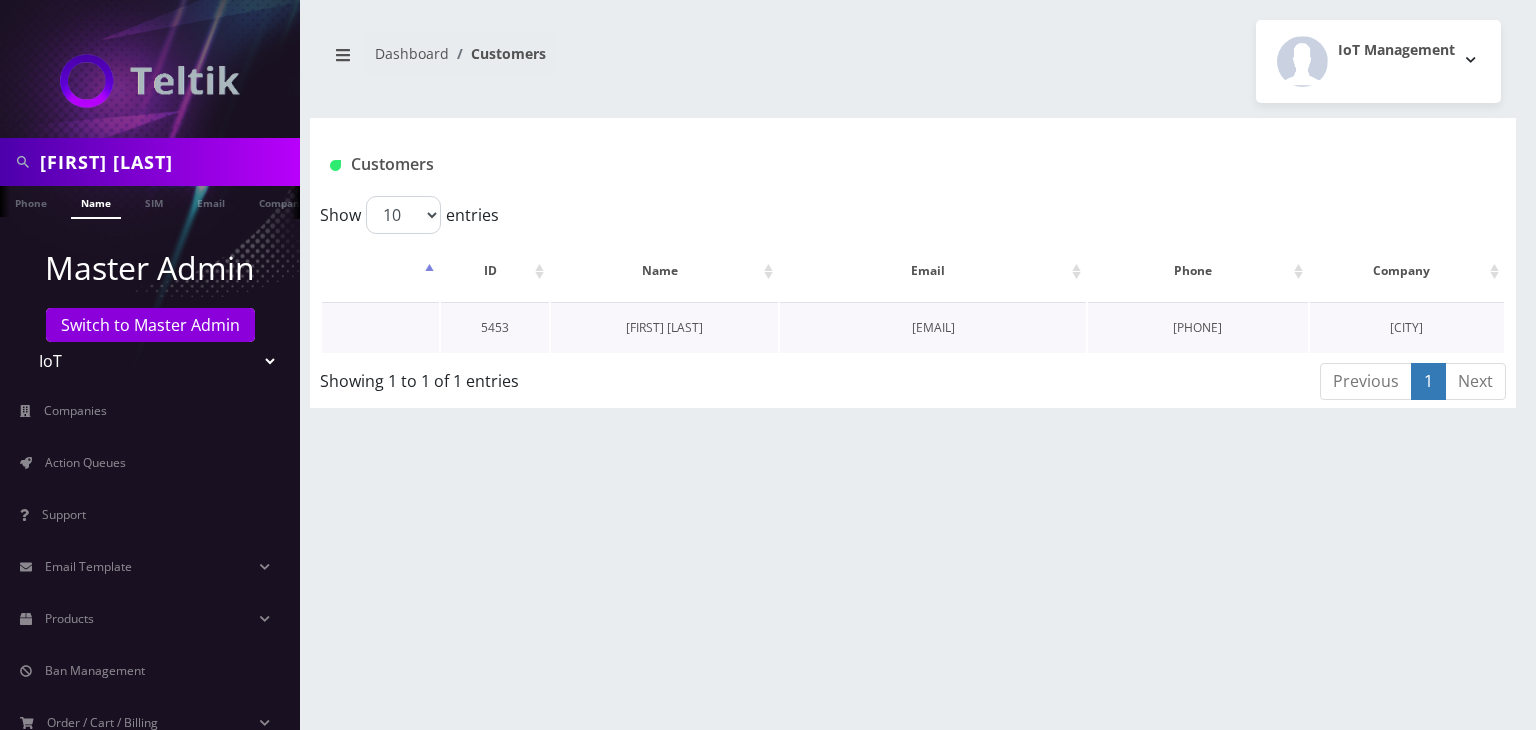 click on "[FIRST] [LAST]" at bounding box center [664, 327] 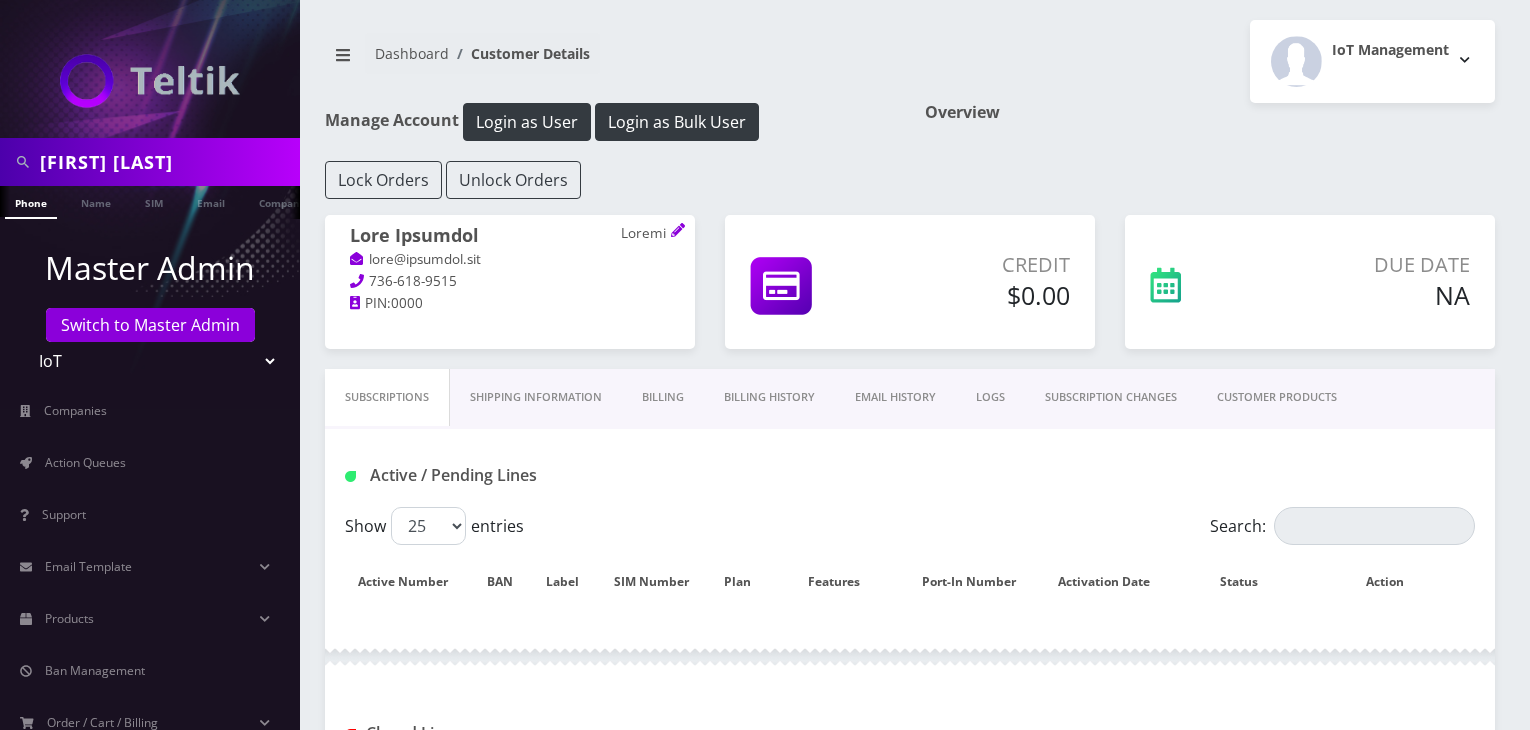 scroll, scrollTop: 0, scrollLeft: 0, axis: both 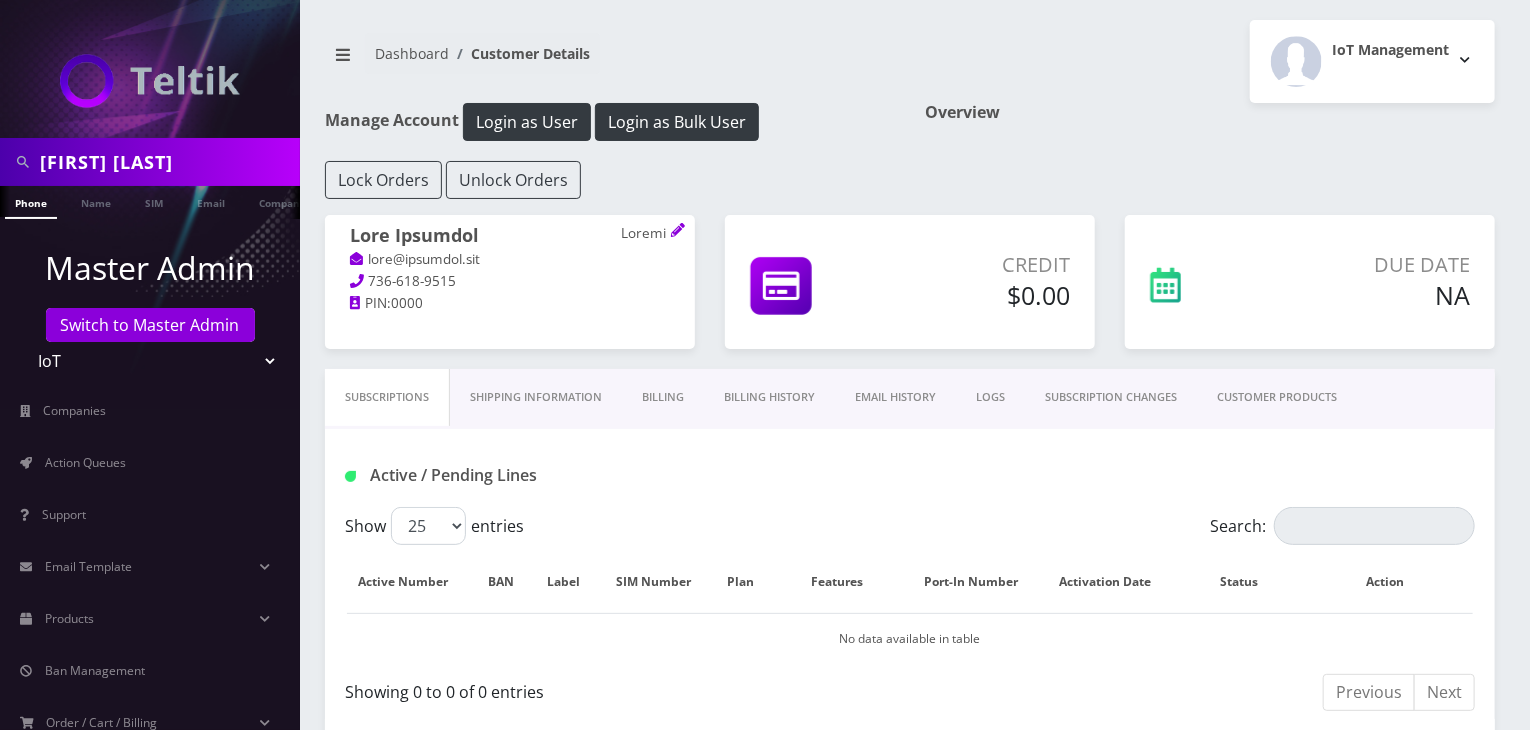 click on "CUSTOMER PRODUCTS" at bounding box center (1277, 397) 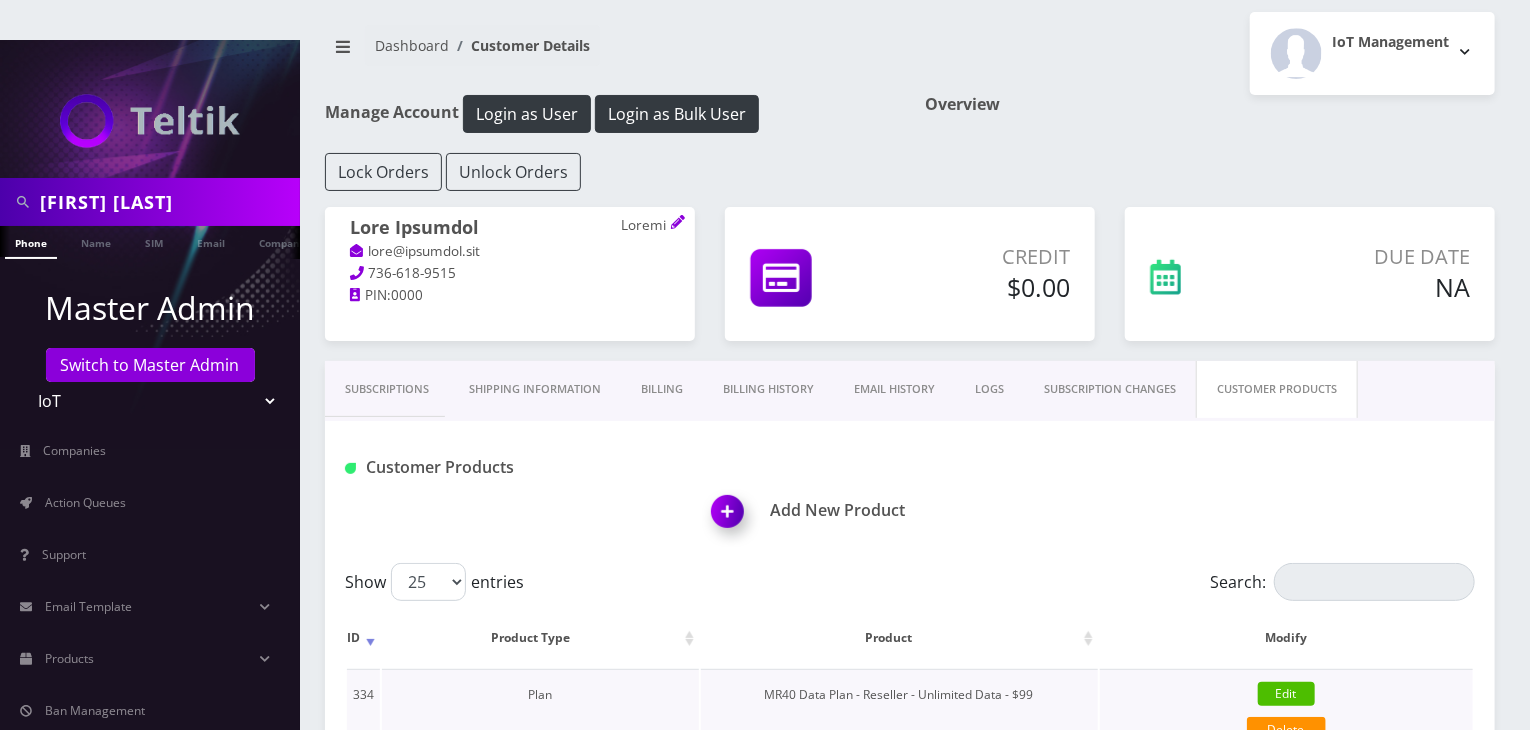 scroll, scrollTop: 200, scrollLeft: 0, axis: vertical 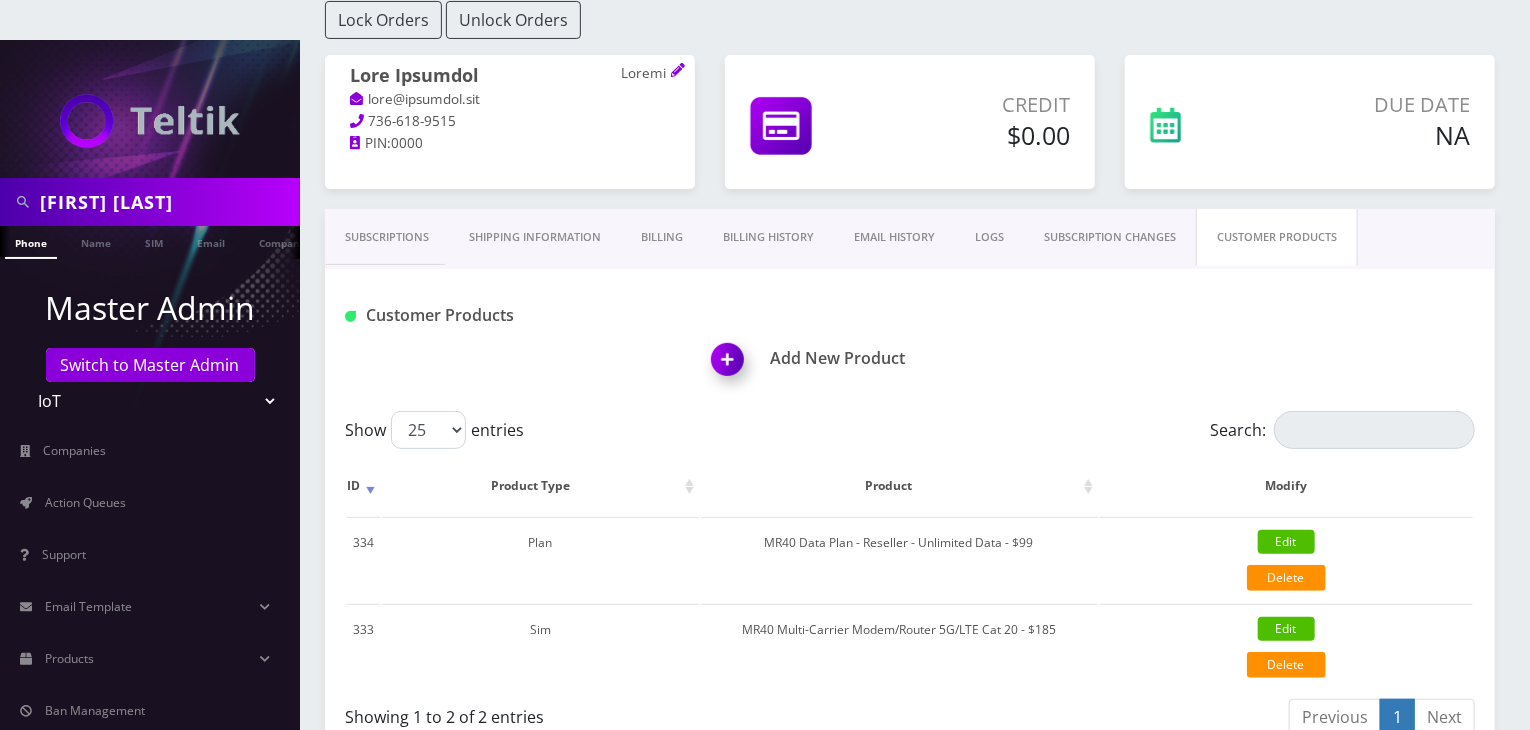 drag, startPoint x: 196, startPoint y: 159, endPoint x: 0, endPoint y: 145, distance: 196.49936 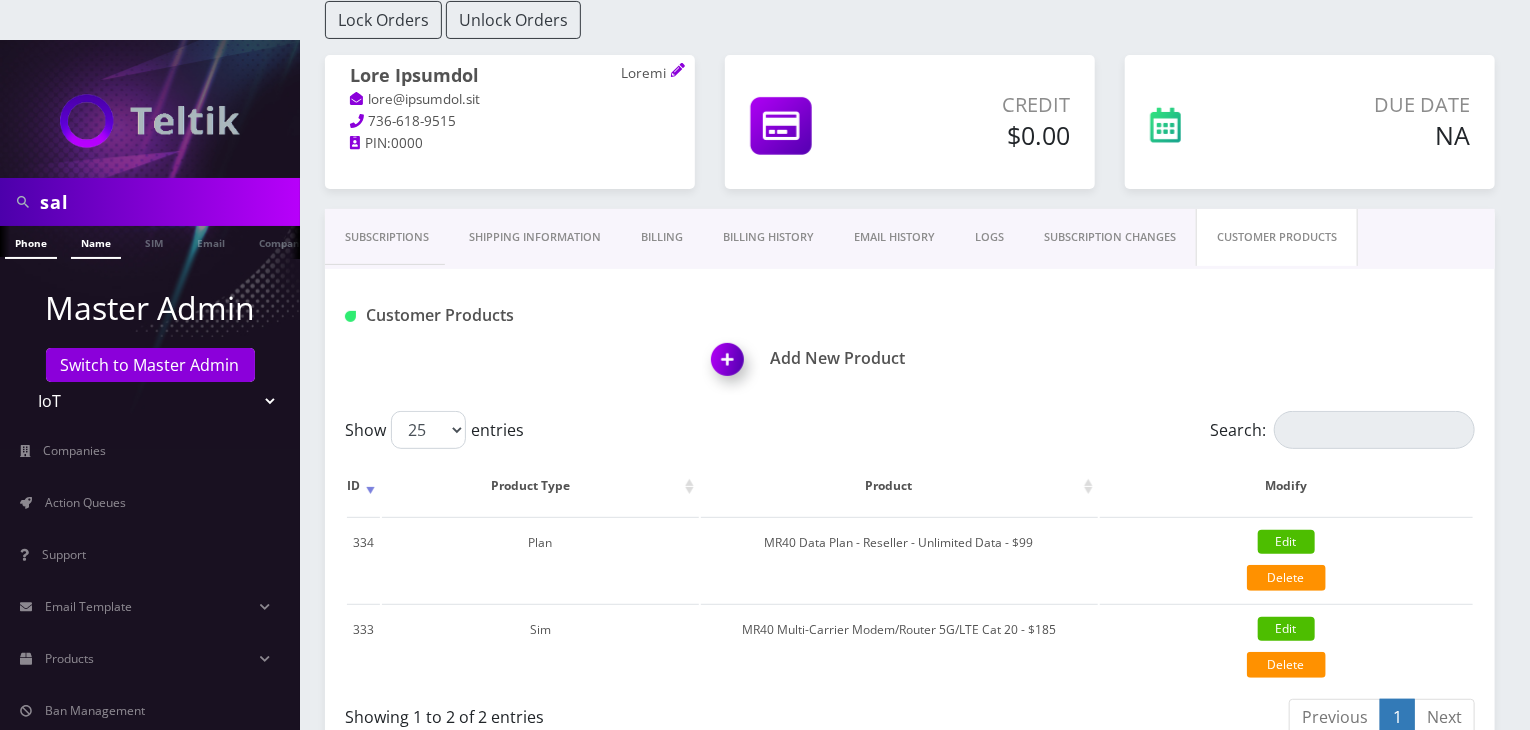 type on "sal" 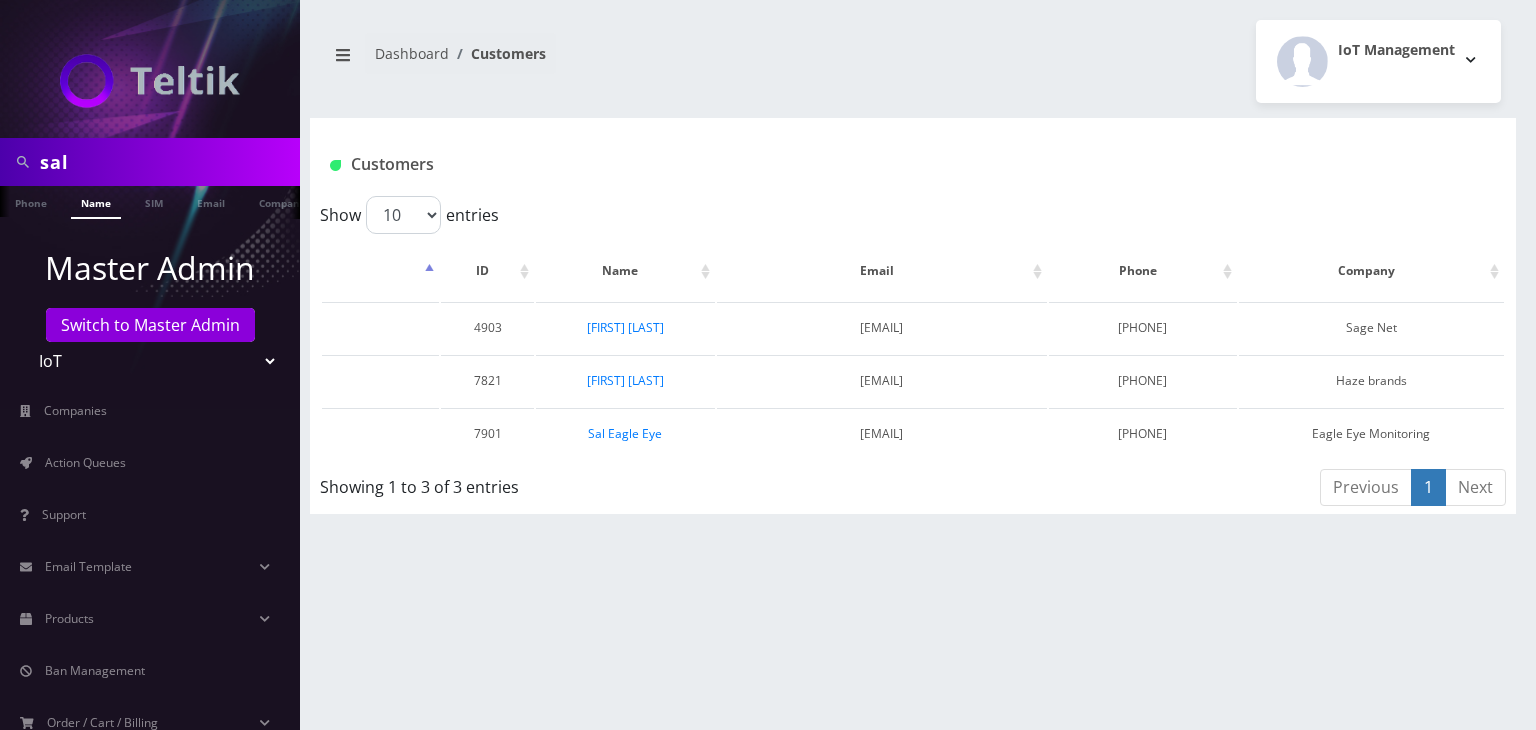 scroll, scrollTop: 0, scrollLeft: 0, axis: both 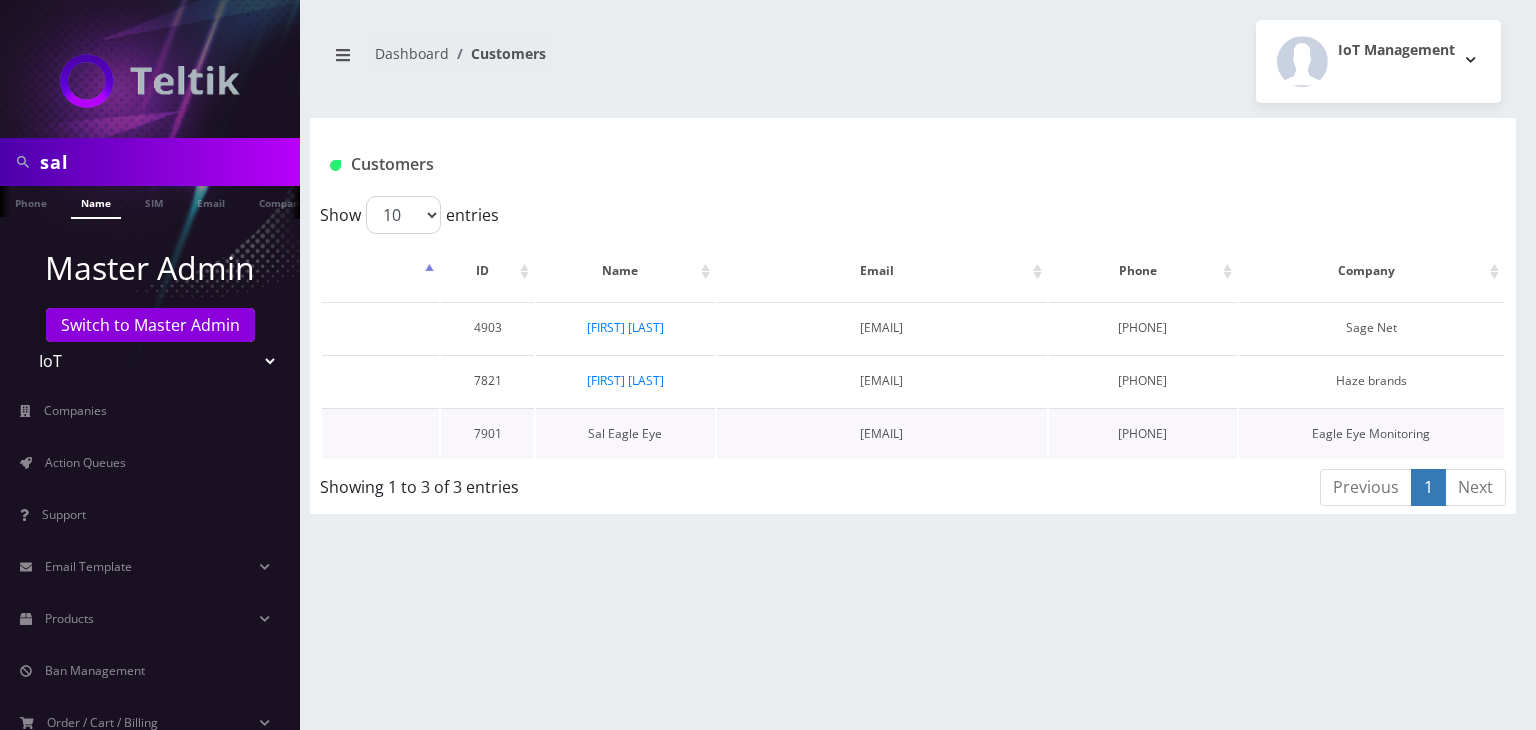 click on "Sal Eagle Eye" at bounding box center (625, 433) 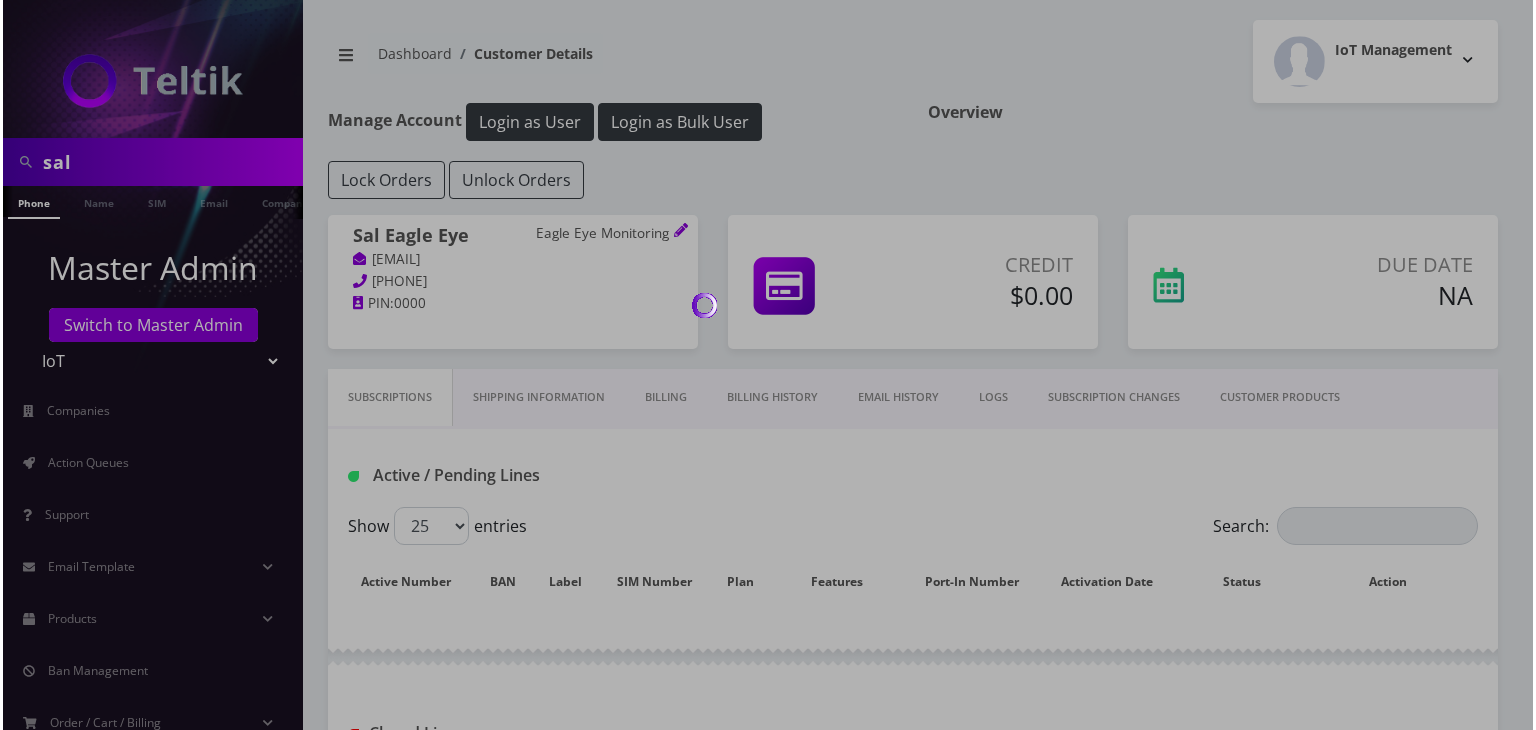 scroll, scrollTop: 0, scrollLeft: 0, axis: both 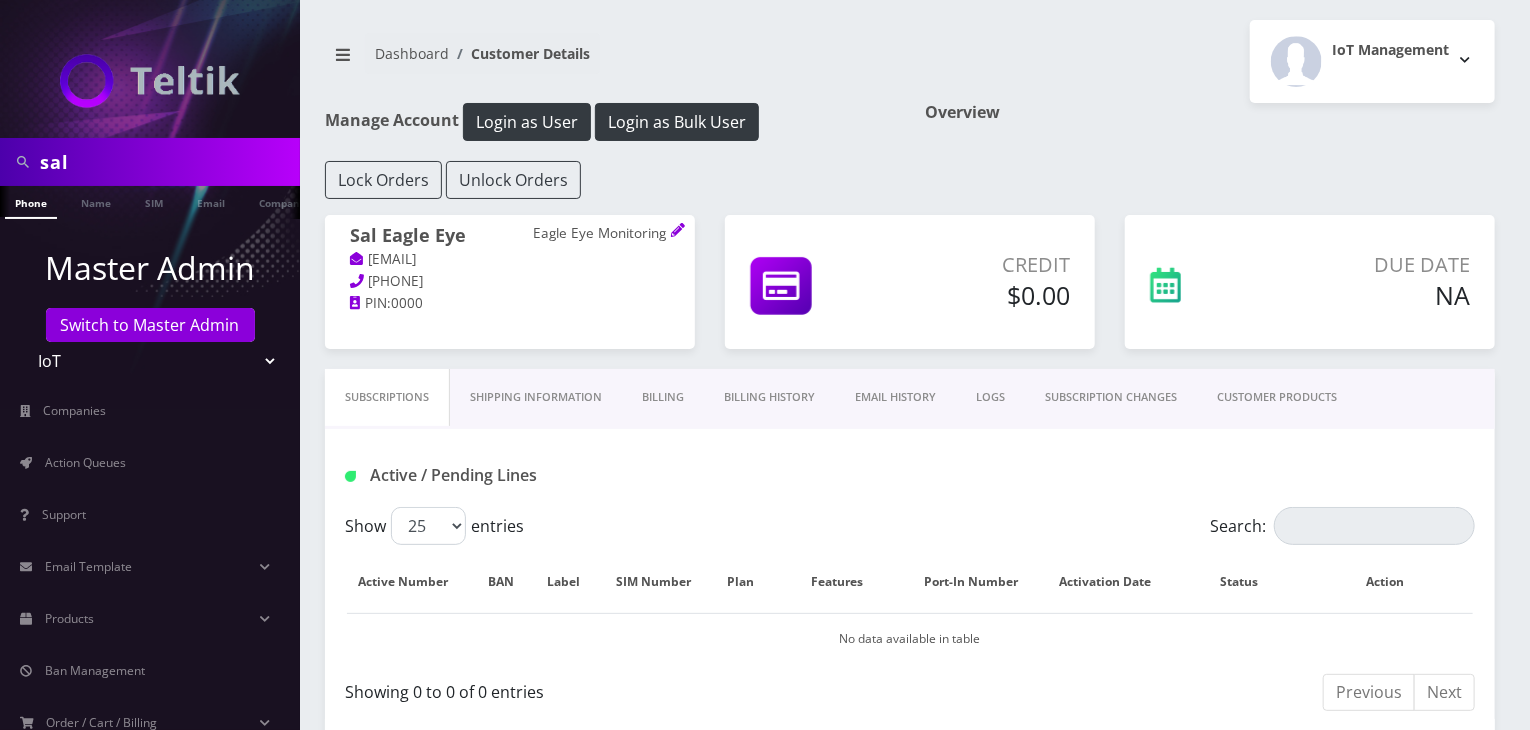 click on "CUSTOMER PRODUCTS" at bounding box center (1277, 397) 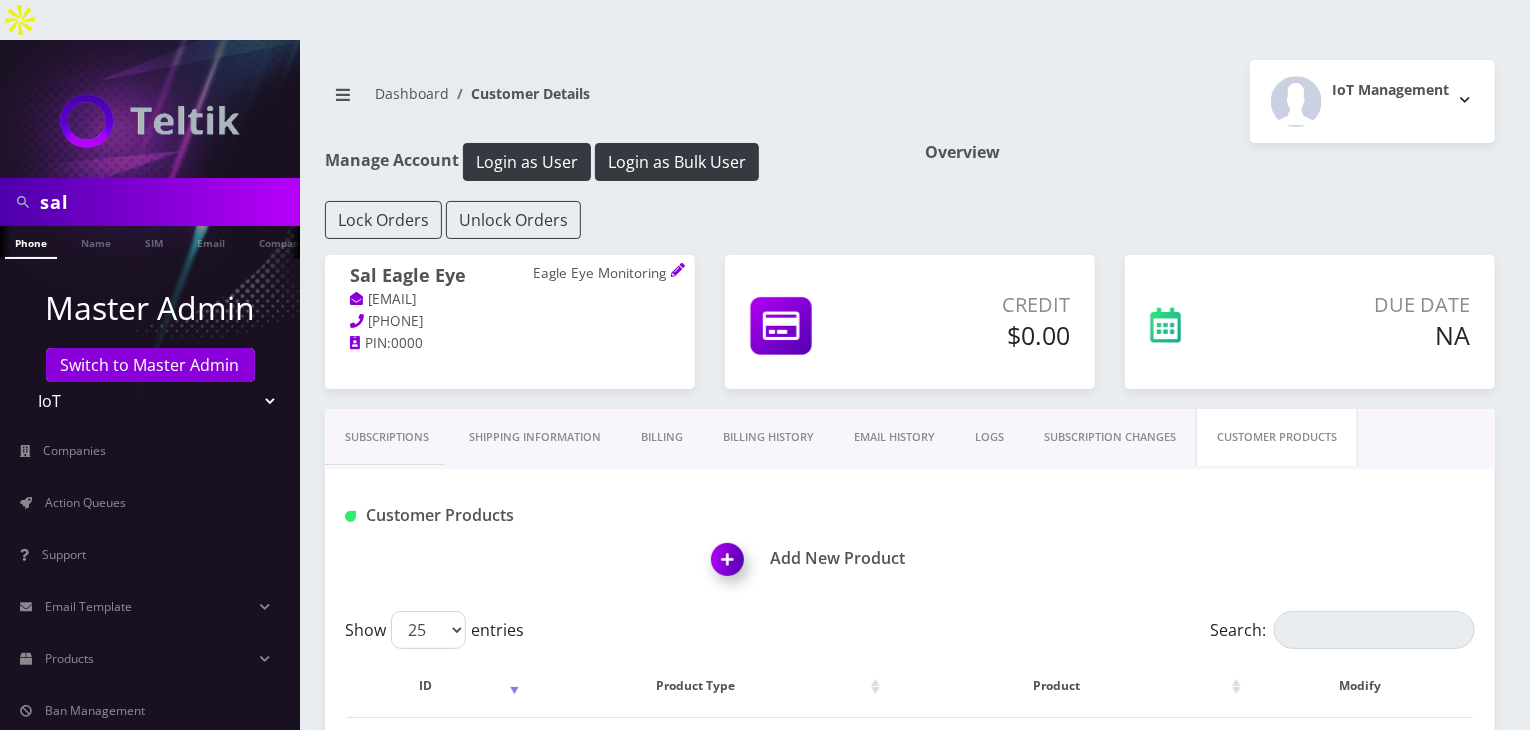 click at bounding box center [731, 566] 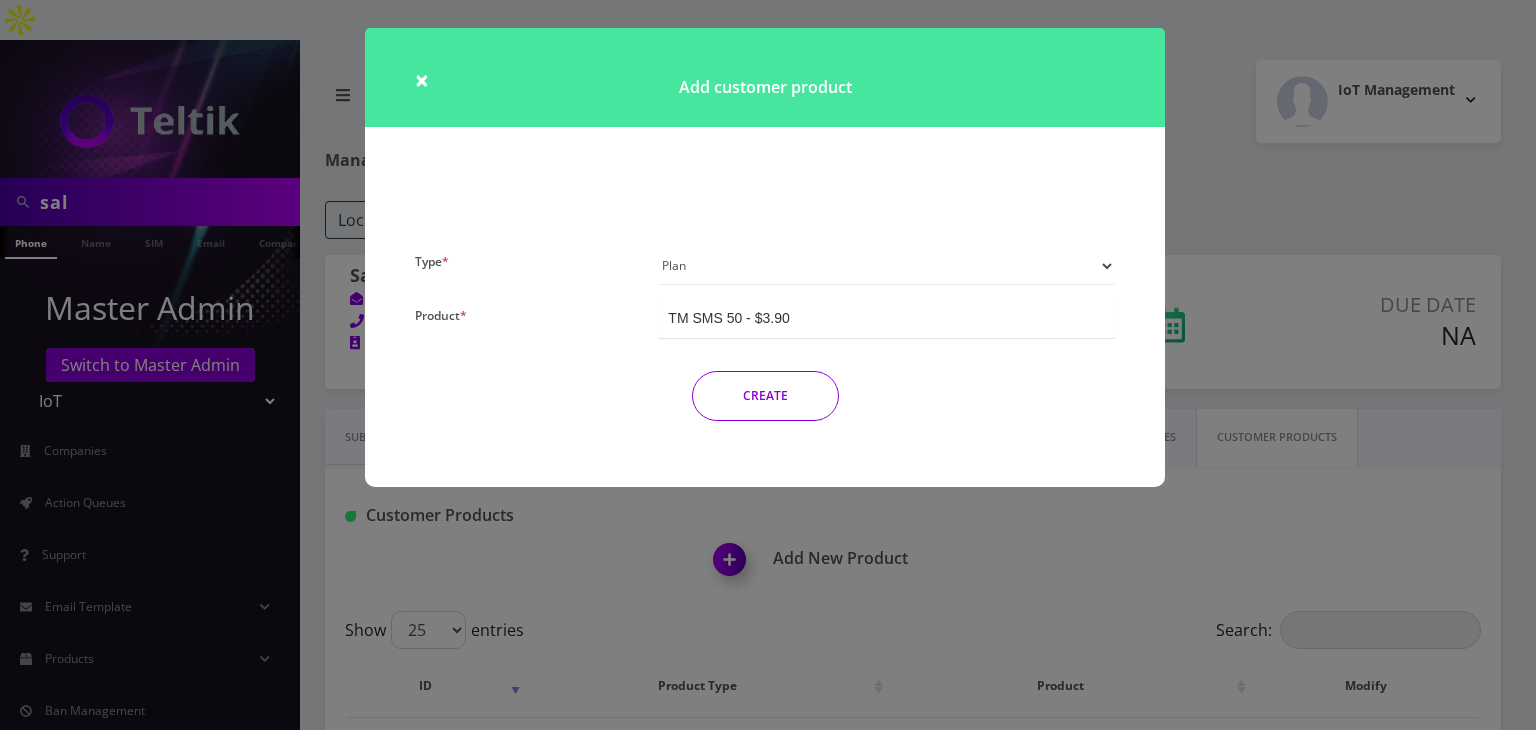 drag, startPoint x: 754, startPoint y: 265, endPoint x: 745, endPoint y: 282, distance: 19.235384 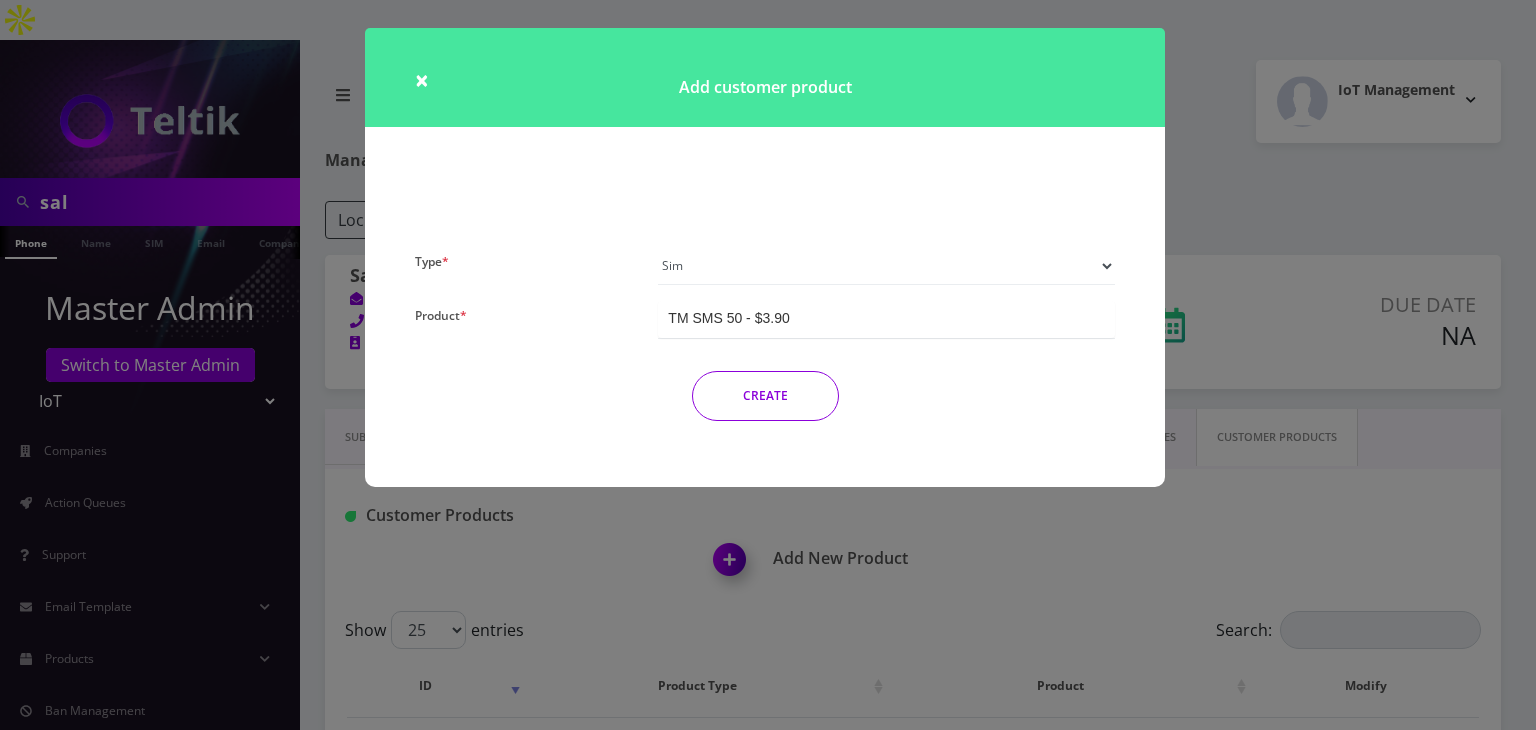 click on "Plan Device Sim Addon One-off" at bounding box center [886, 266] 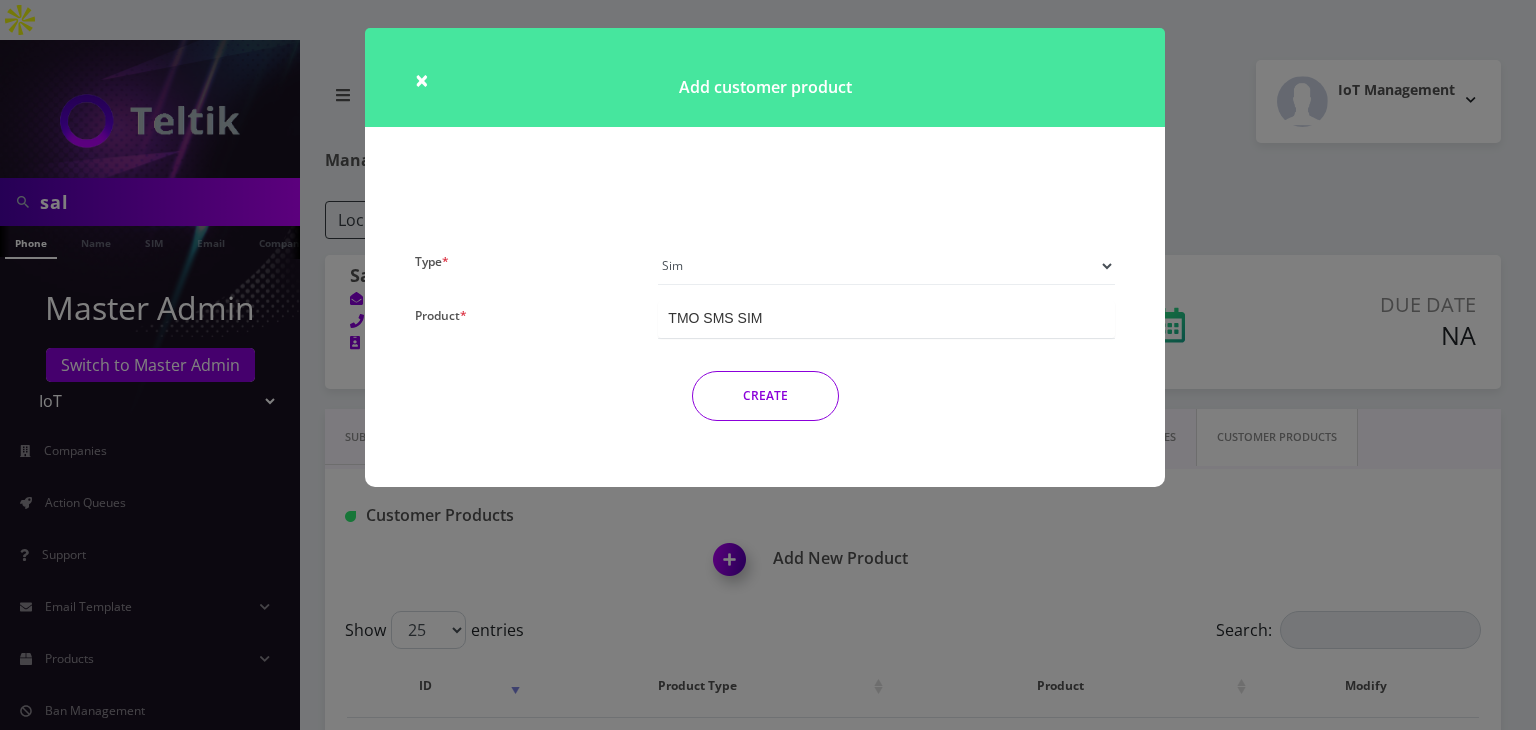 click on "Type  *
Plan Device Sim Addon One-off
Product  *
TM SMS 50 - $3.90 TM SMS 50 - $3.90
Product  *
TM Phone Number Change
Product  *
TMO SMS SIM TMO SMS SIM
Product  *
Number Change - $3.75 Static IP MR40 Number Change - $2 Port Forwarding Static IP MR40 - 10 Number Change - 3 ATT Number Change ATT Number Change - $2 Number Change - $0.50 Number Change - $1.50 Number Change - $2.81 Number Change - $1.95 Number Change - $1.00 Number Change - $1.65 Number Change - $1.75
Product  *
Sim activation and forward Gateway Setup TMO Prepaid $8.50 - 1GB $2,2740 Second Payment (Final) (Veren) TMO Prepaid $8.50 - 1GB + $2.5 Number Change TMO Prepaid Number Change - $1.50 TMO Unlimited Text + 1GB - $14.5
CREATE" at bounding box center [765, 342] 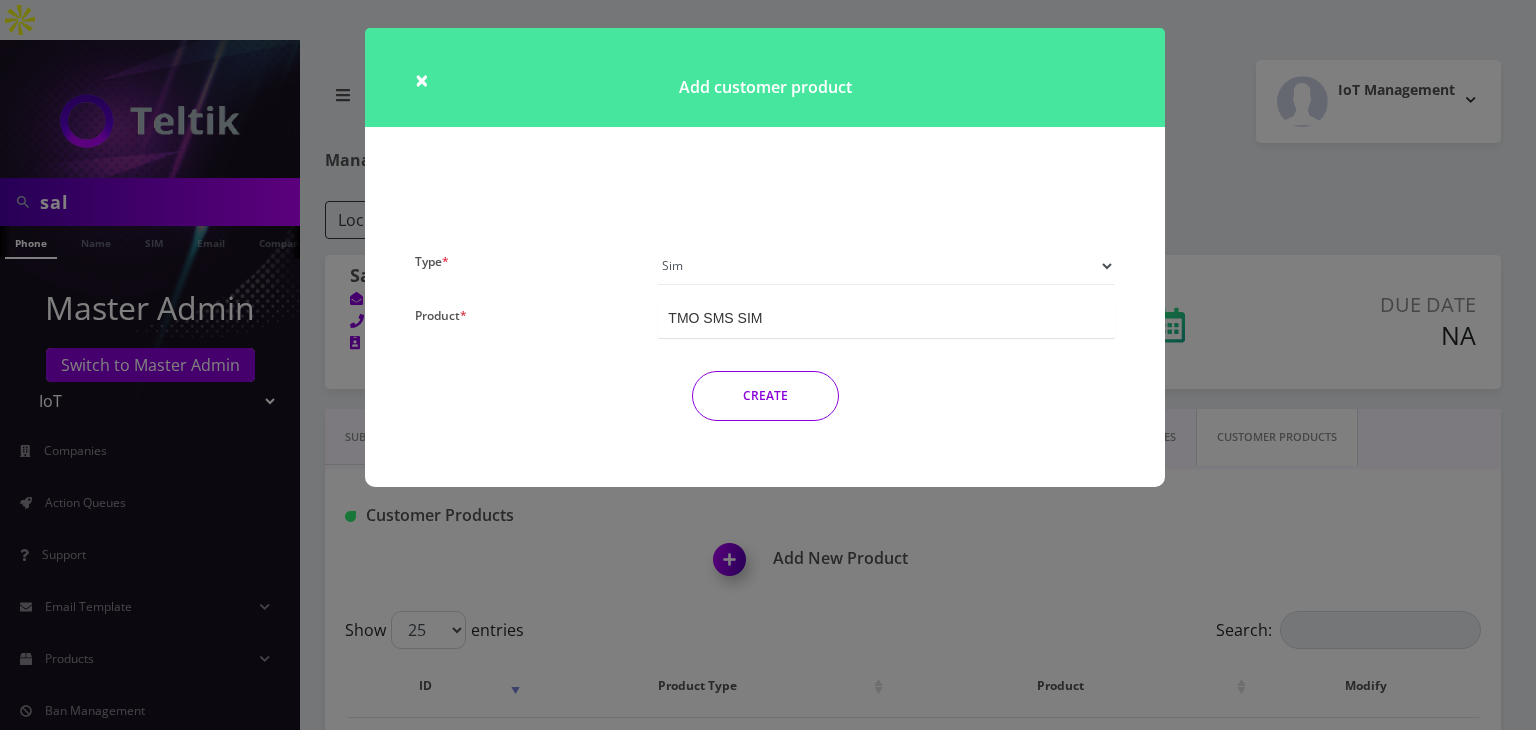 click on "Type  *
Plan Device Sim Addon One-off
Product  *
TM SMS 50 - $3.90 TM SMS 50 - $3.90
Product  *
TM Phone Number Change
Product  *
TMO SMS SIM TMO SMS SIM
Product  *
Number Change - $3.75 Static IP MR40 Number Change - $2 Port Forwarding Static IP MR40 - 10 Number Change - 3 ATT Number Change ATT Number Change - $2 Number Change - $0.50 Number Change - $1.50 Number Change - $2.81 Number Change - $1.95 Number Change - $1.00 Number Change - $1.65 Number Change - $1.75
Product  *
Sim activation and forward Gateway Setup TMO Prepaid $8.50 - 1GB $2,2740 Second Payment (Final) (Veren) TMO Prepaid $8.50 - 1GB + $2.5 Number Change TMO Prepaid Number Change - $1.50 TMO Unlimited Text + 1GB - $14.5
CREATE" at bounding box center [765, 342] 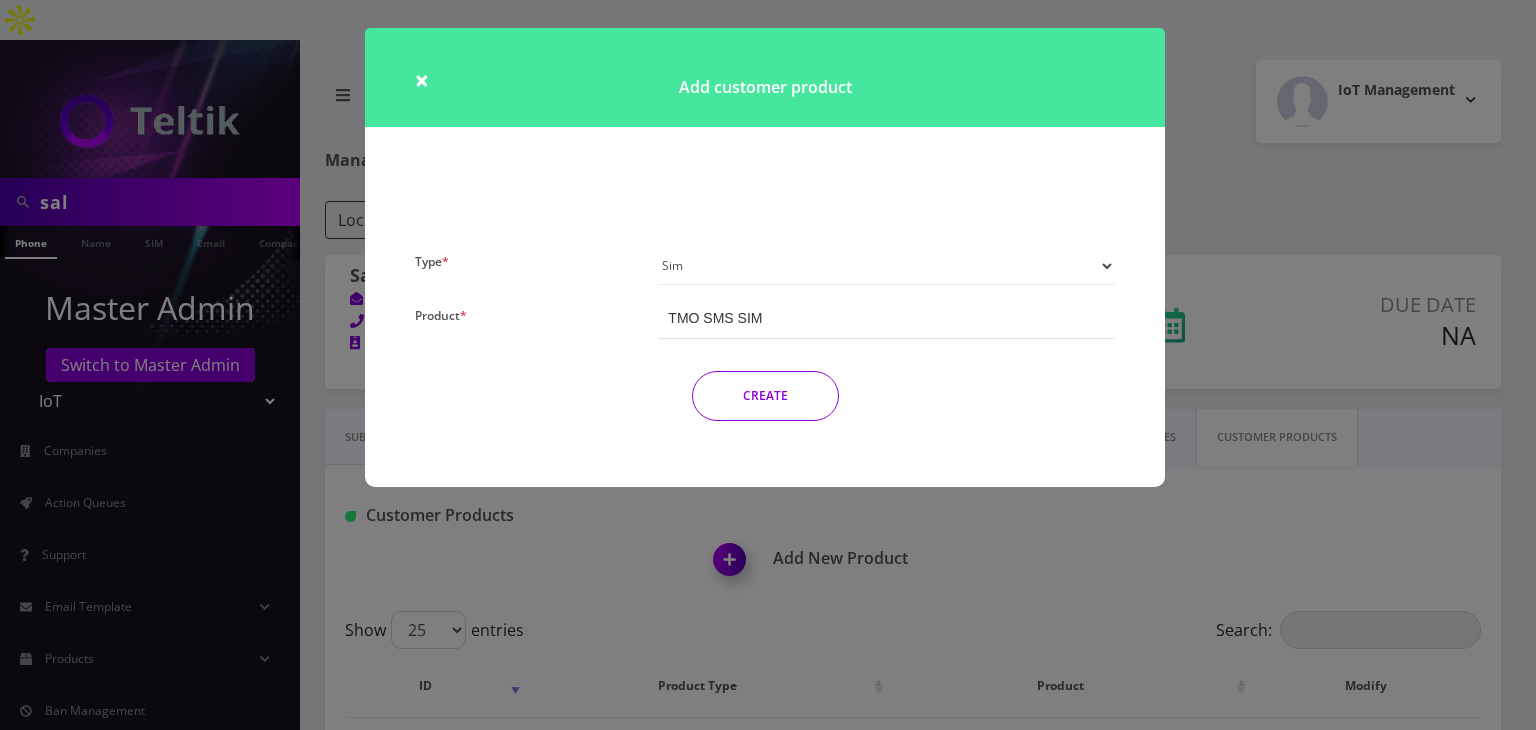 click on "TMO SMS SIM" at bounding box center [886, 319] 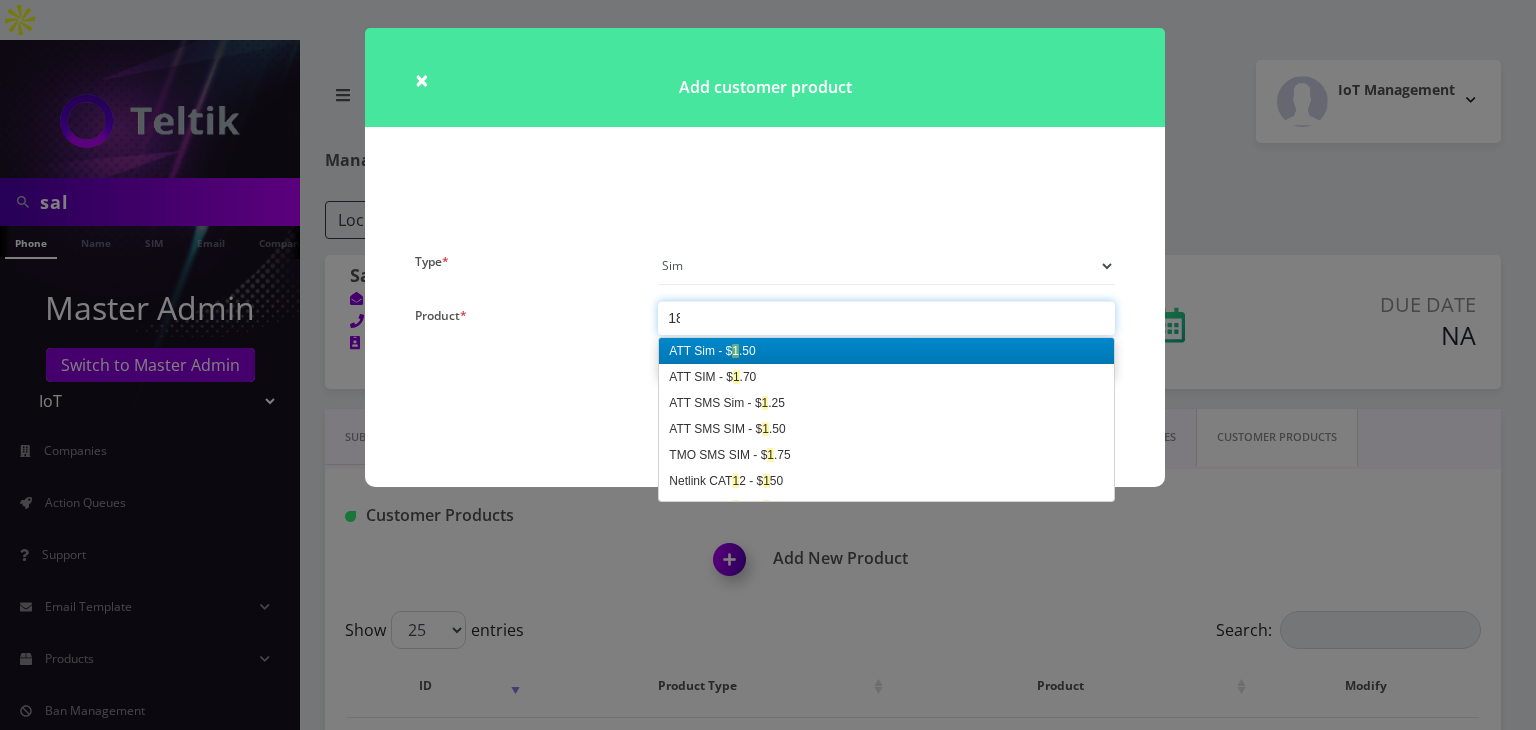 scroll, scrollTop: 0, scrollLeft: 0, axis: both 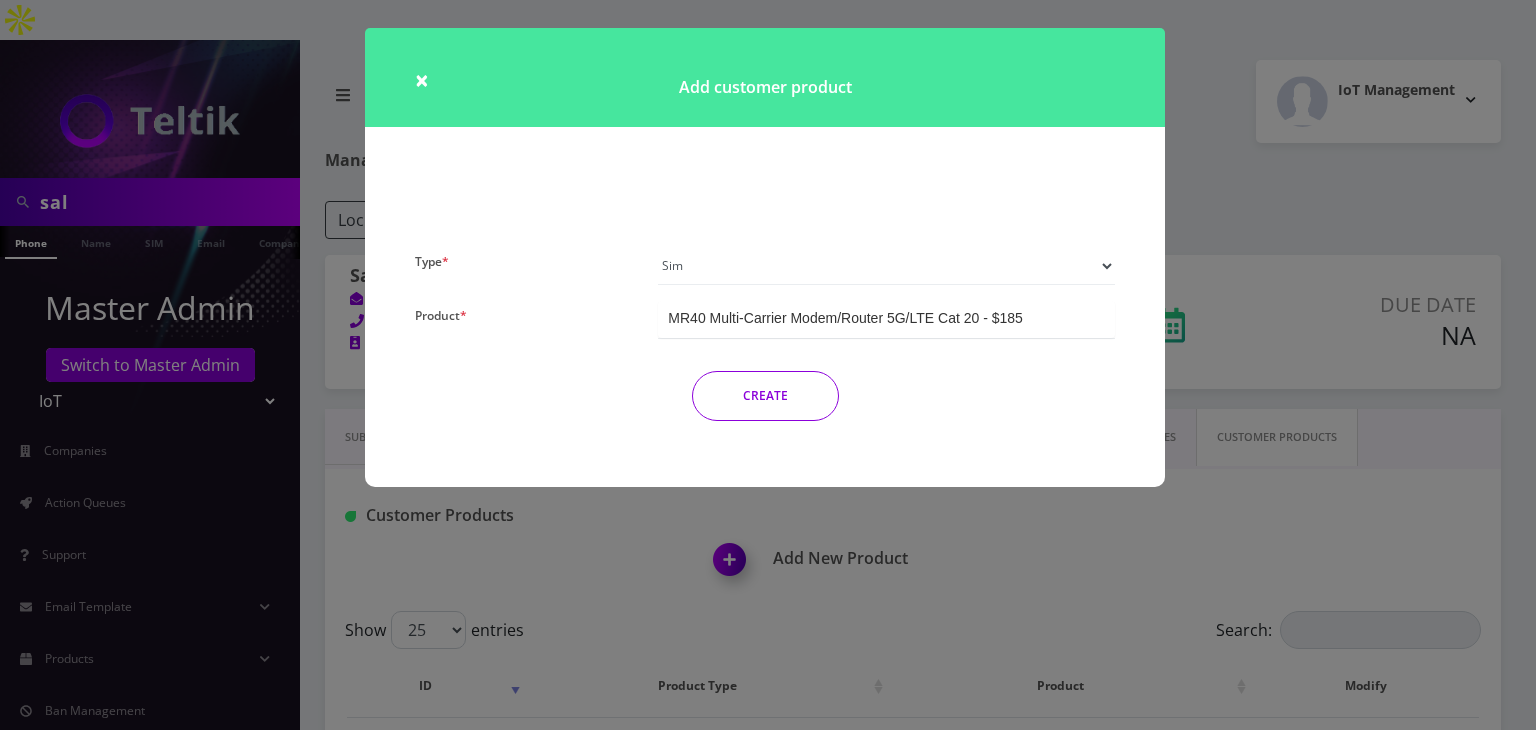 click on "CREATE" at bounding box center (765, 396) 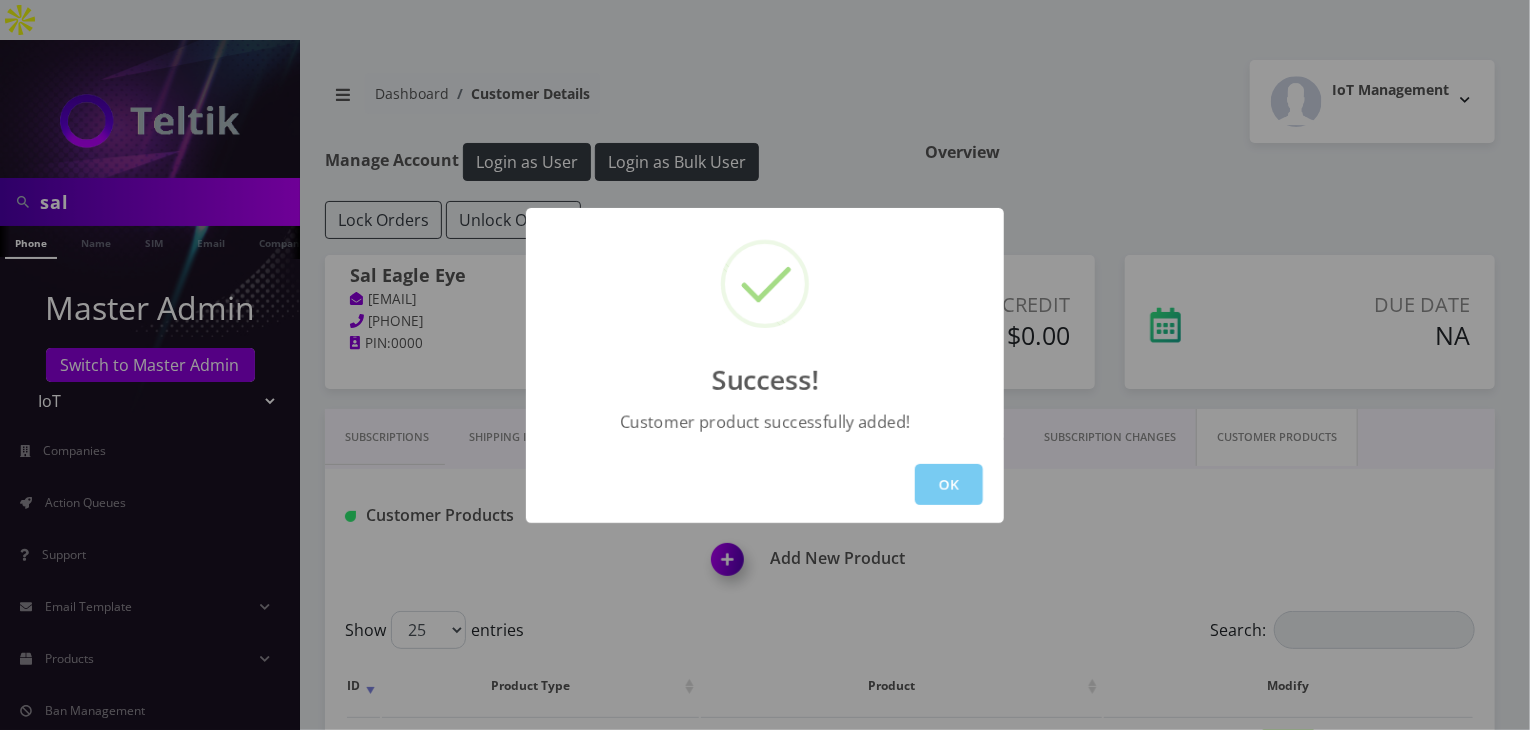 click on "OK" at bounding box center (949, 484) 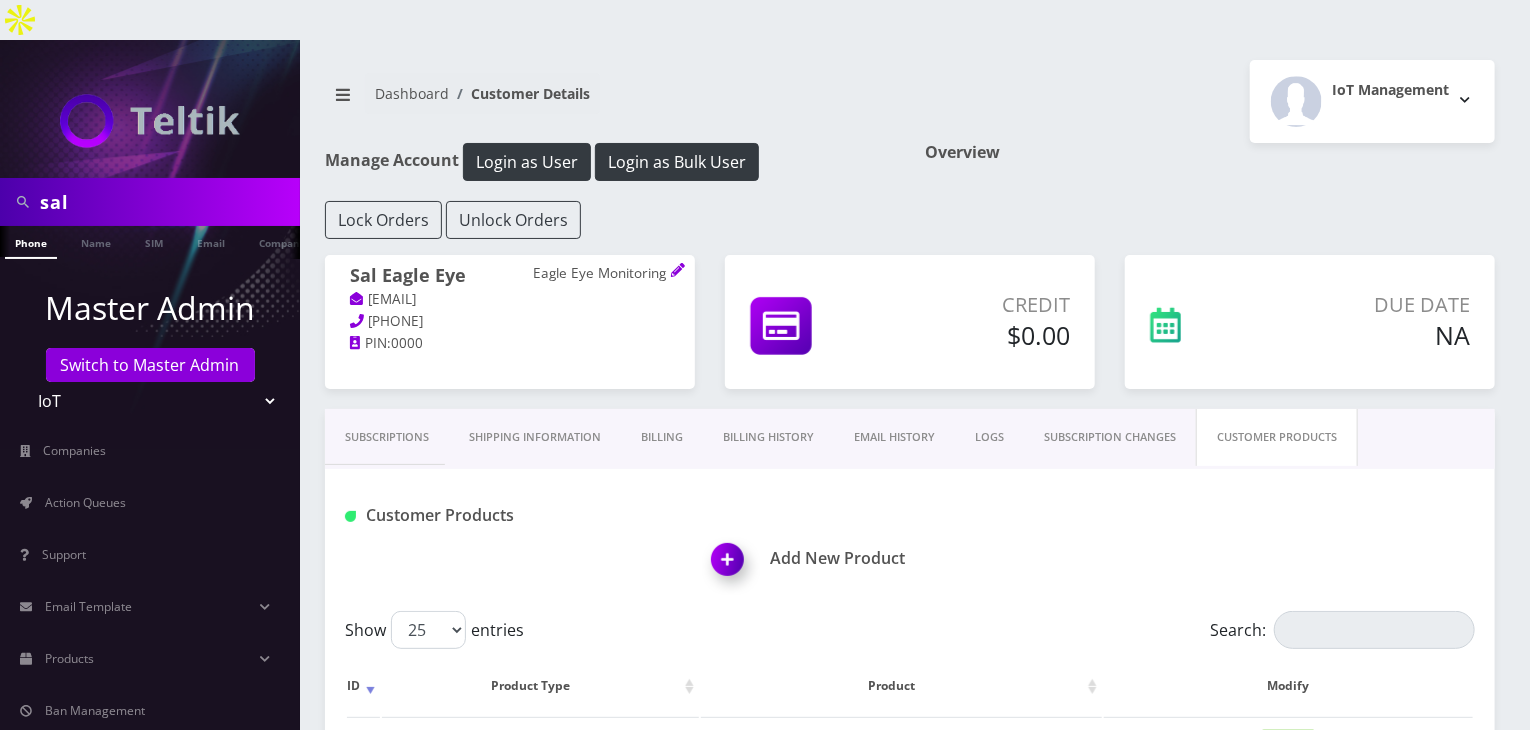 click at bounding box center [731, 566] 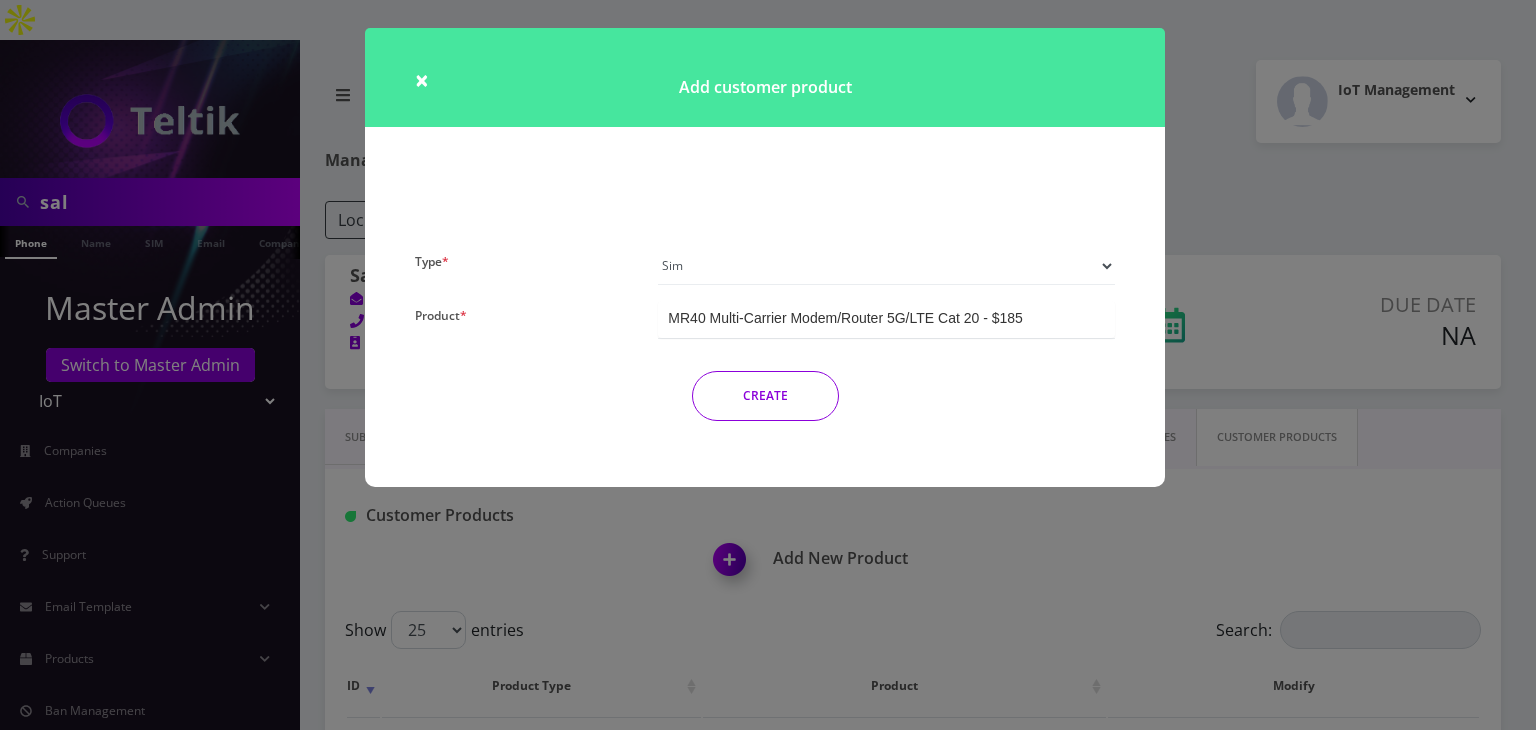 click on "Plan Device Sim Addon One-off" at bounding box center [886, 266] 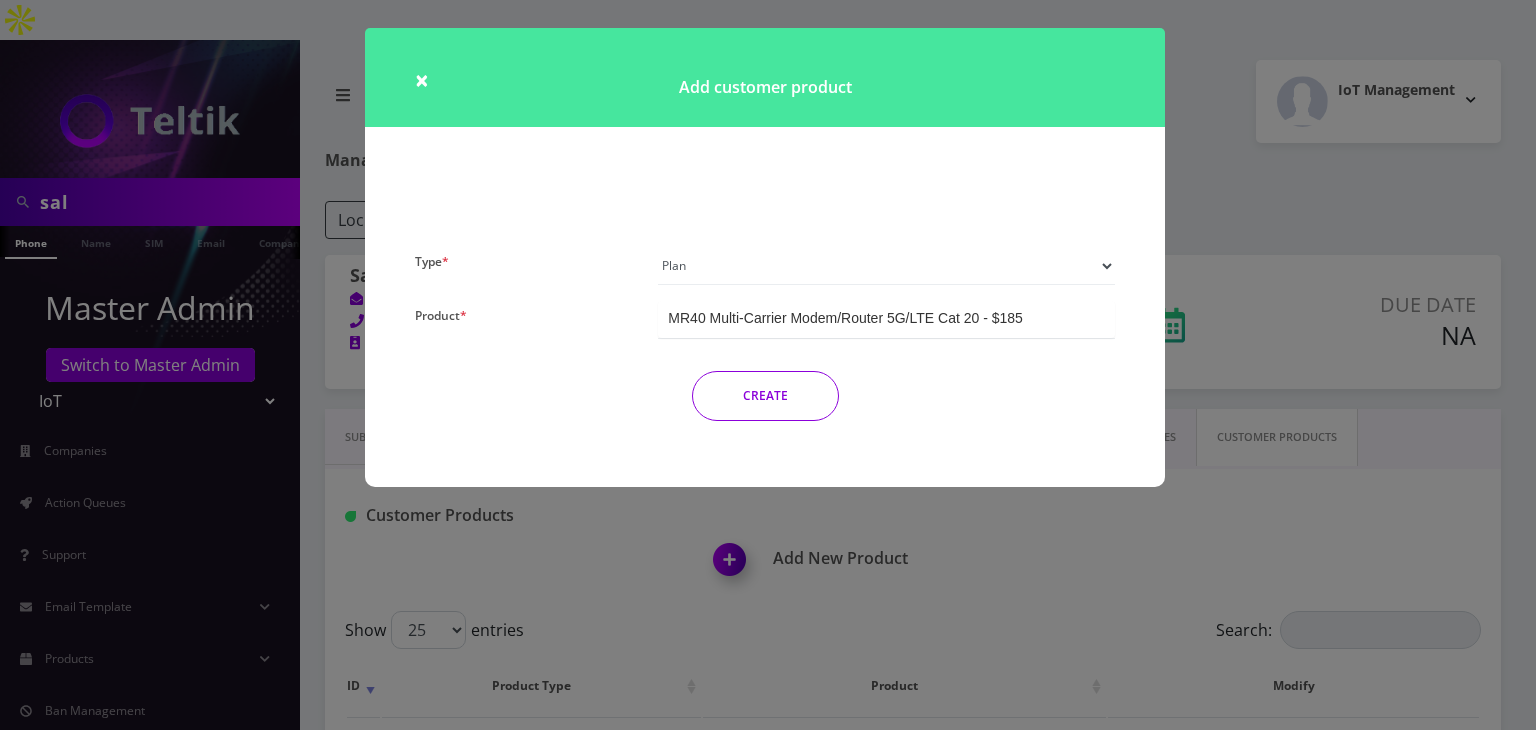 click on "Plan Device Sim Addon One-off" at bounding box center (886, 266) 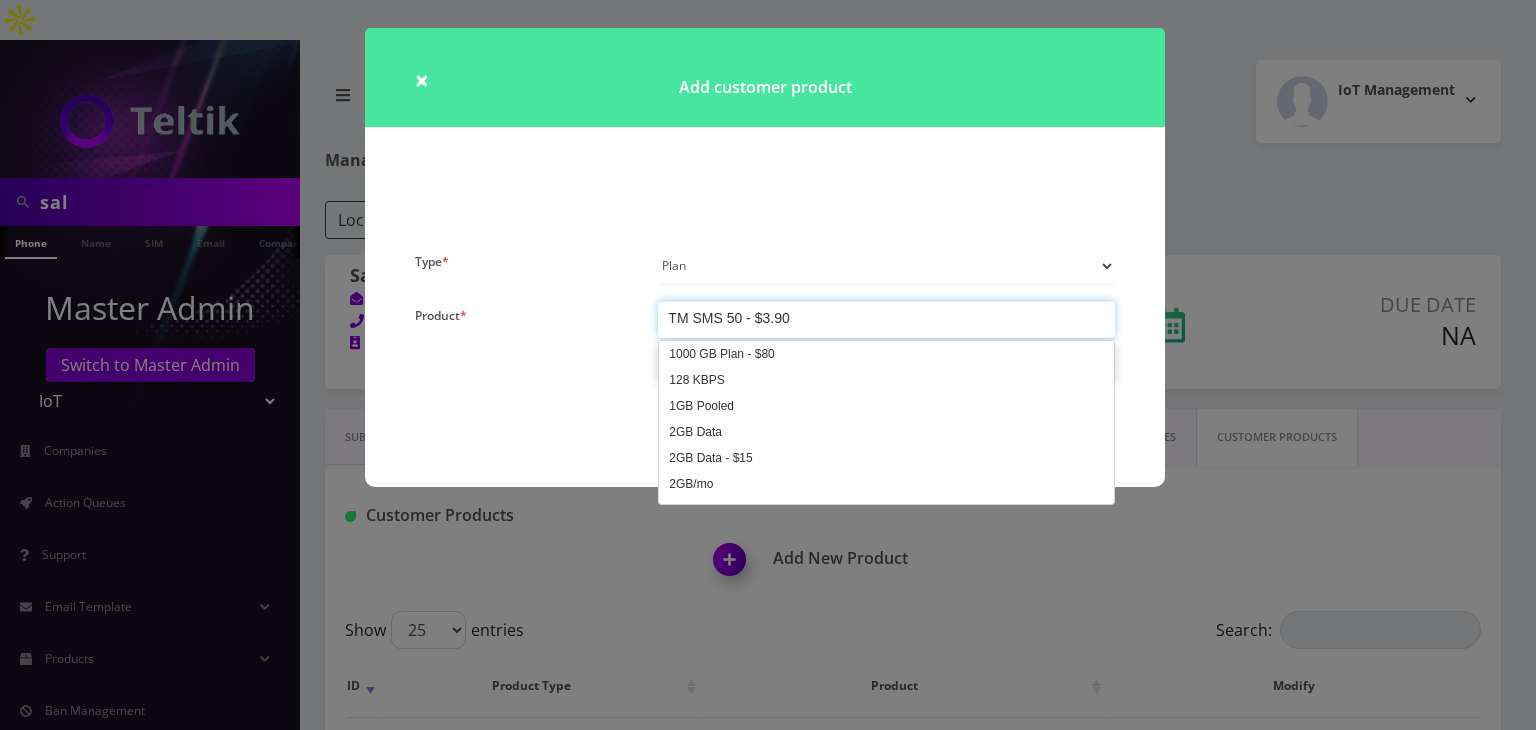 click on "TM SMS 50 - $3.90" at bounding box center [886, 319] 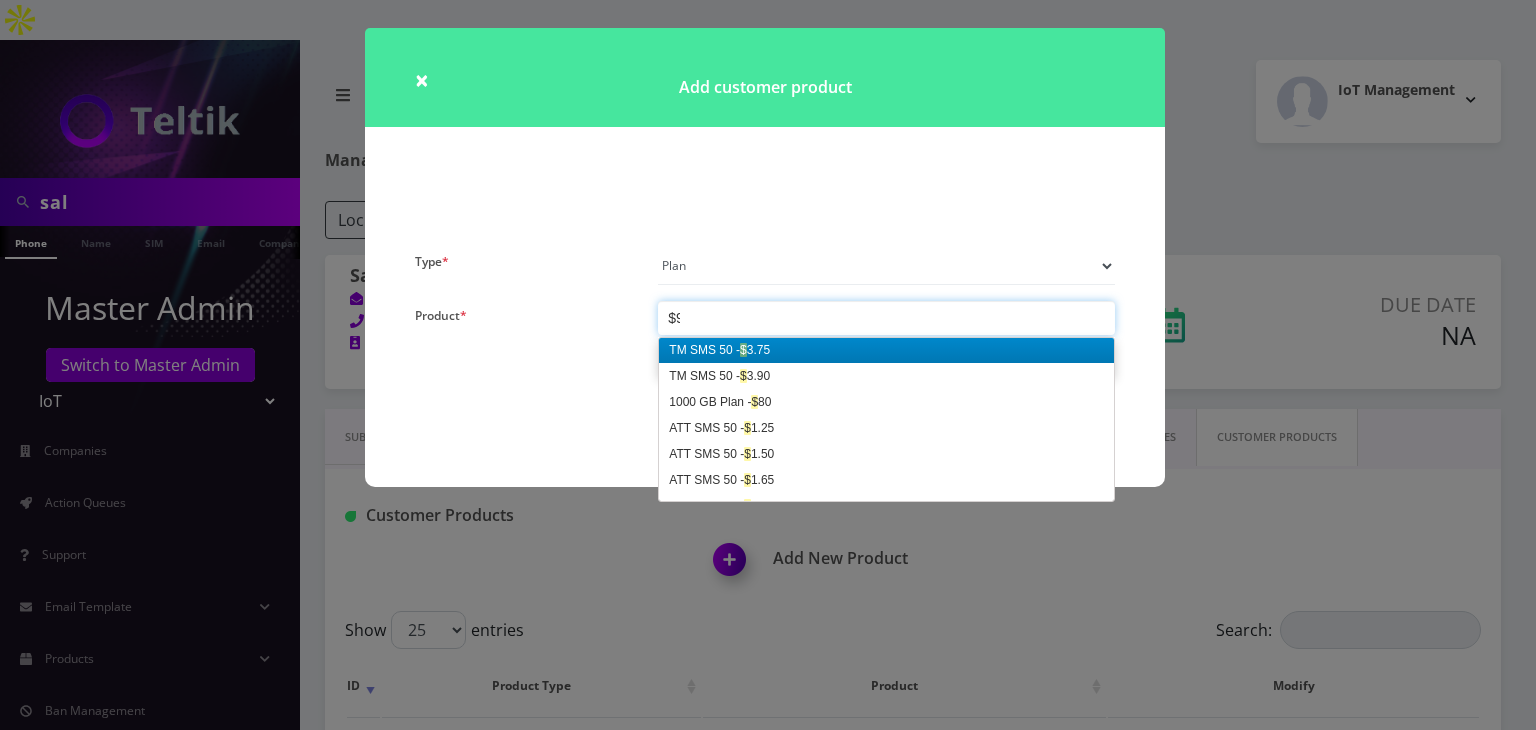 scroll, scrollTop: 0, scrollLeft: 0, axis: both 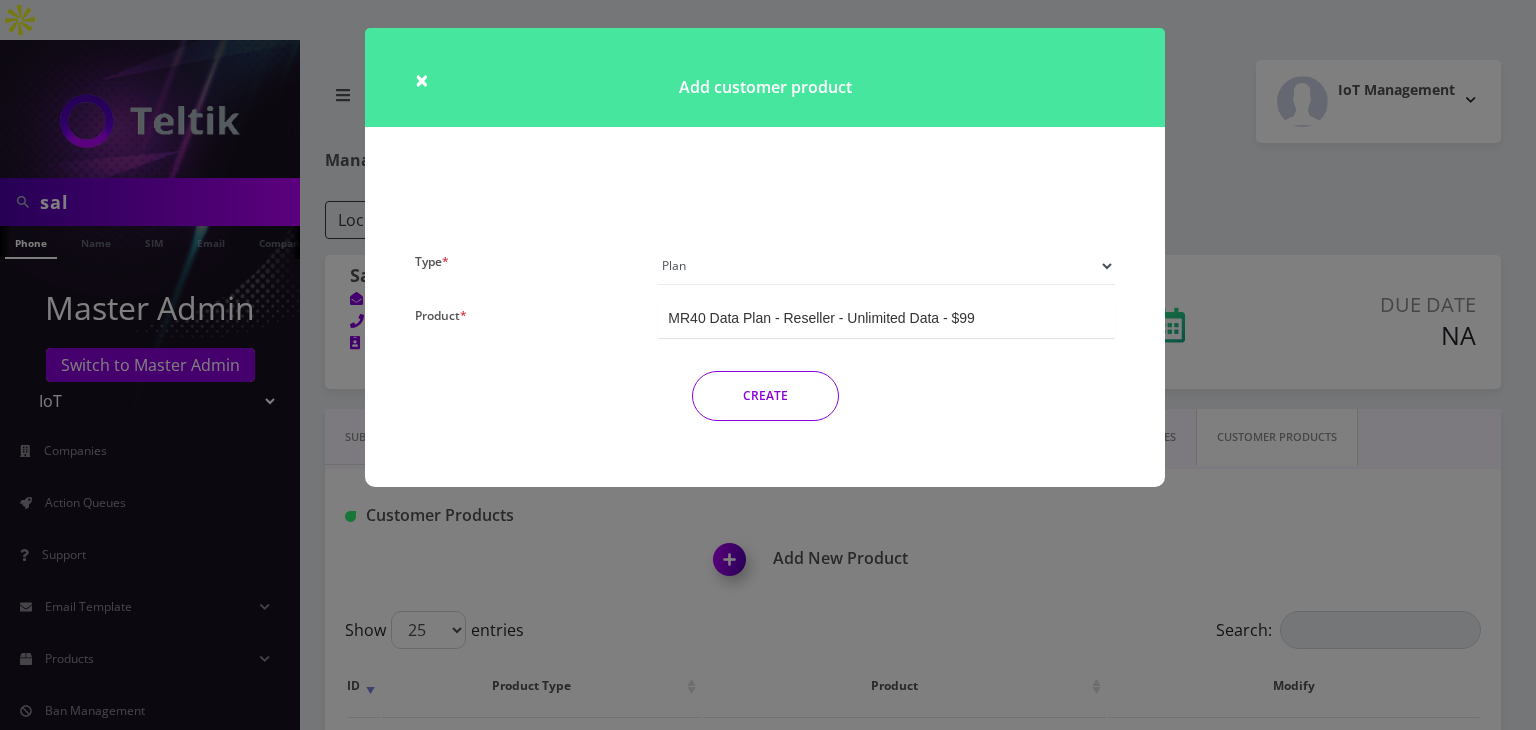 click on "CREATE" at bounding box center [765, 396] 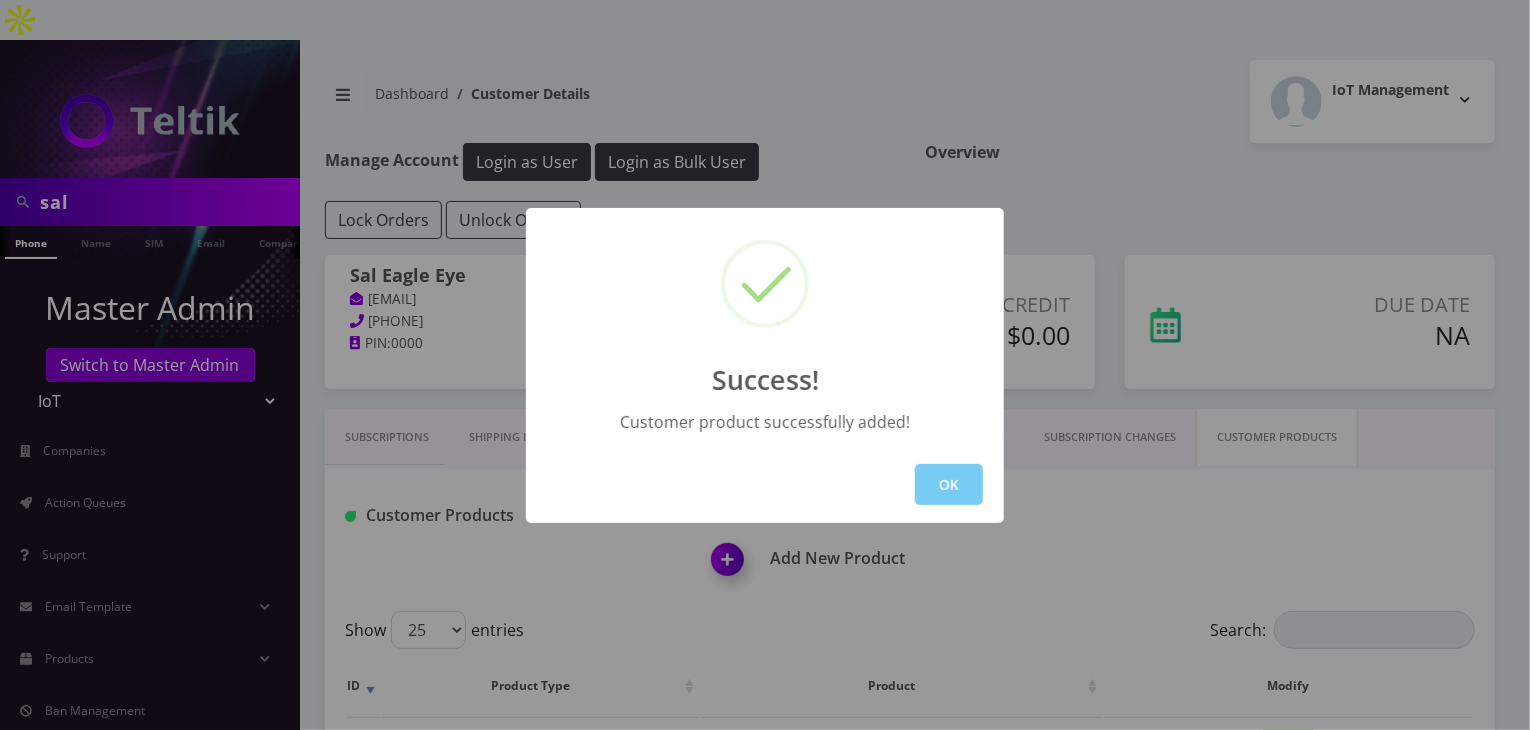click on "OK" at bounding box center (949, 484) 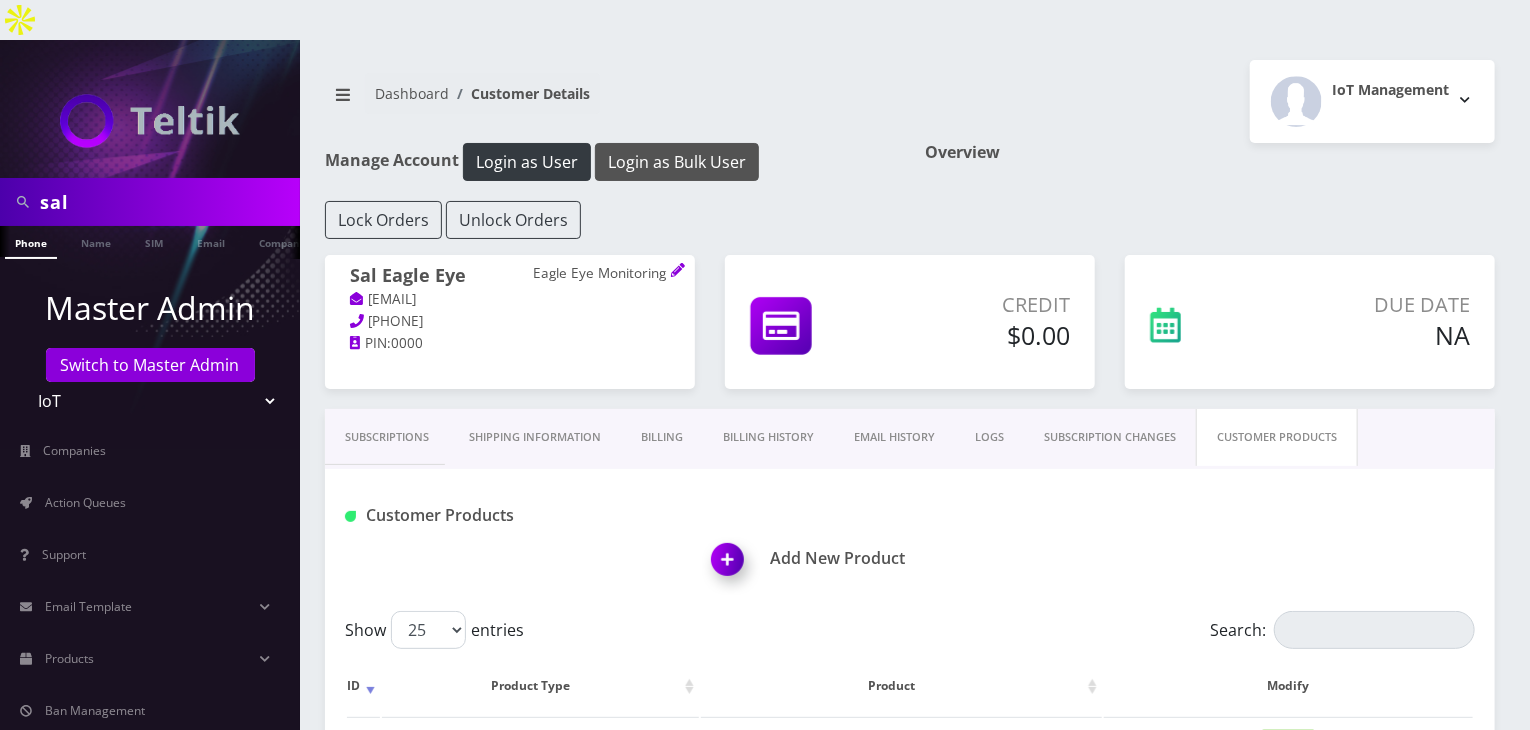 click on "Login as Bulk User" at bounding box center (677, 162) 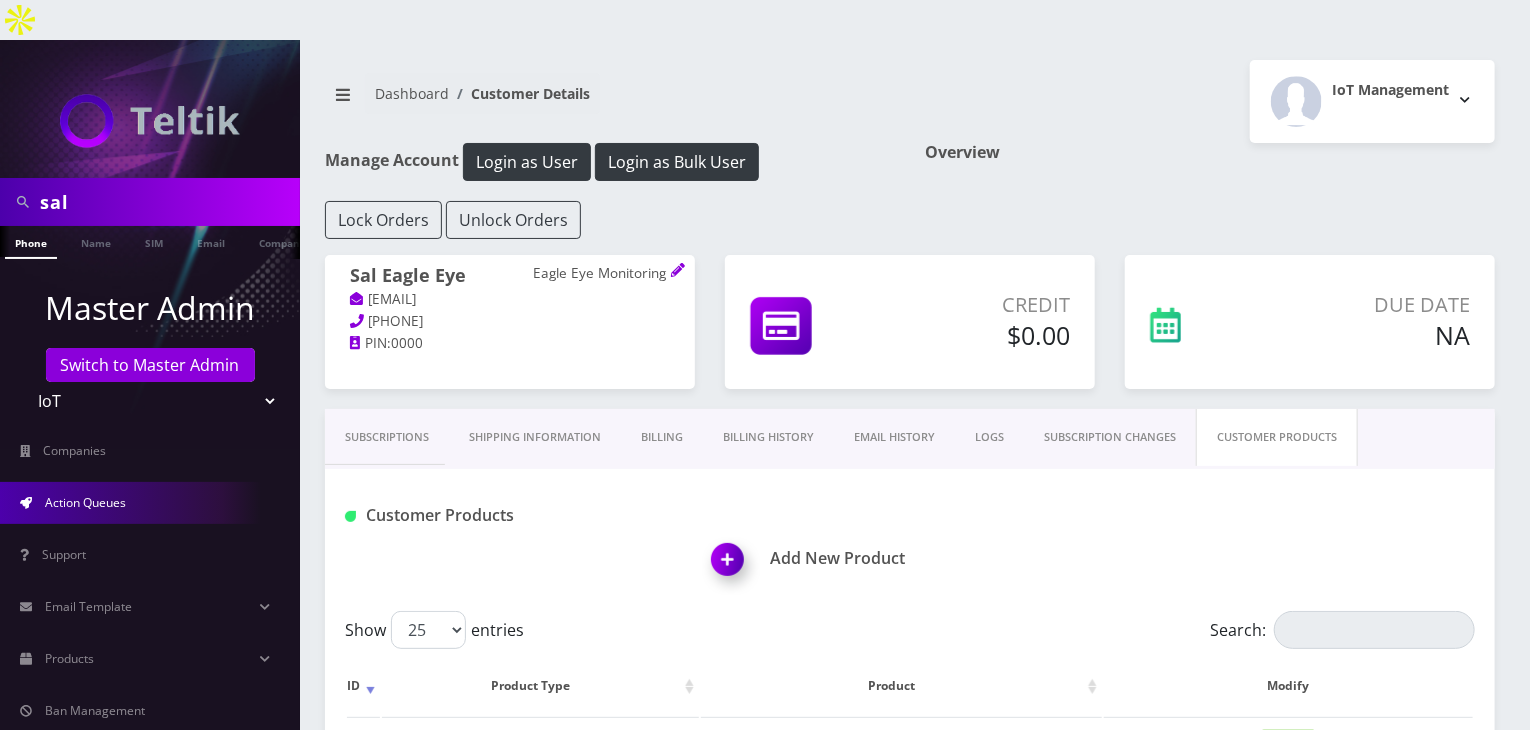 click on "Action Queues" at bounding box center [150, 503] 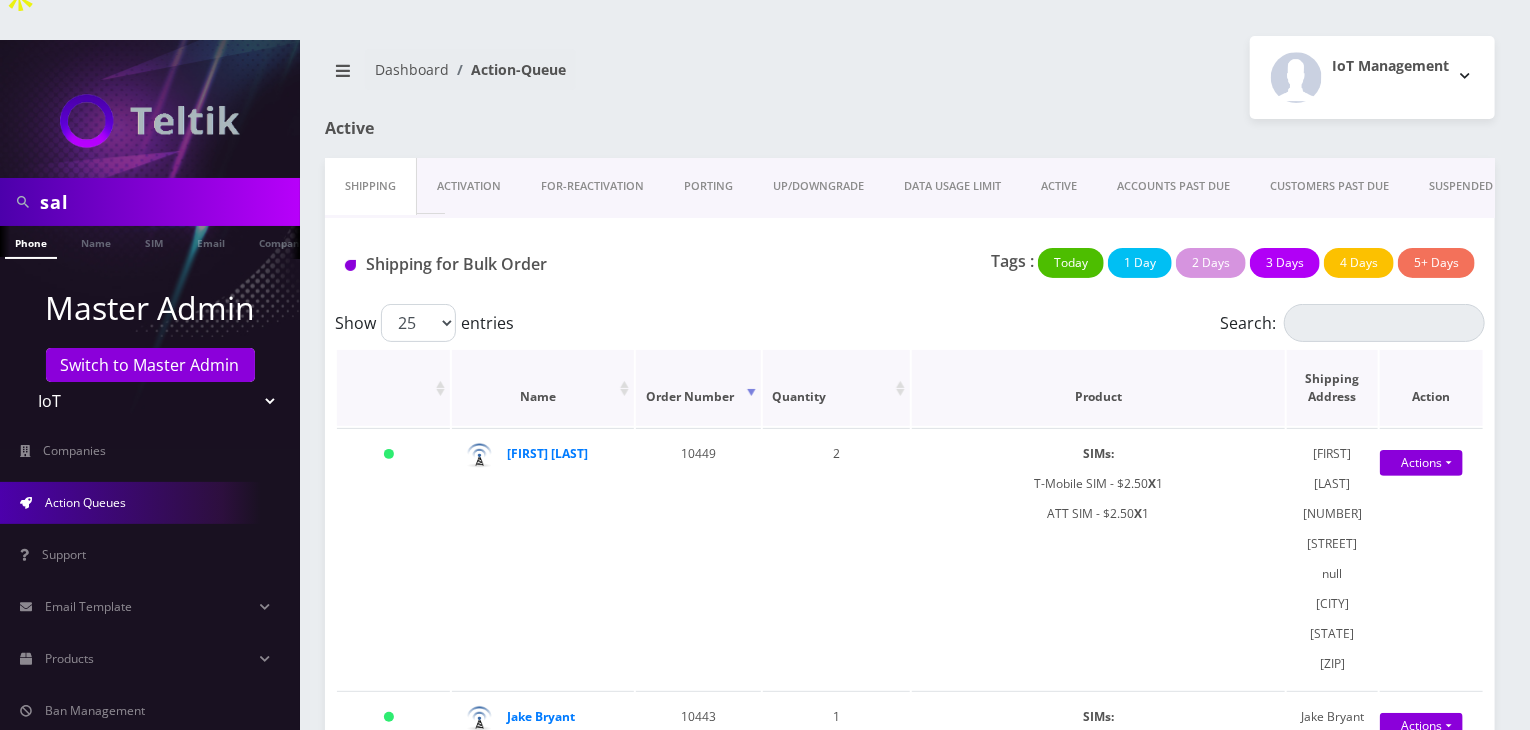 scroll, scrollTop: 100, scrollLeft: 0, axis: vertical 